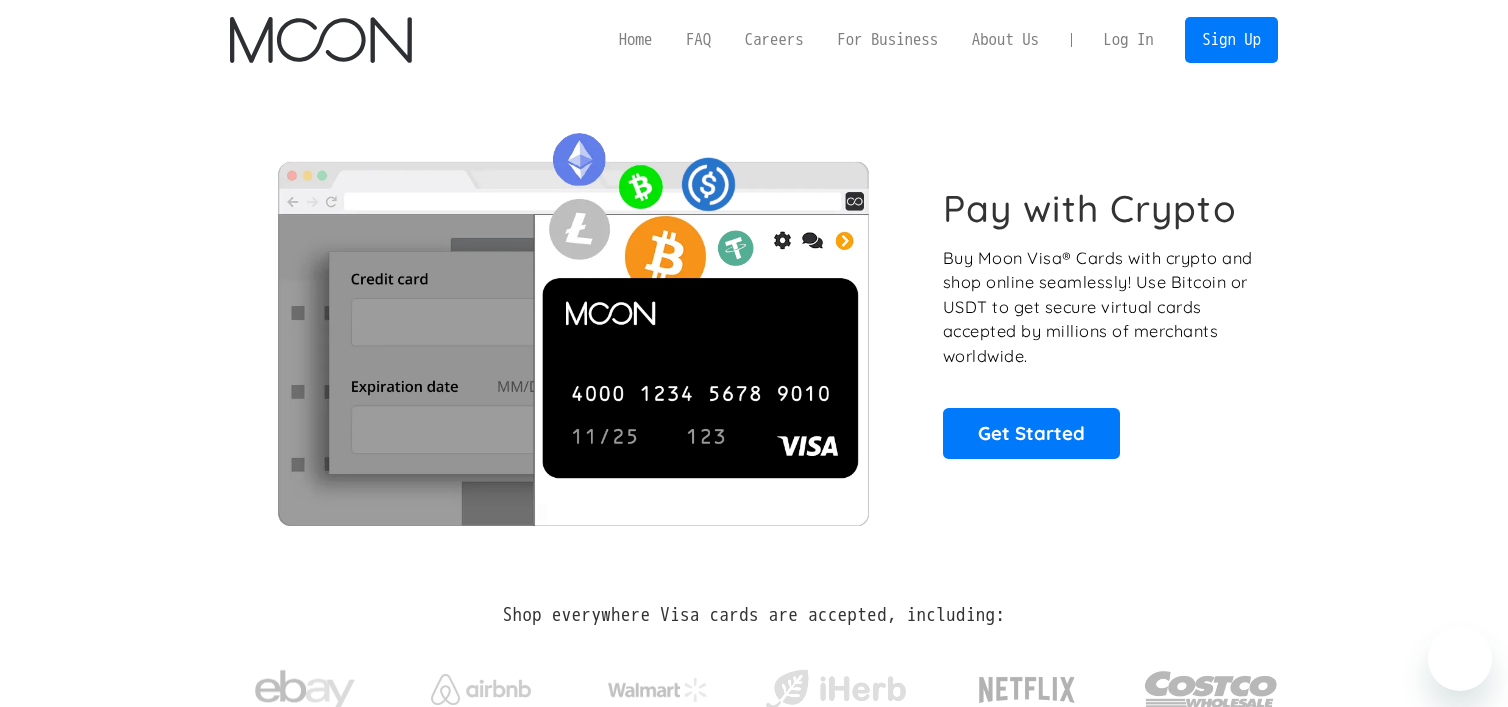 scroll, scrollTop: 0, scrollLeft: 0, axis: both 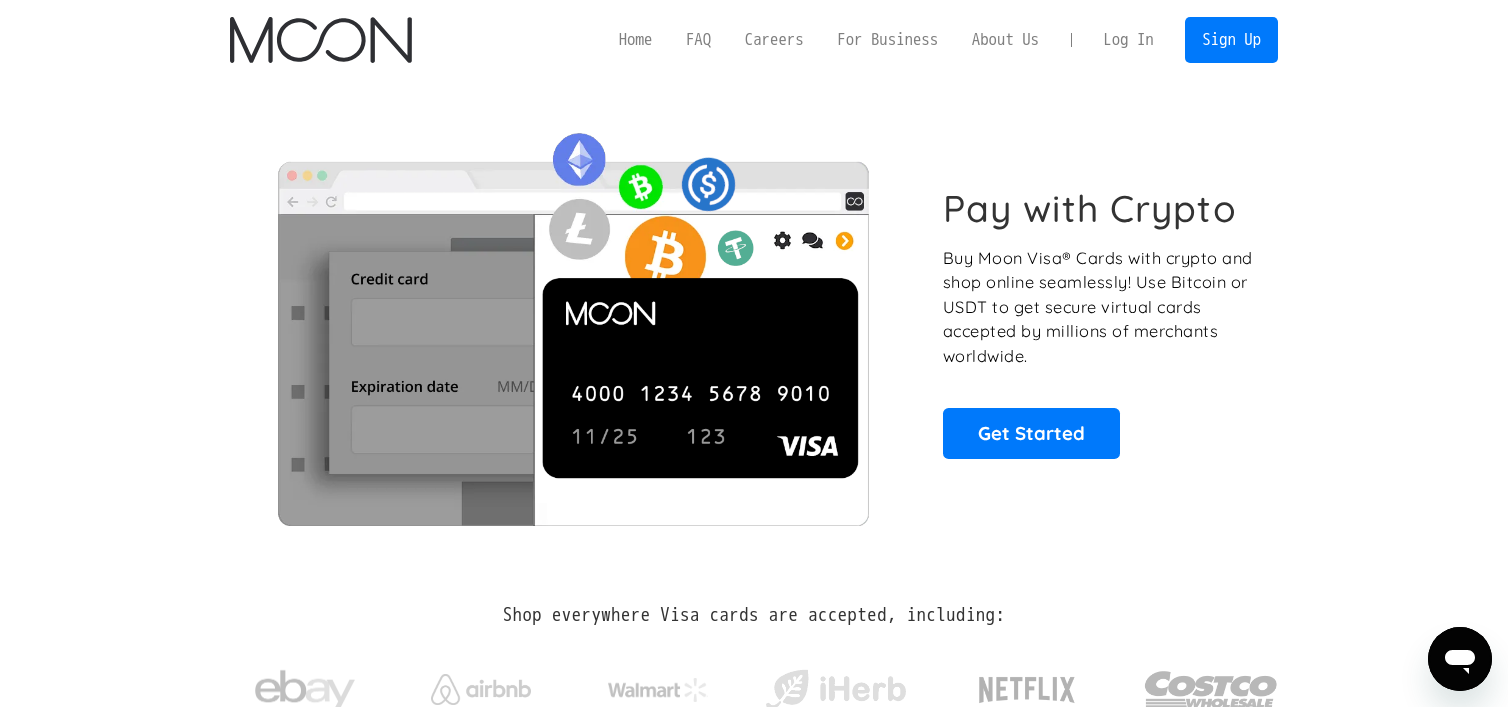click on "Log In" at bounding box center (1128, 40) 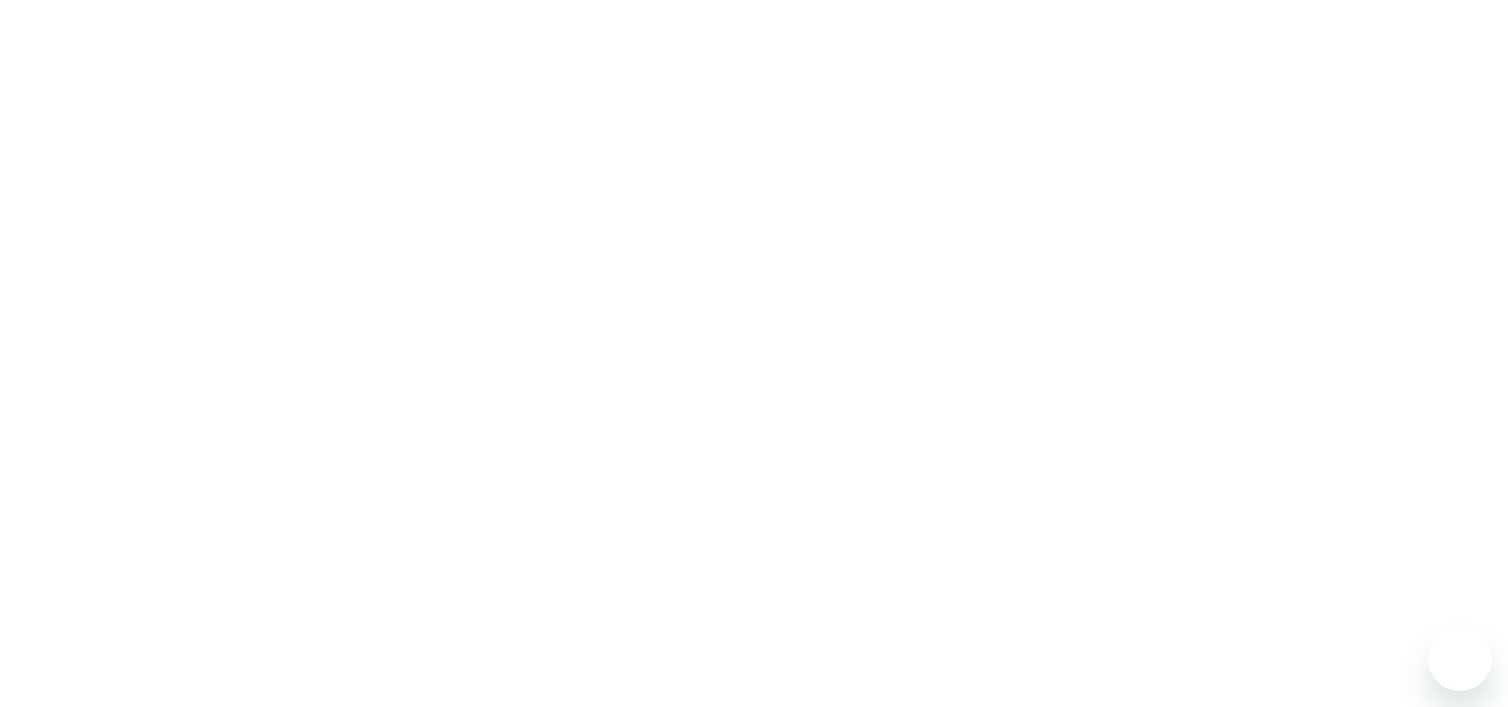 scroll, scrollTop: 0, scrollLeft: 0, axis: both 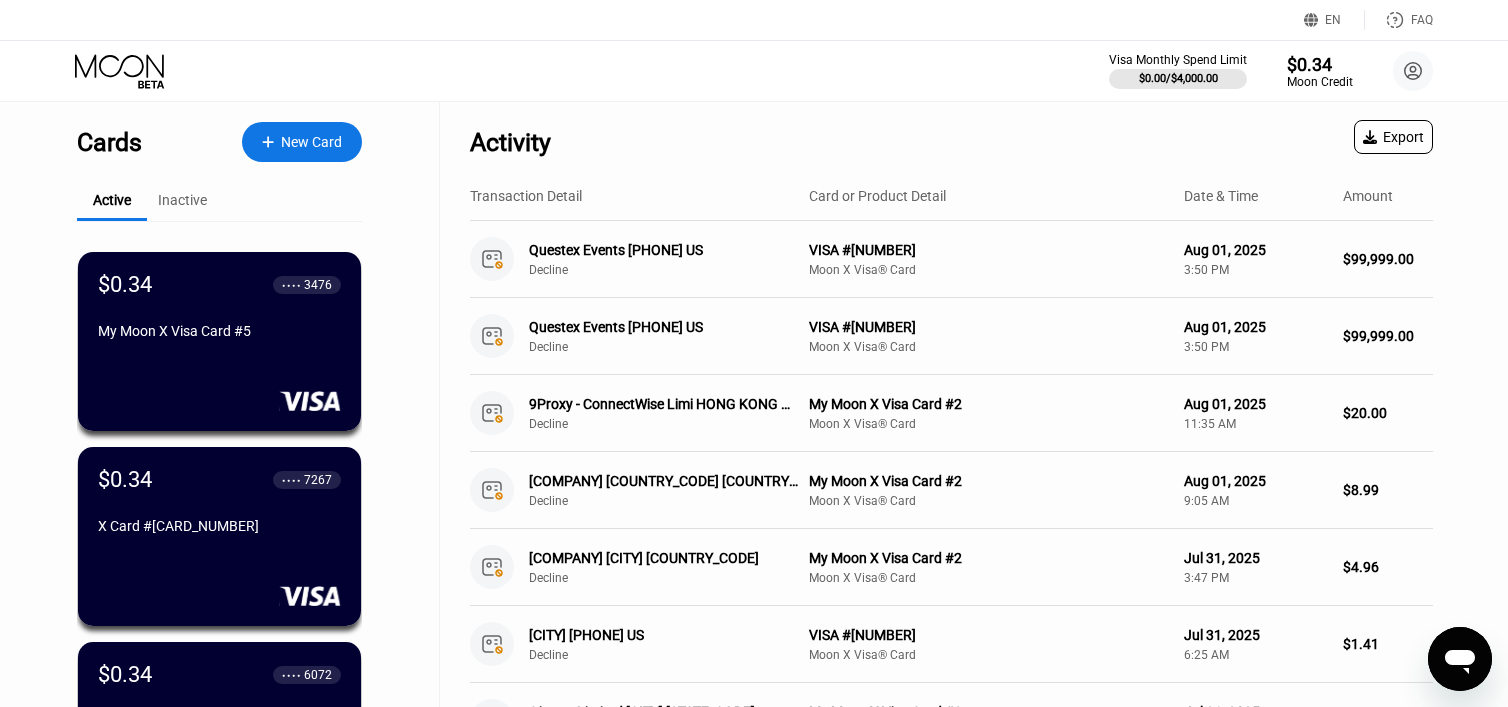 click 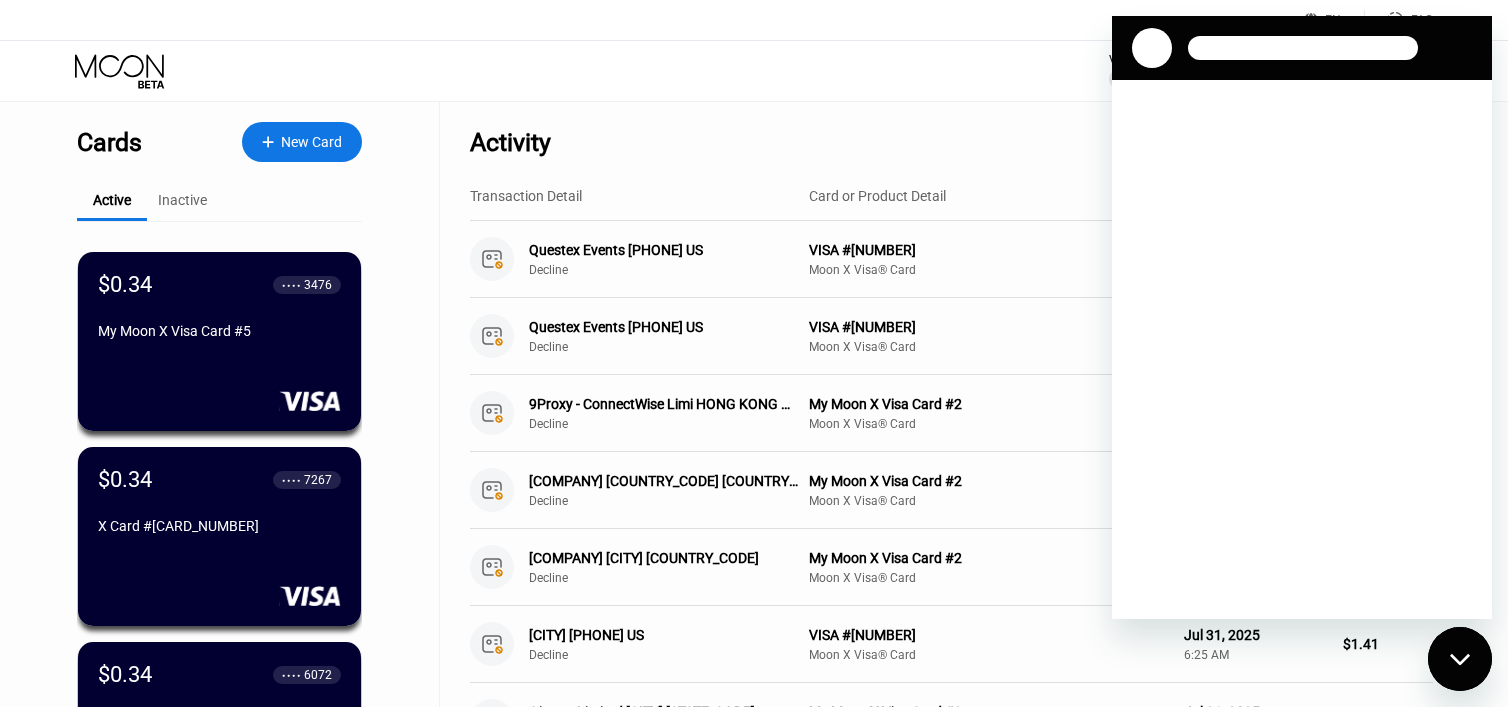 scroll, scrollTop: 0, scrollLeft: 0, axis: both 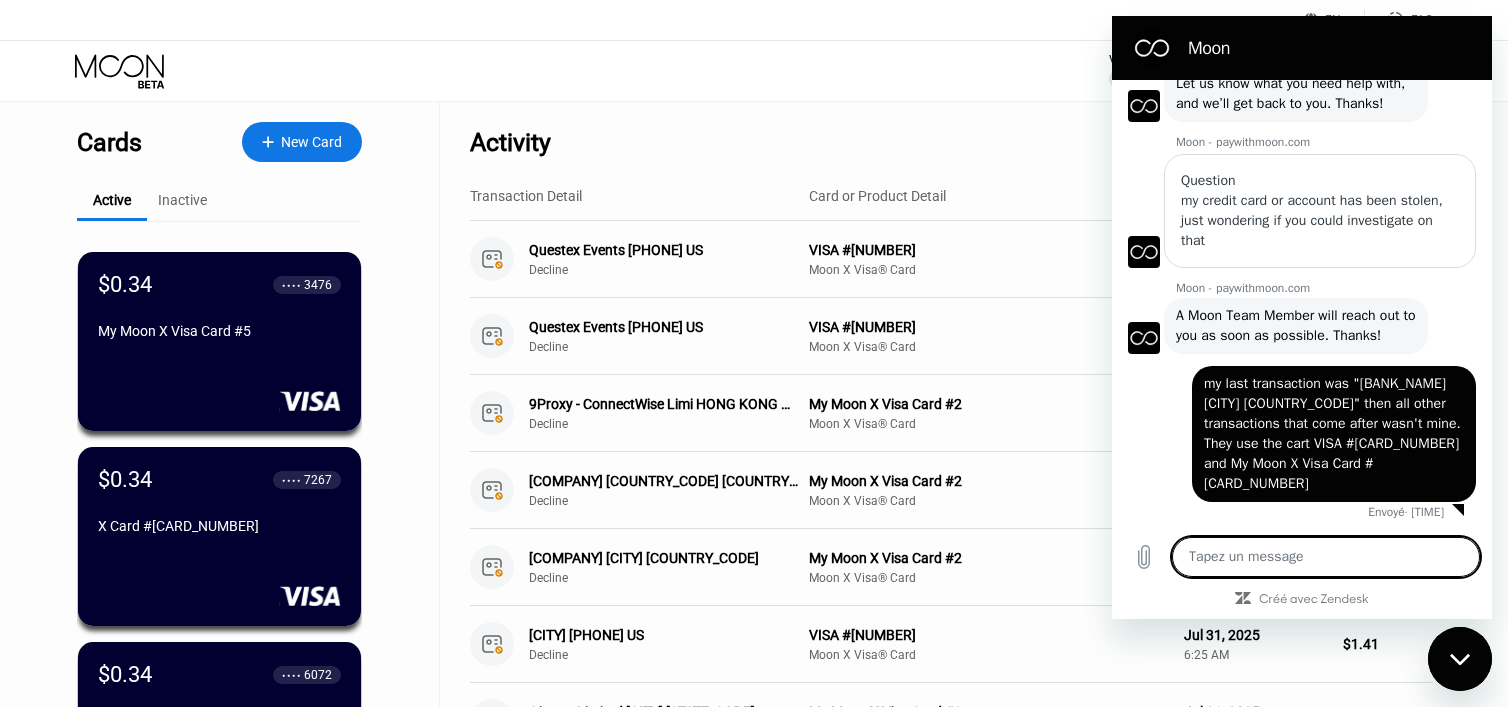 type on "x" 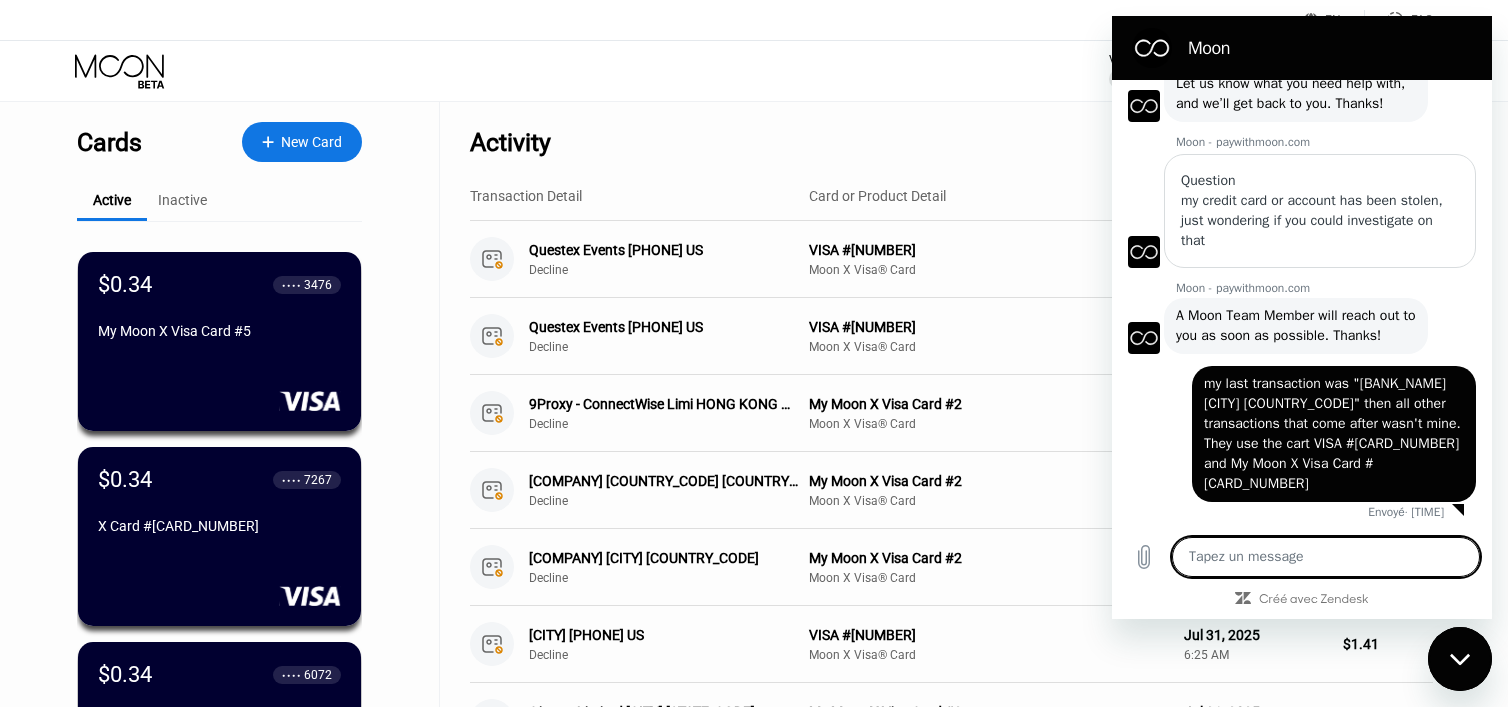 type on "I" 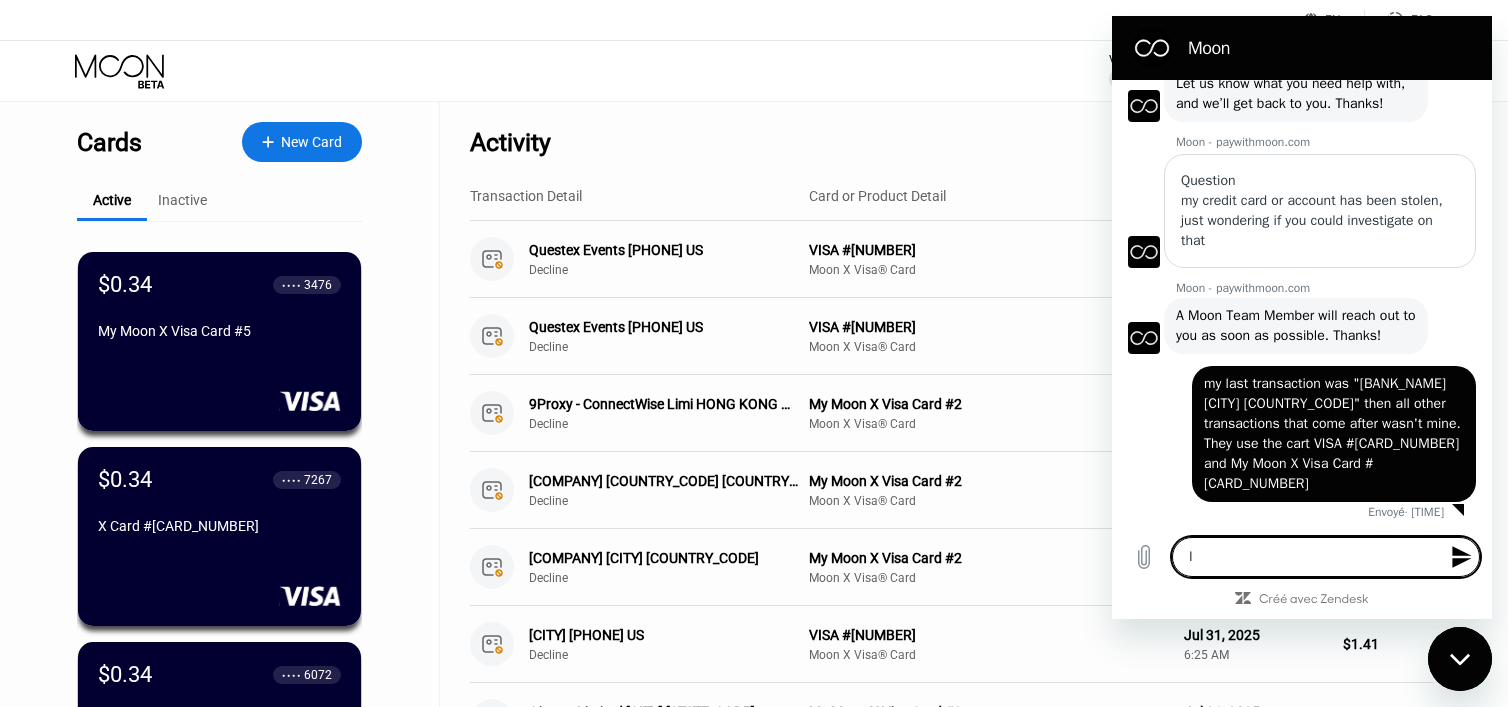 type on "I'" 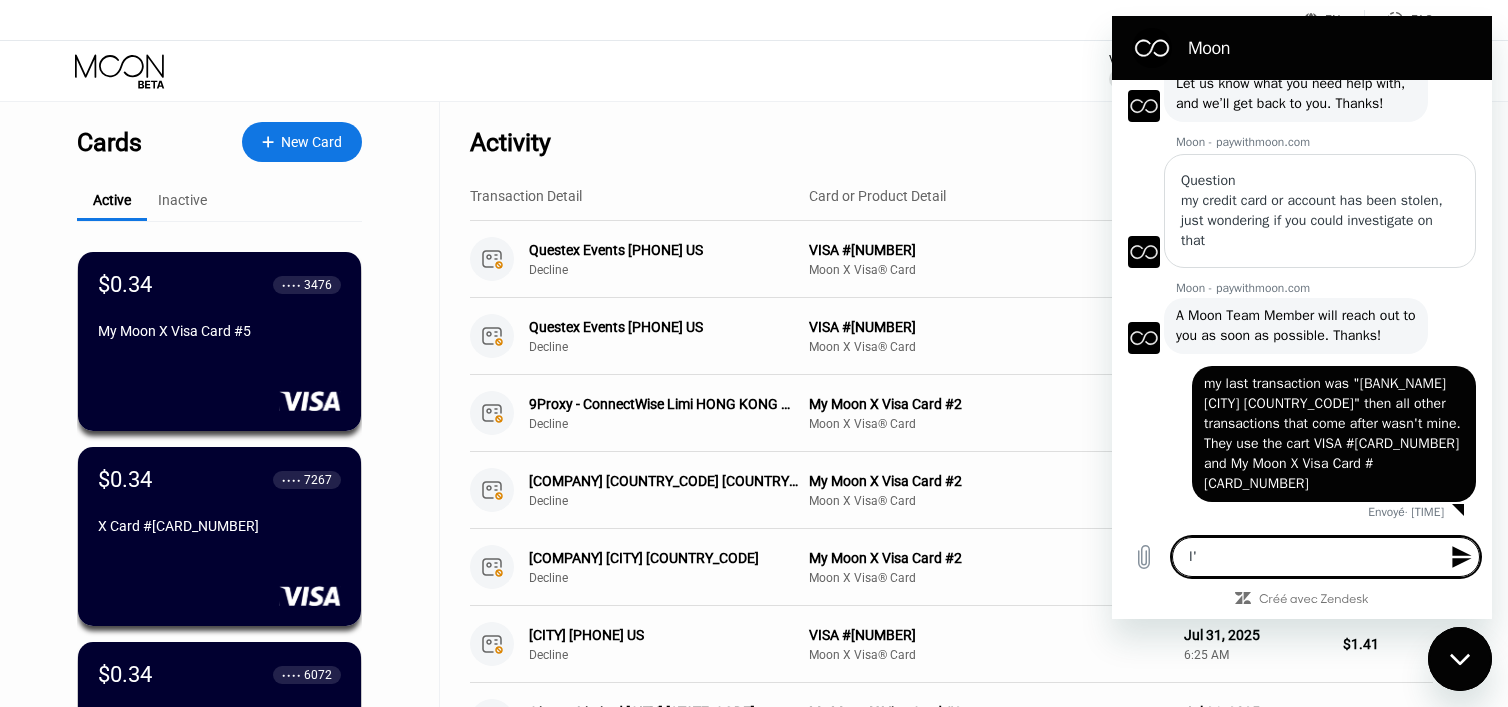 type on "I" 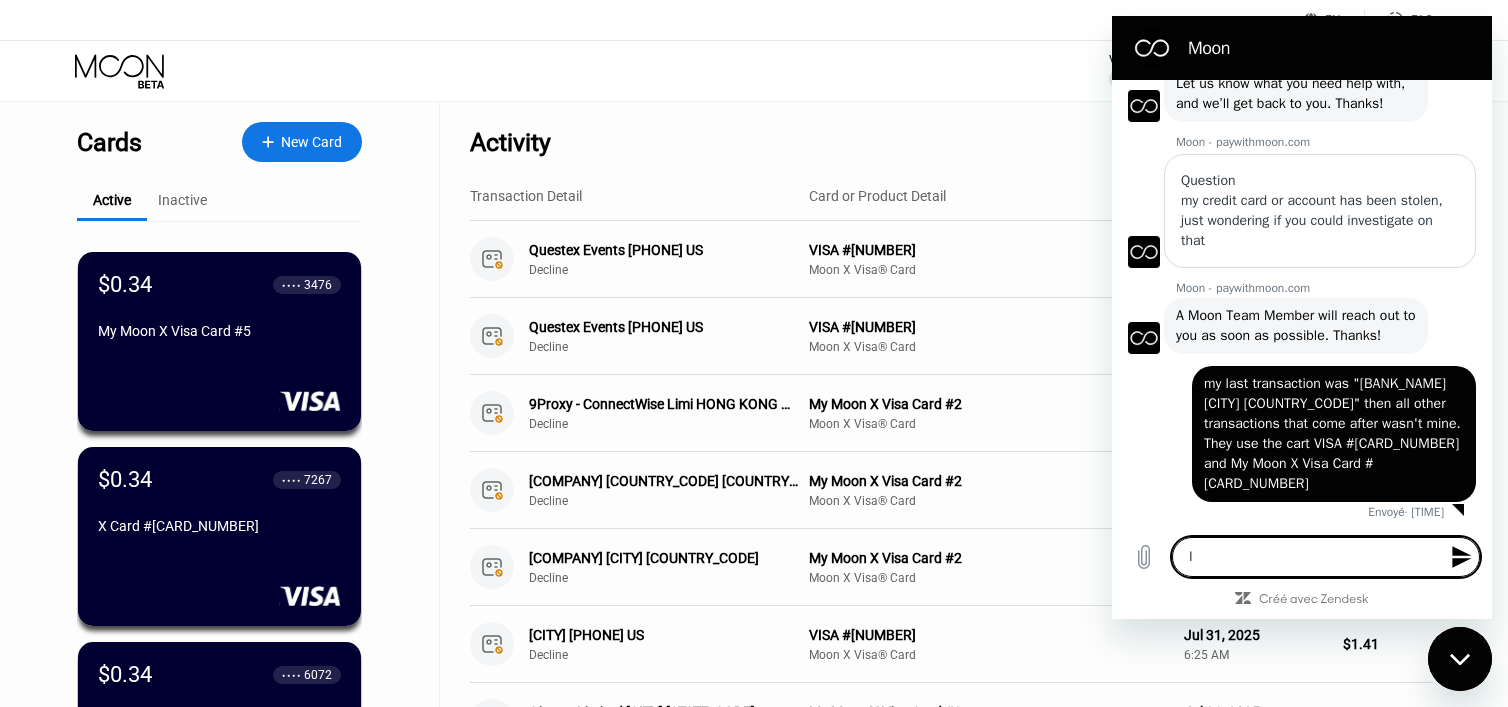 type on "I" 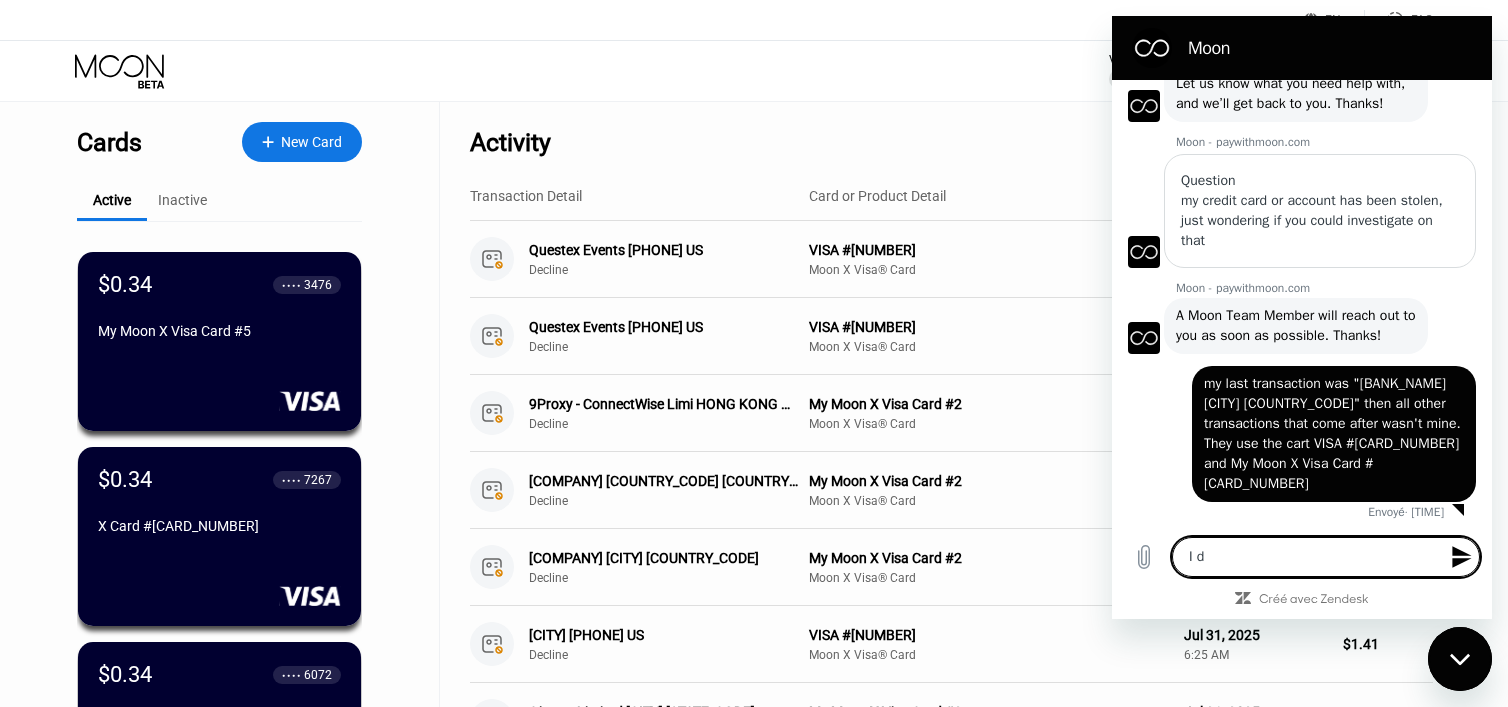 type on "I do" 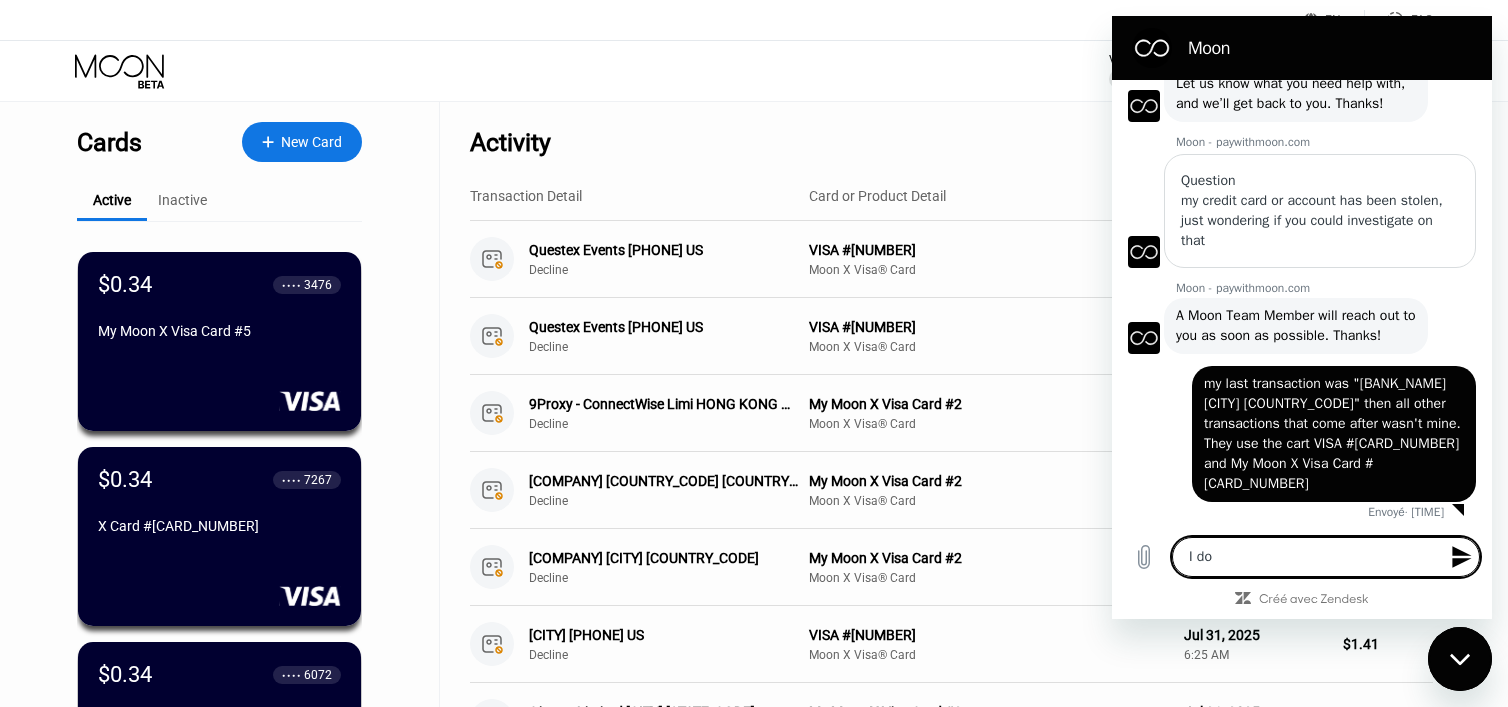 type on "I don" 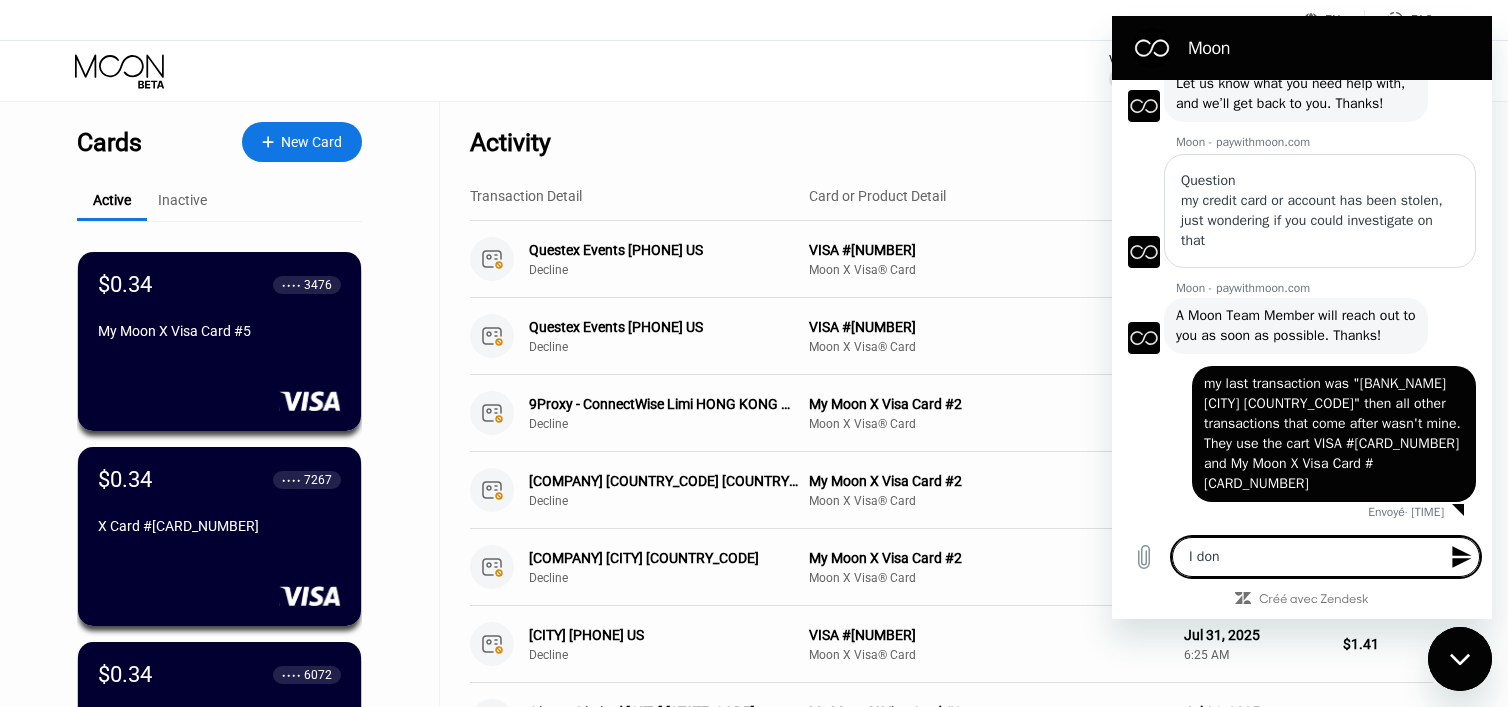 type on "I don'" 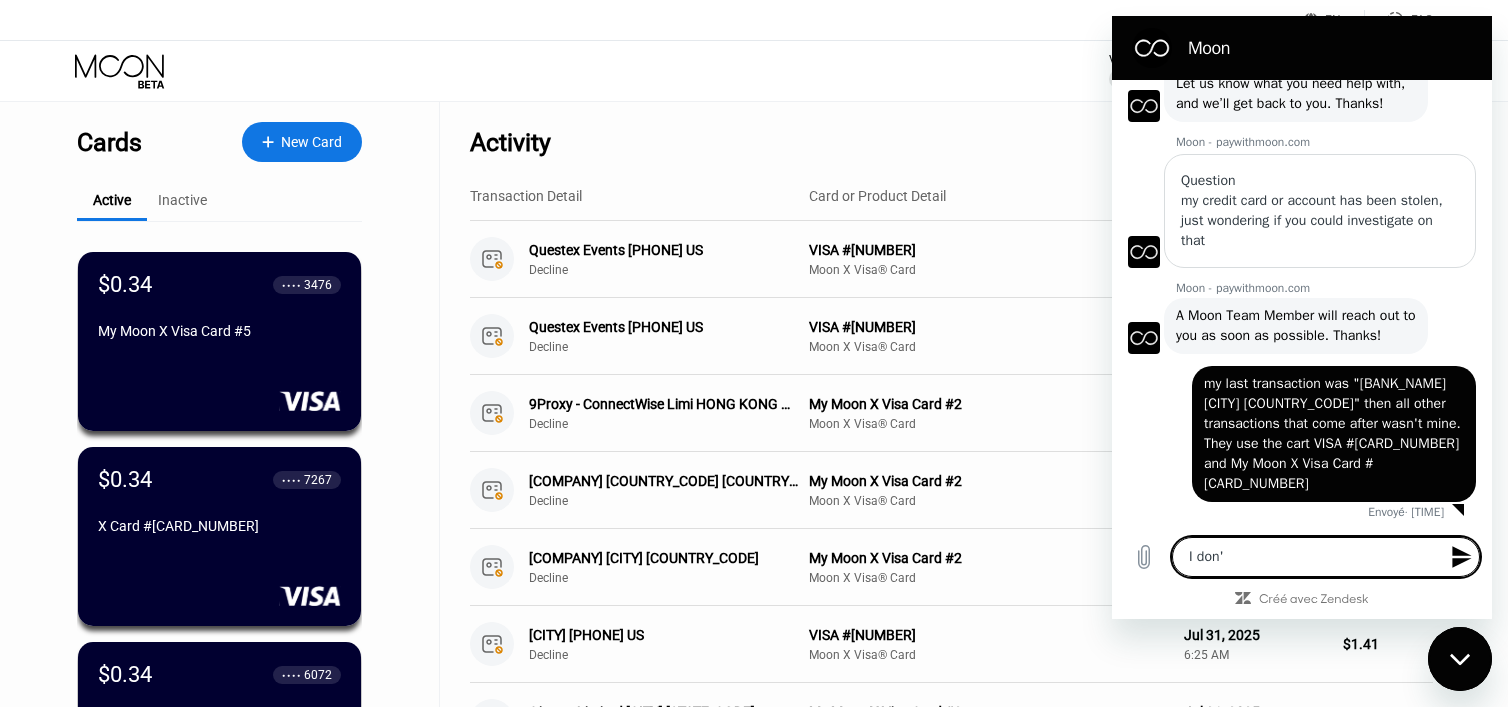 type on "x" 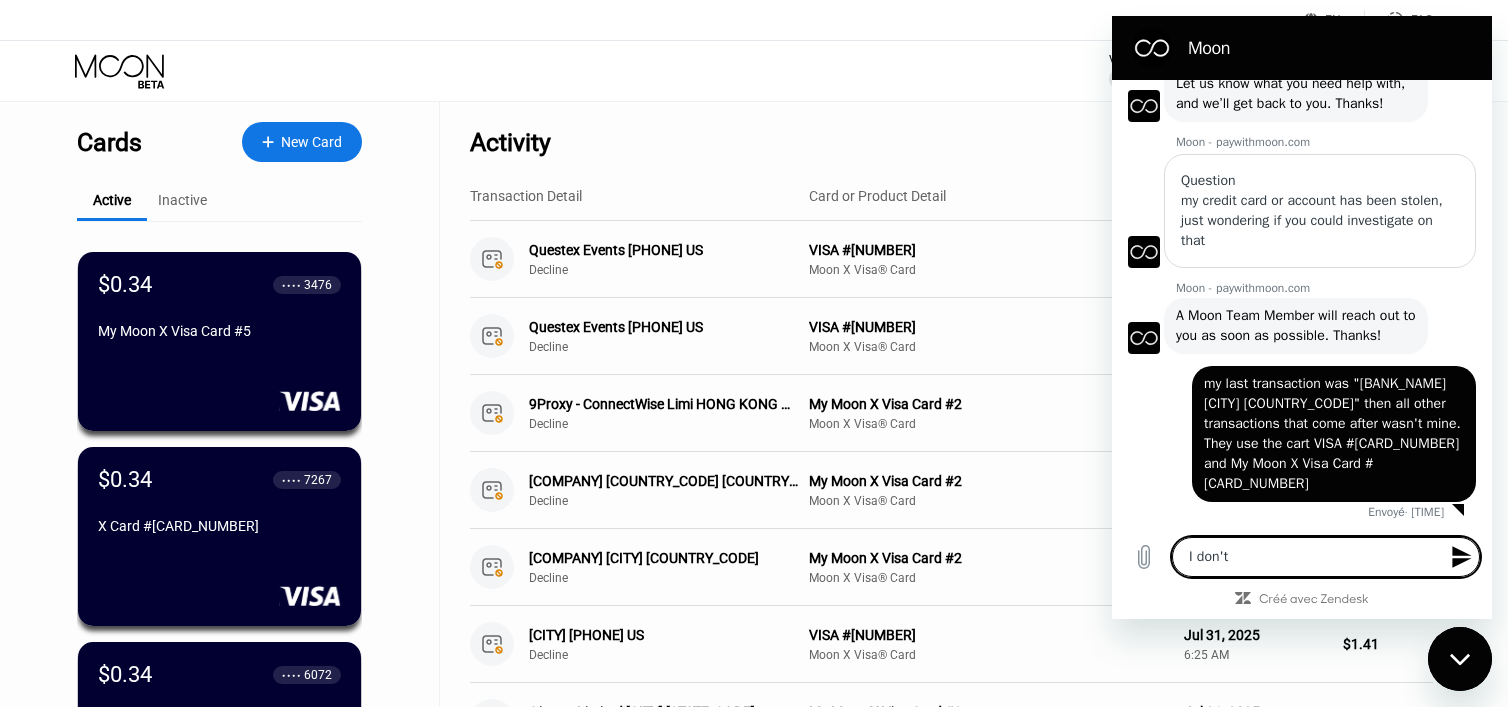 type on "x" 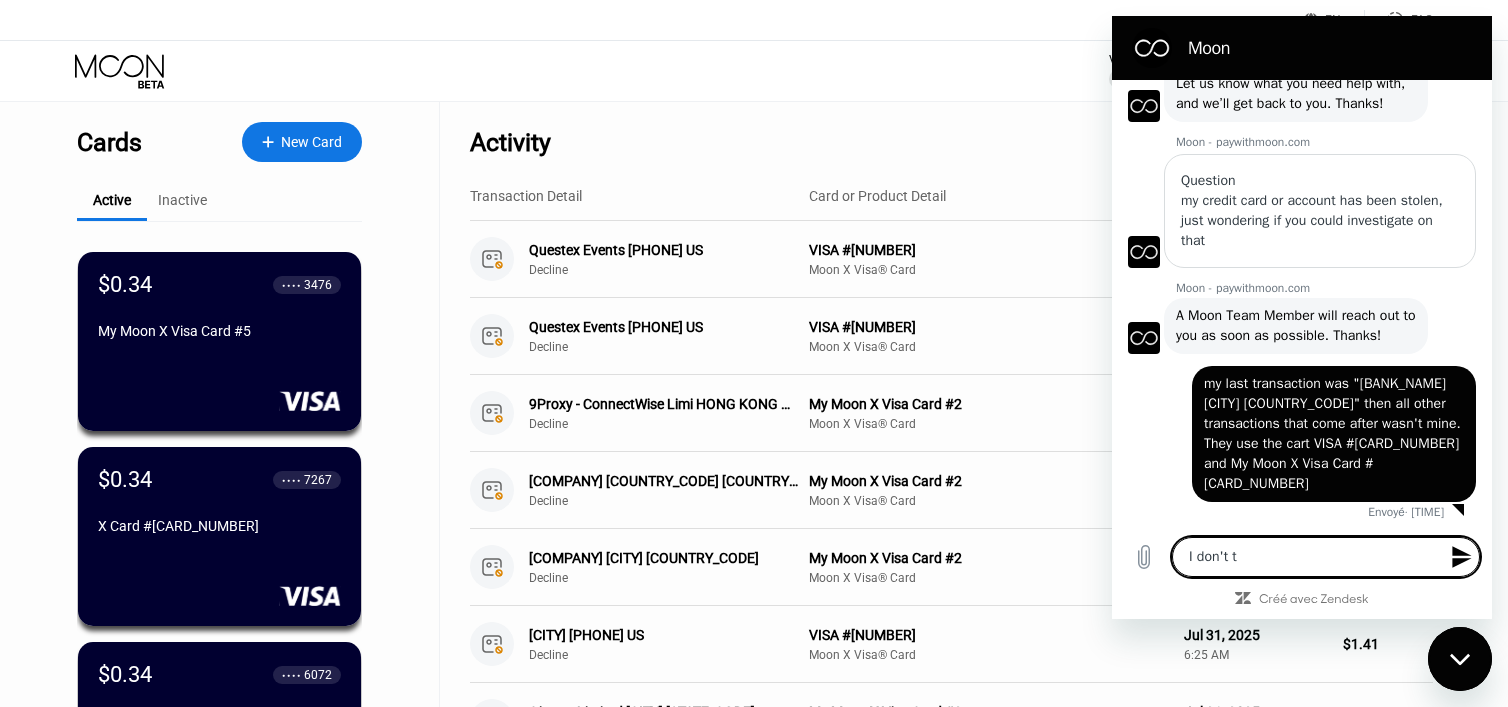 type on "I don't th" 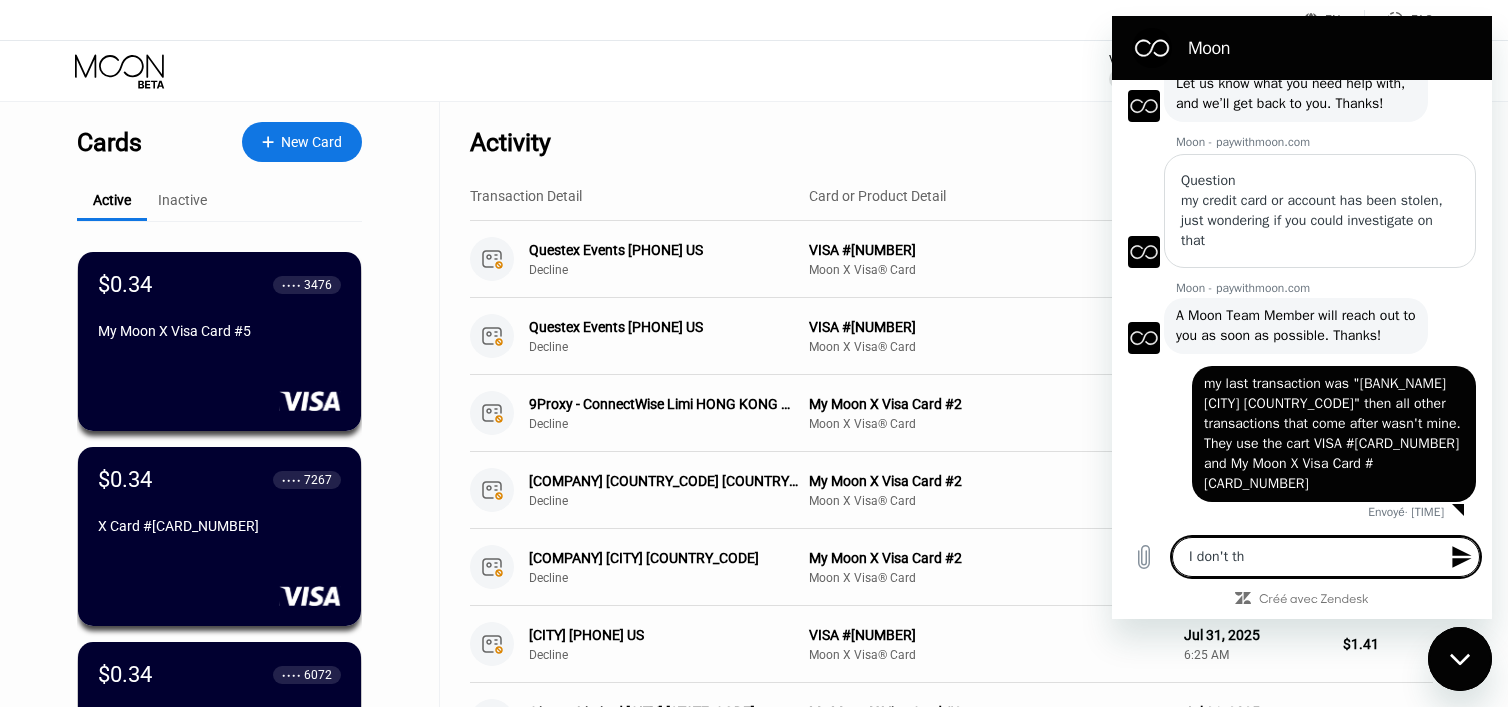 type on "I don't thi" 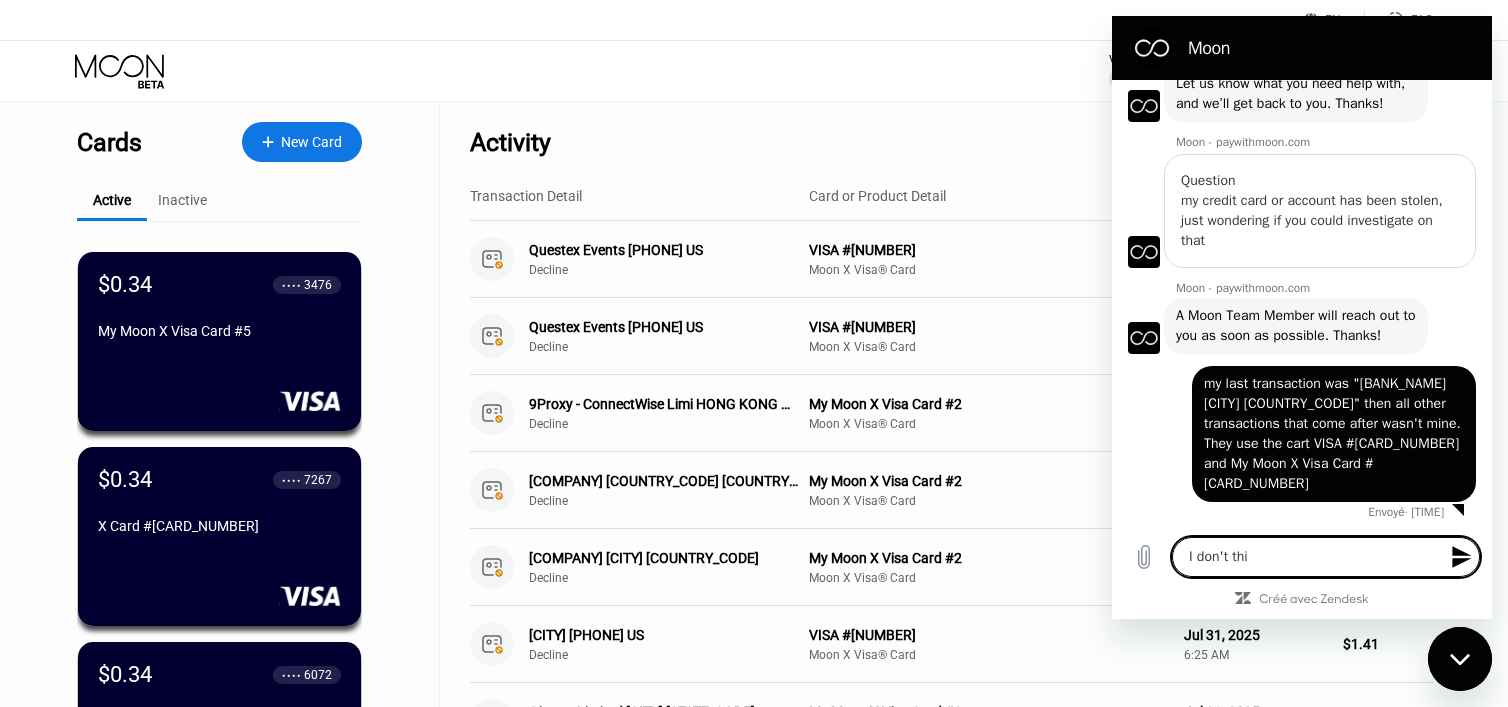type on "I don't thin" 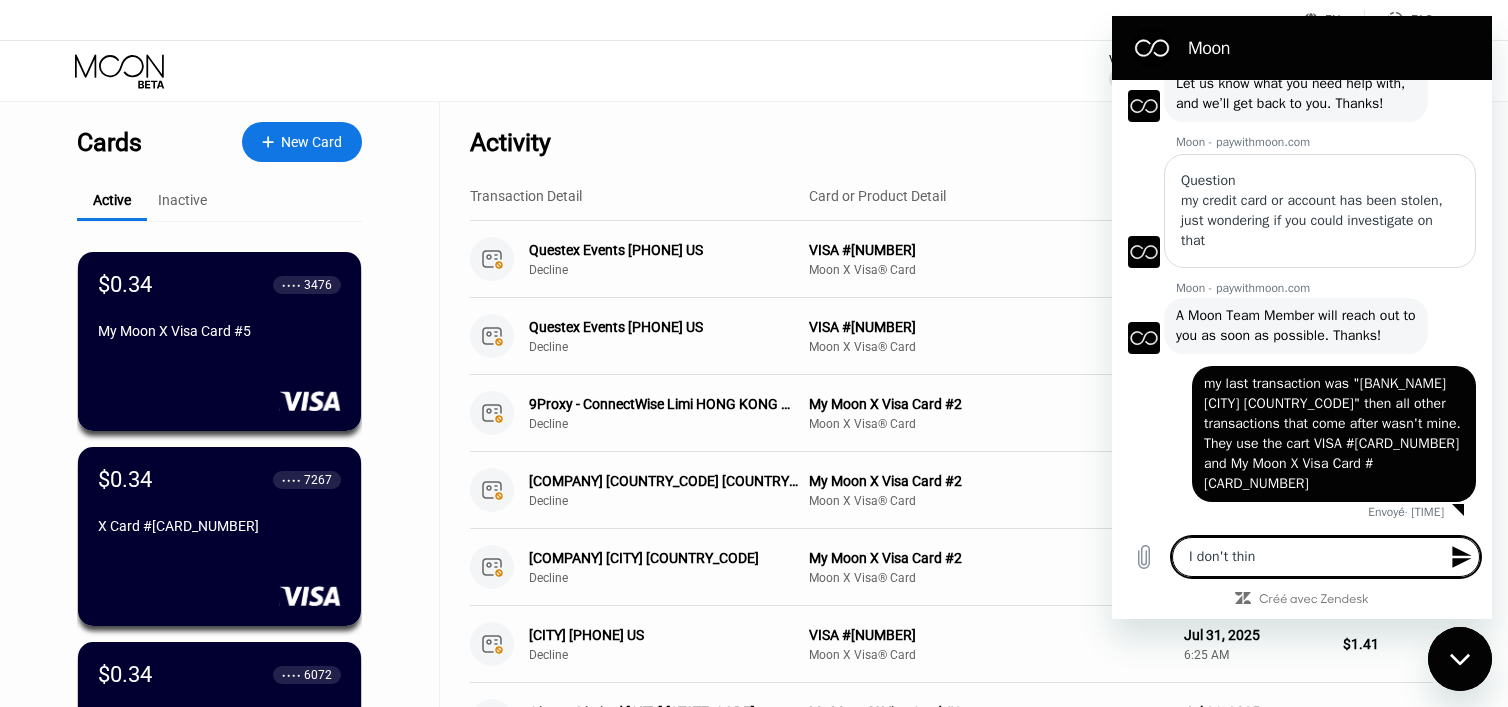 type on "I don't think" 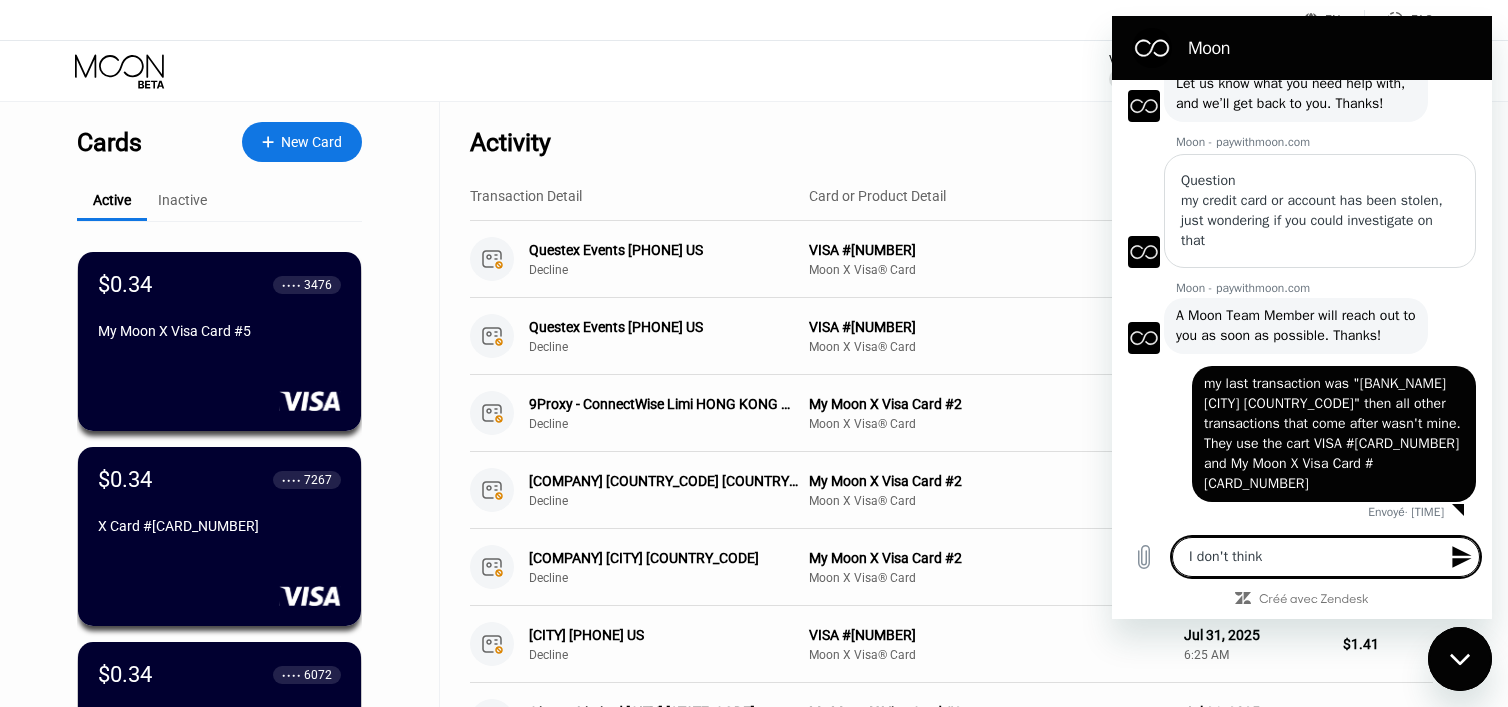 type on "I don't think" 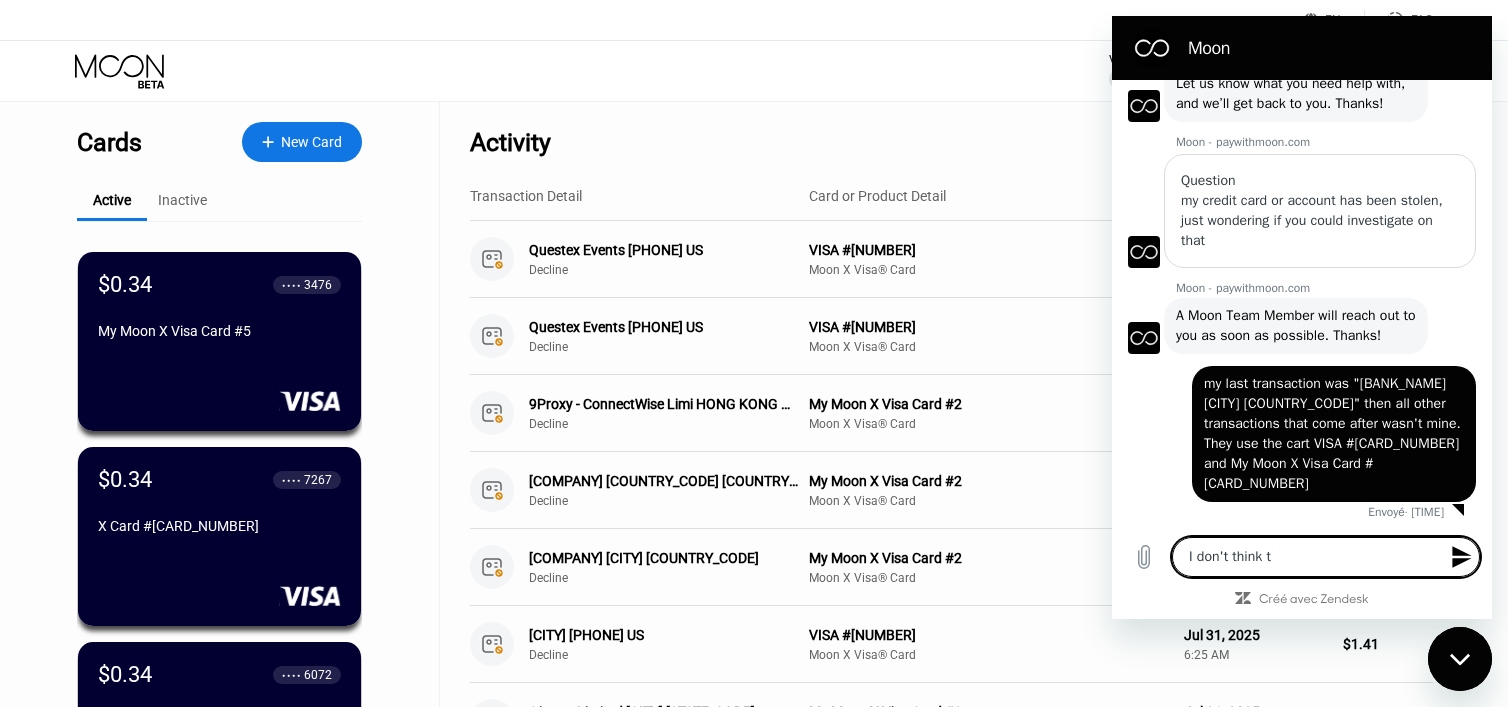 type on "I don't think th" 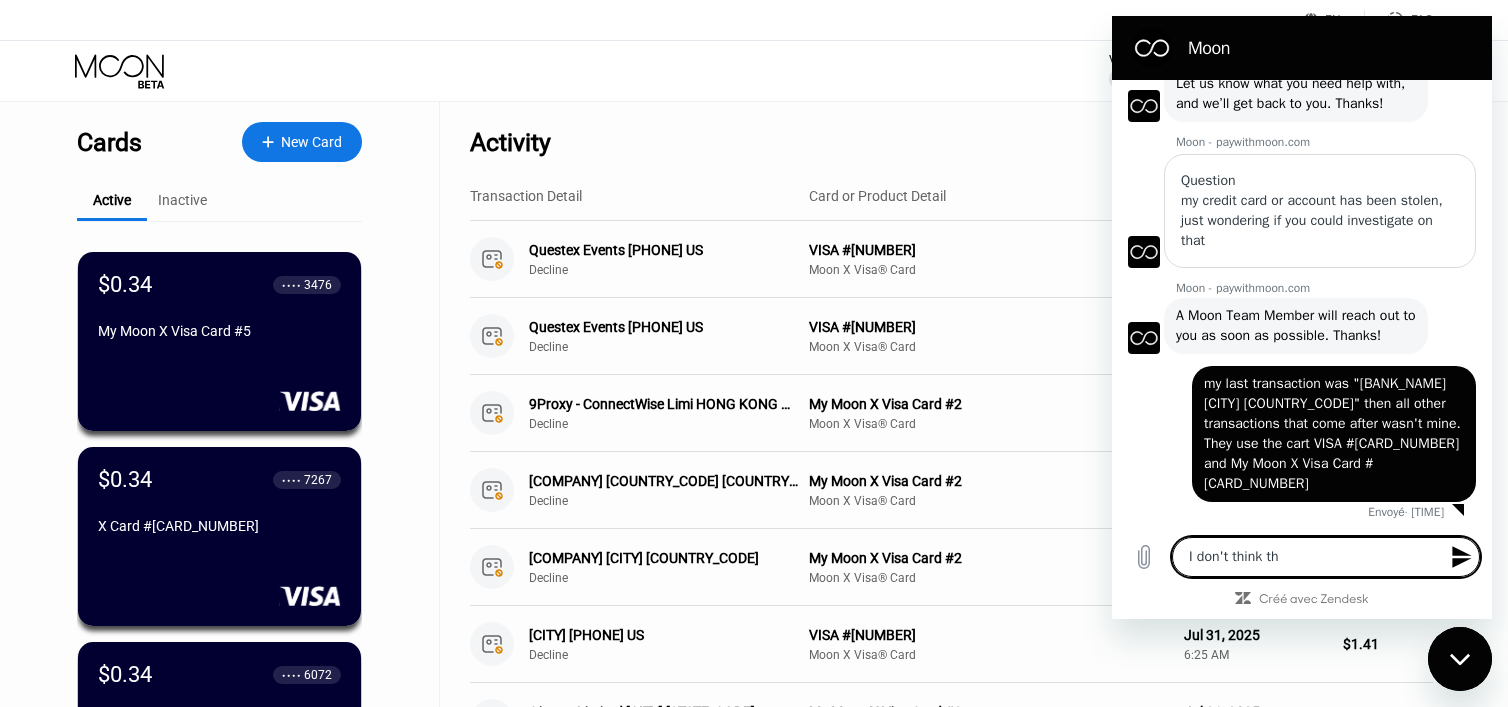 type on "I don't think the" 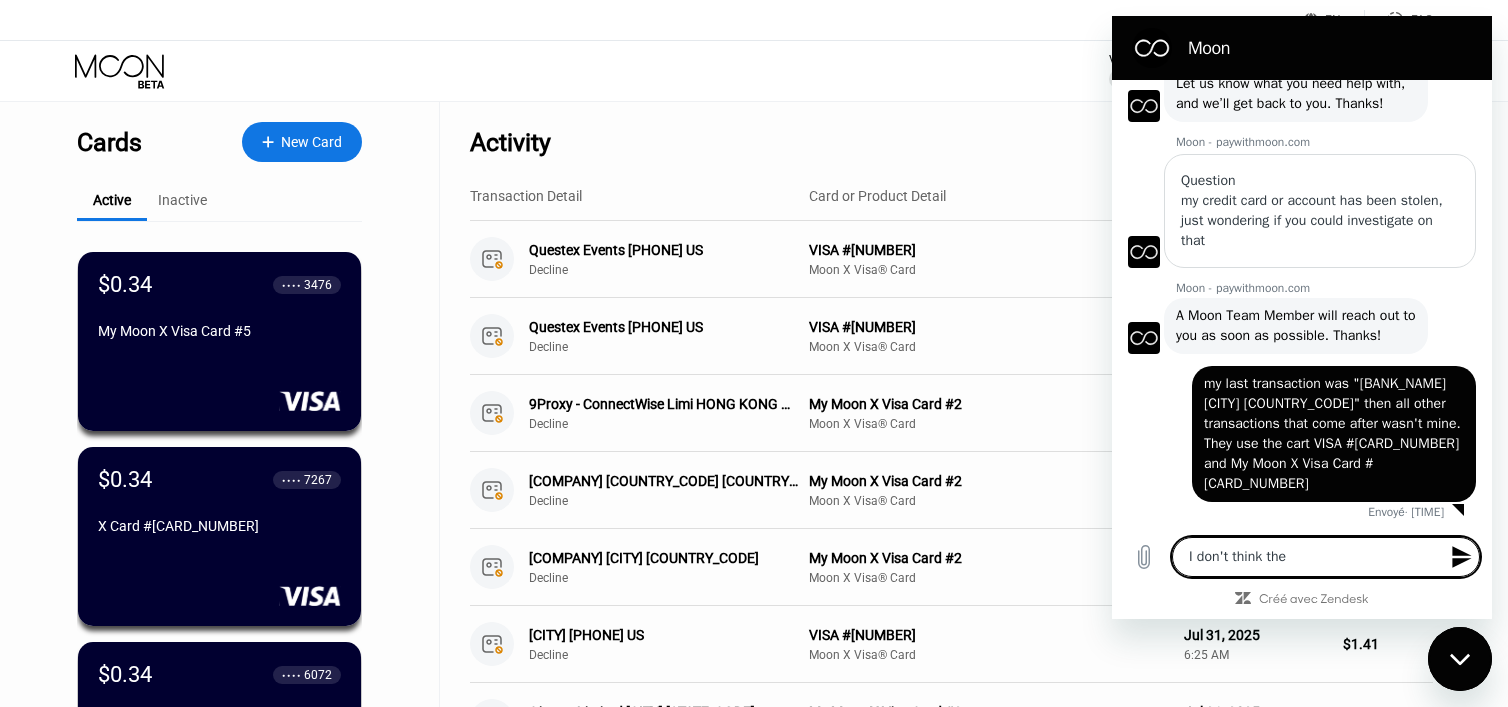 type on "I don't think they" 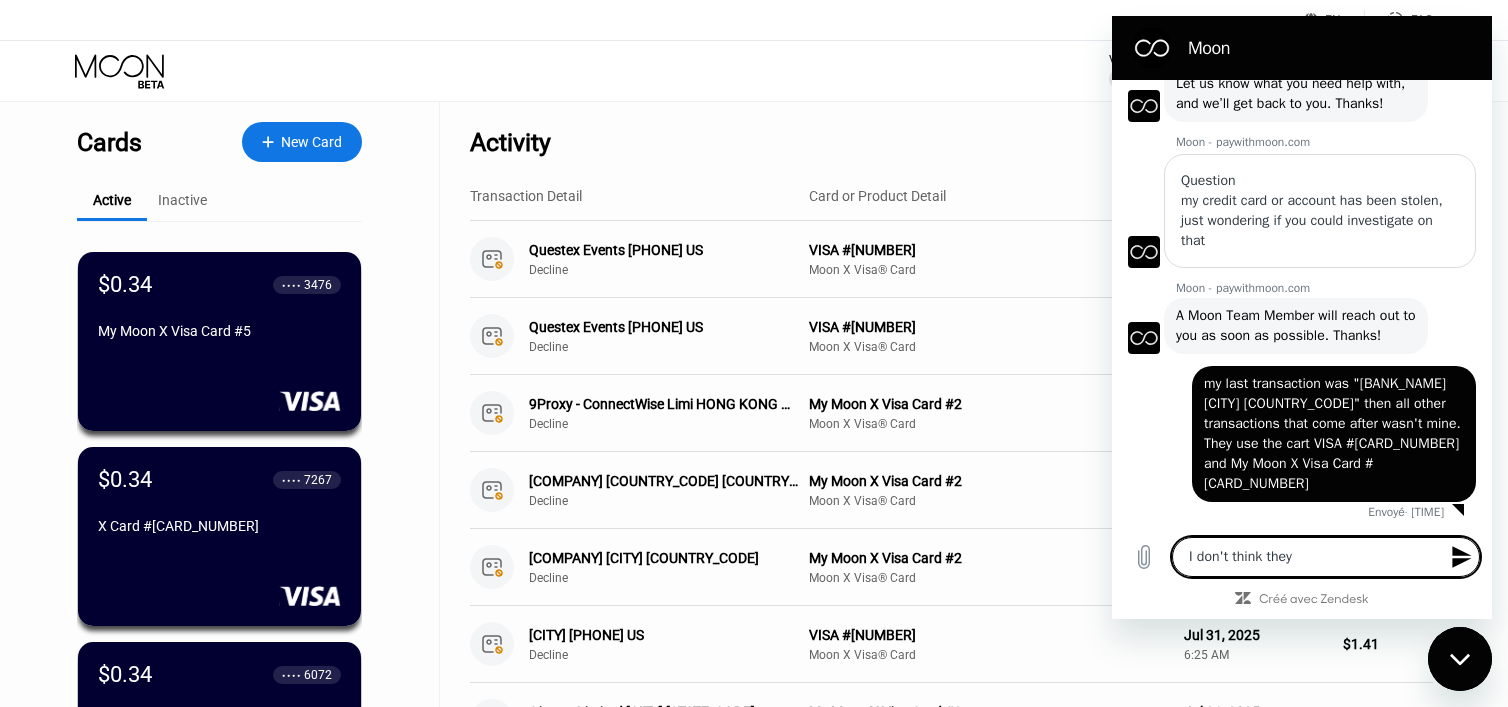 type on "I don't think they" 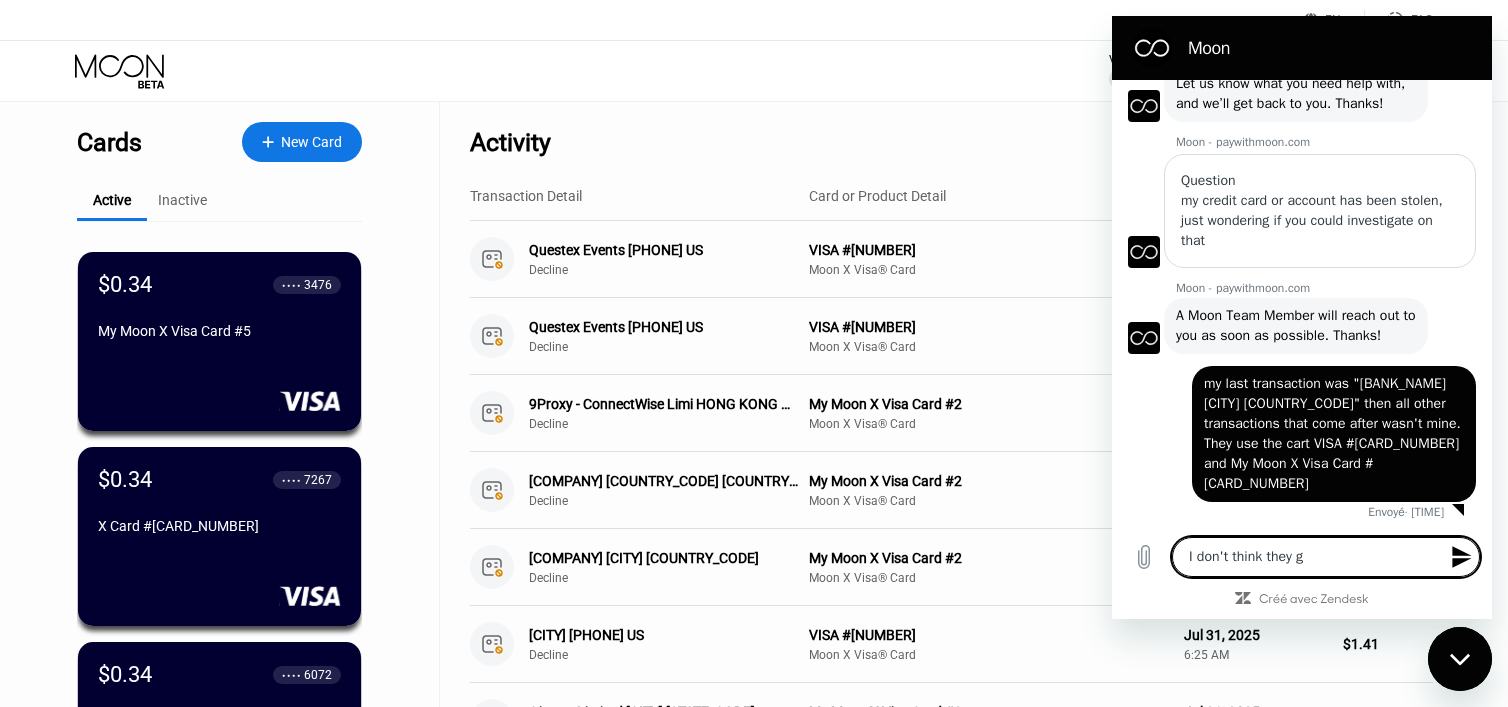 type on "I don't think they go" 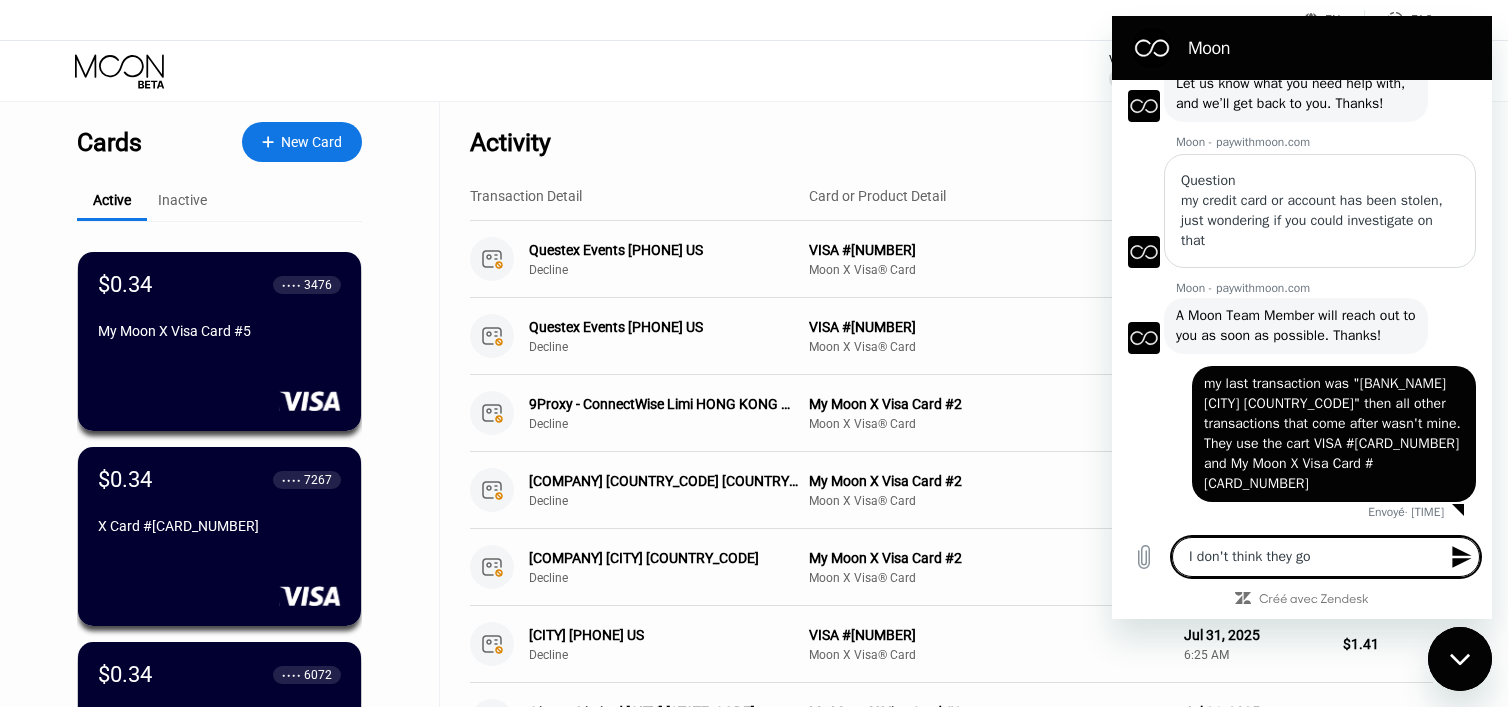 type on "I don't think they got" 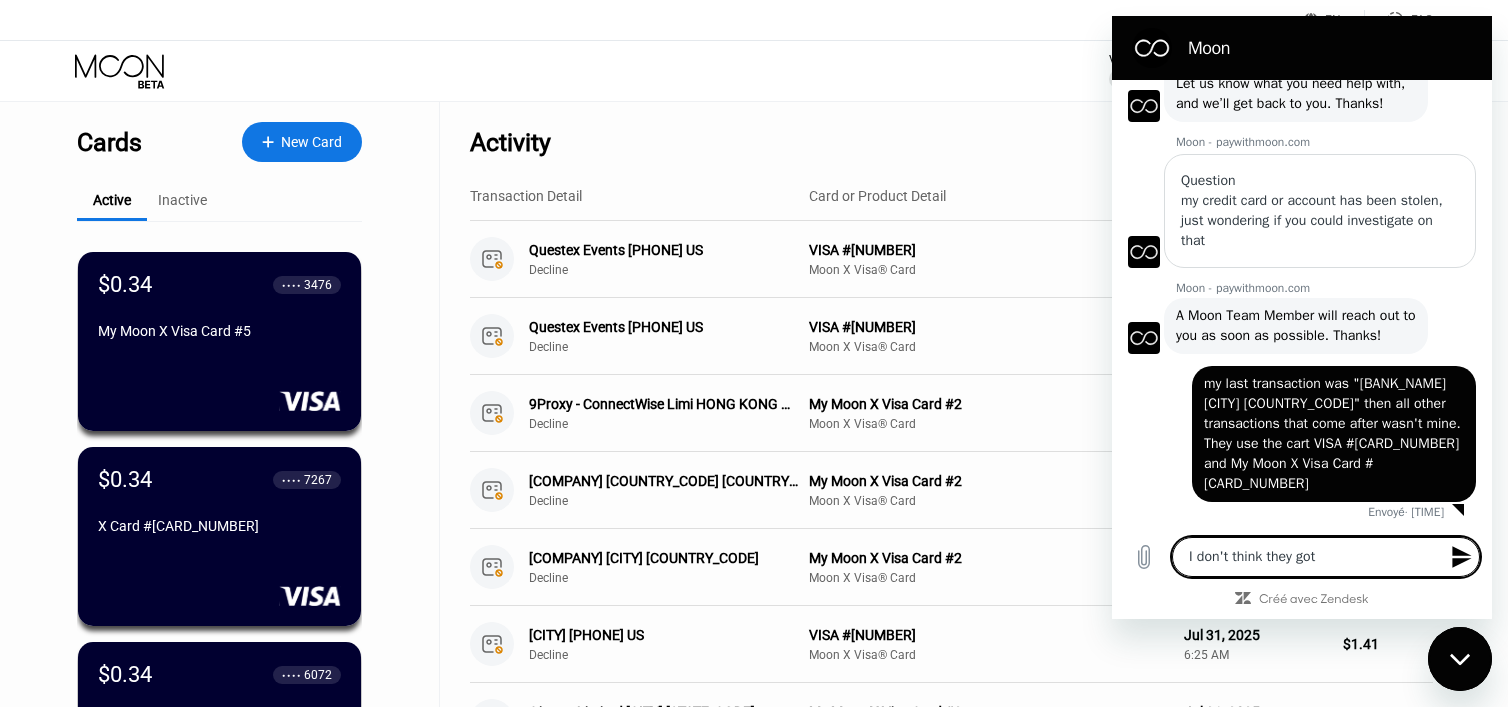 type on "I don't think they got" 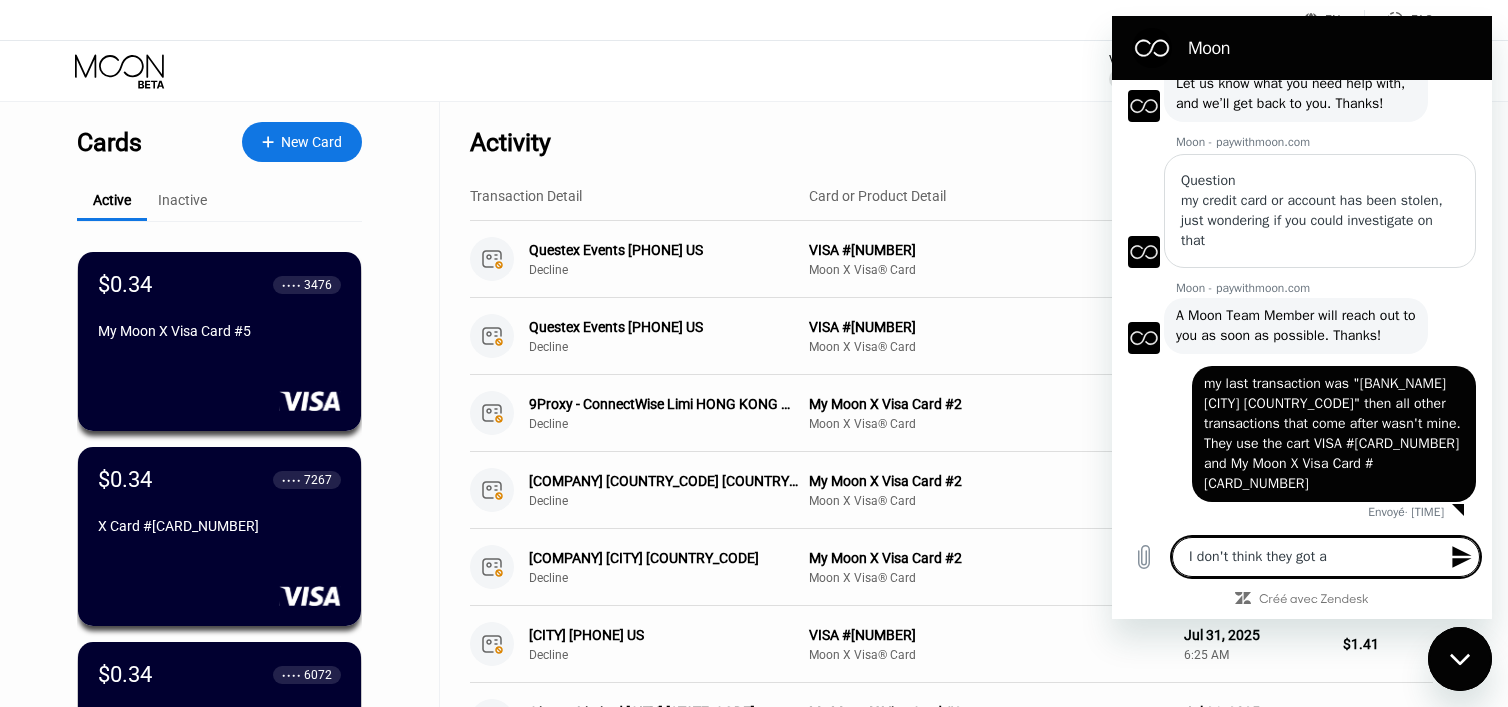 type on "I don't think they got ac" 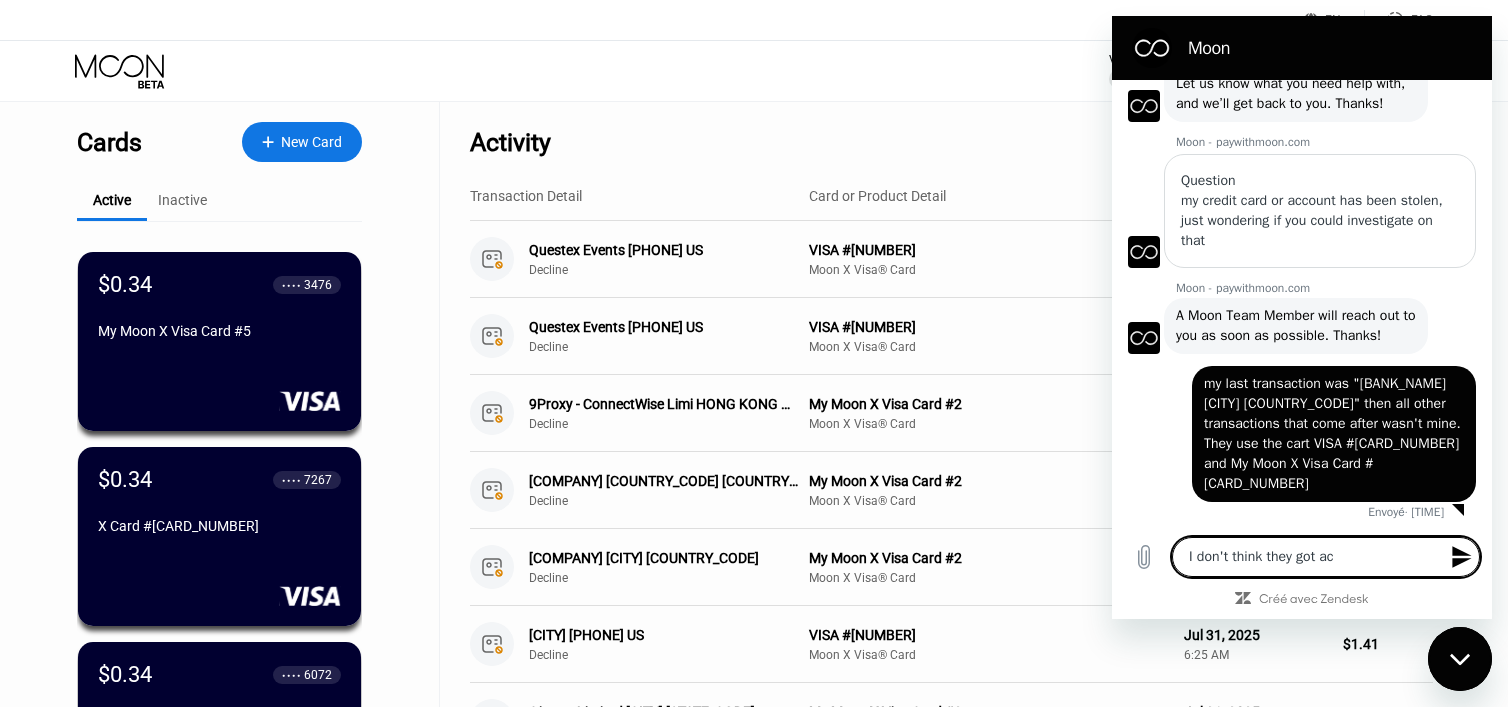 type on "I don't think they got acc" 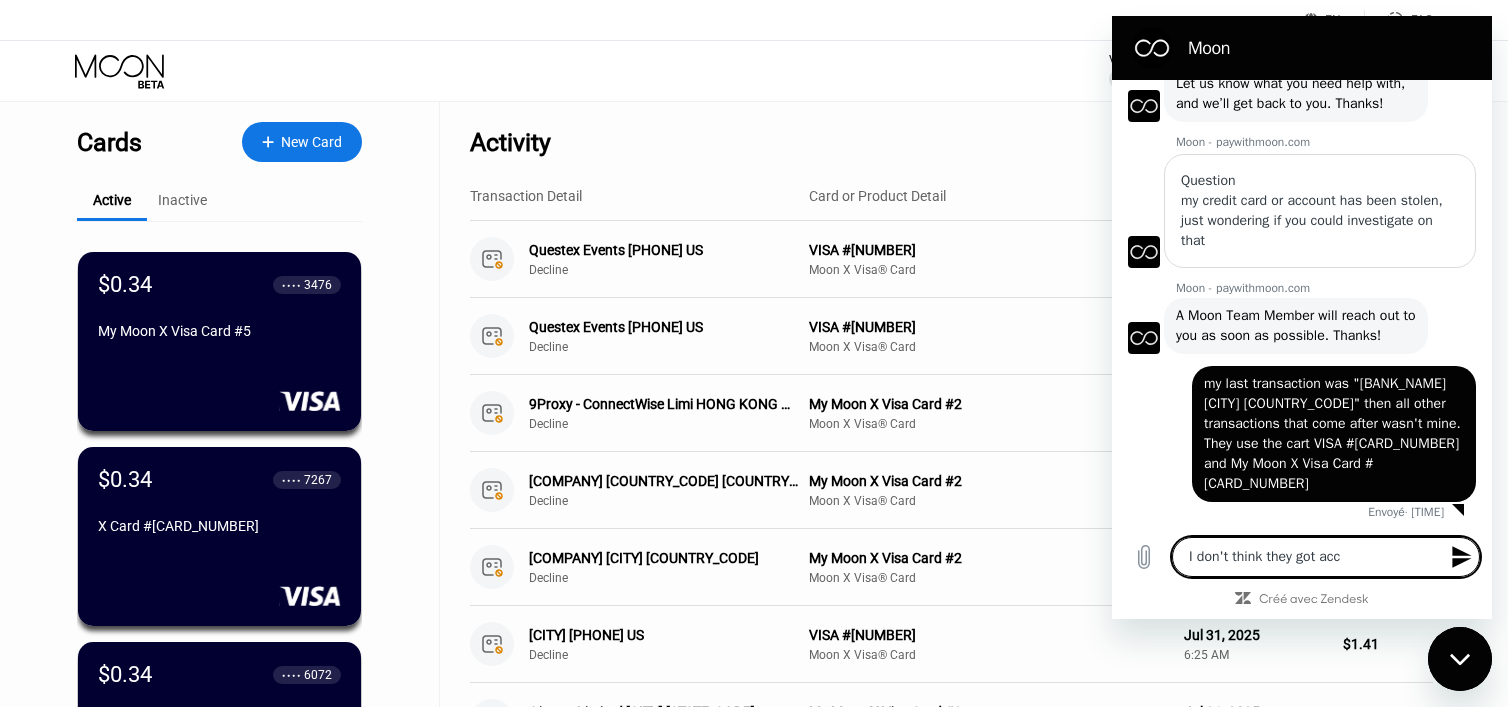 type on "I don't think they got acce" 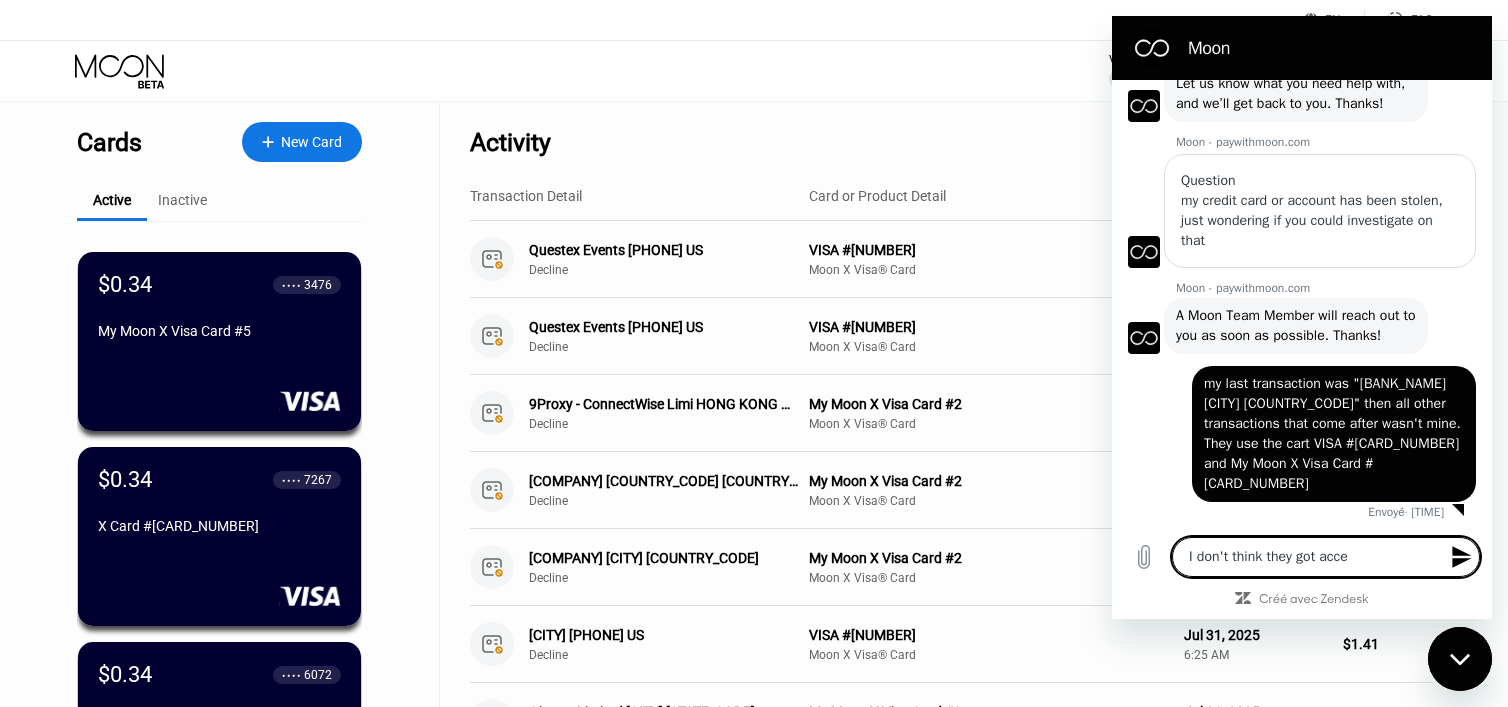 type on "I don't think they got acces" 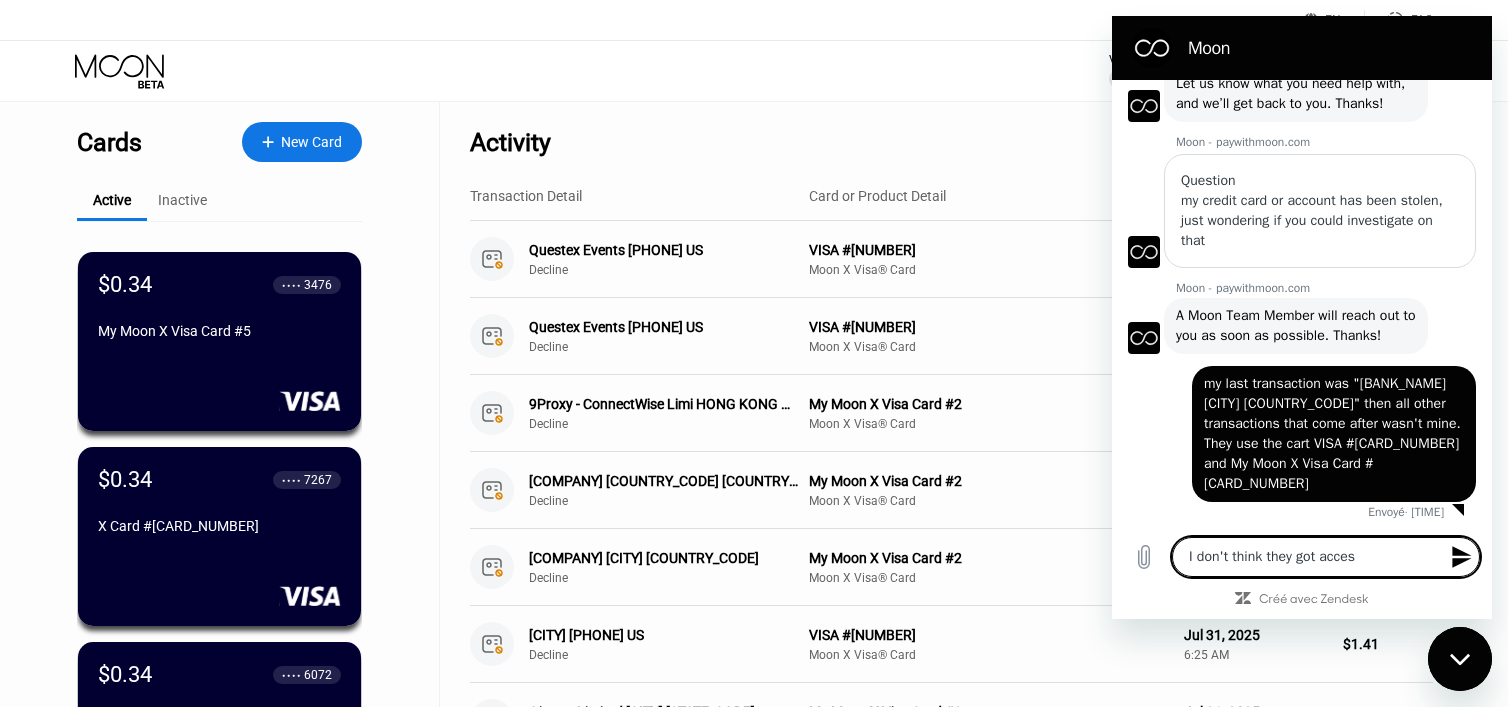 type on "I don't think they got access" 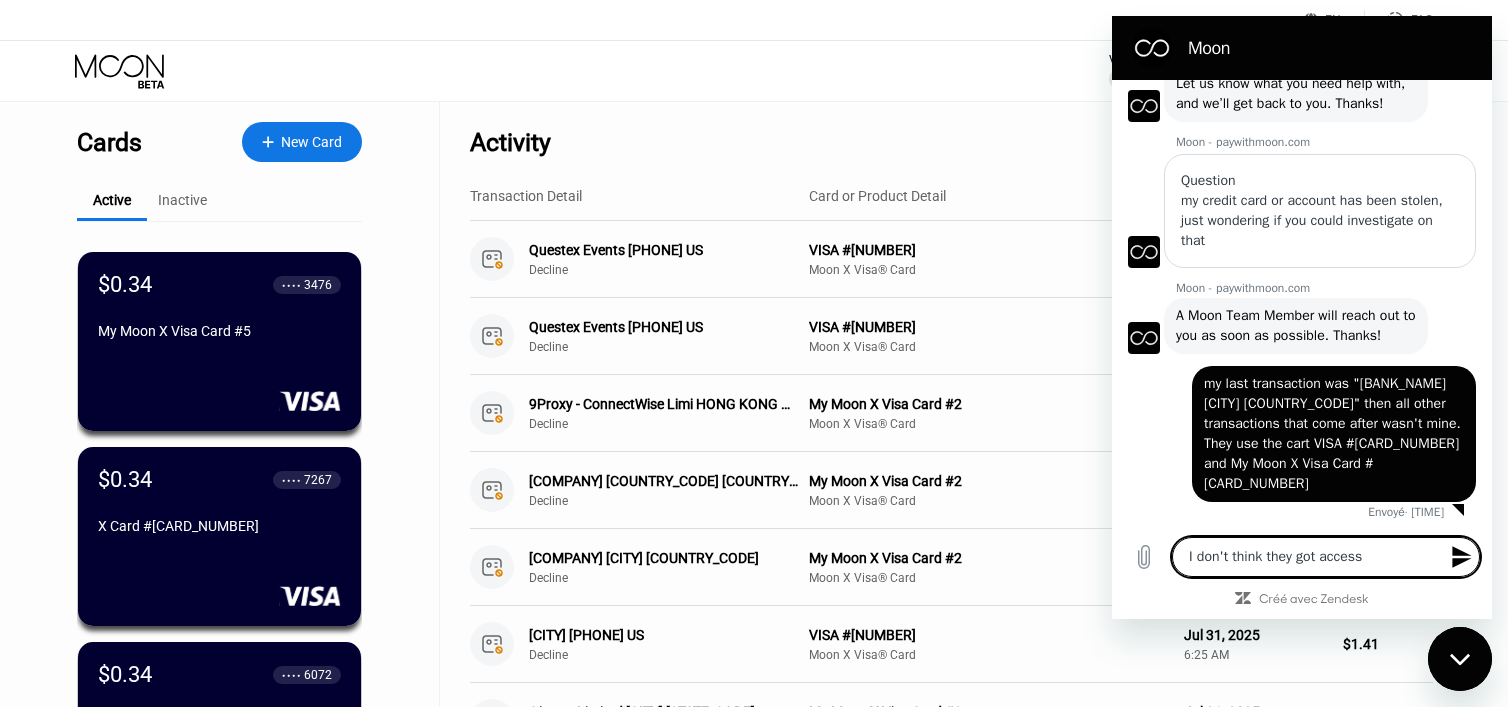 type on "I don't think they got access" 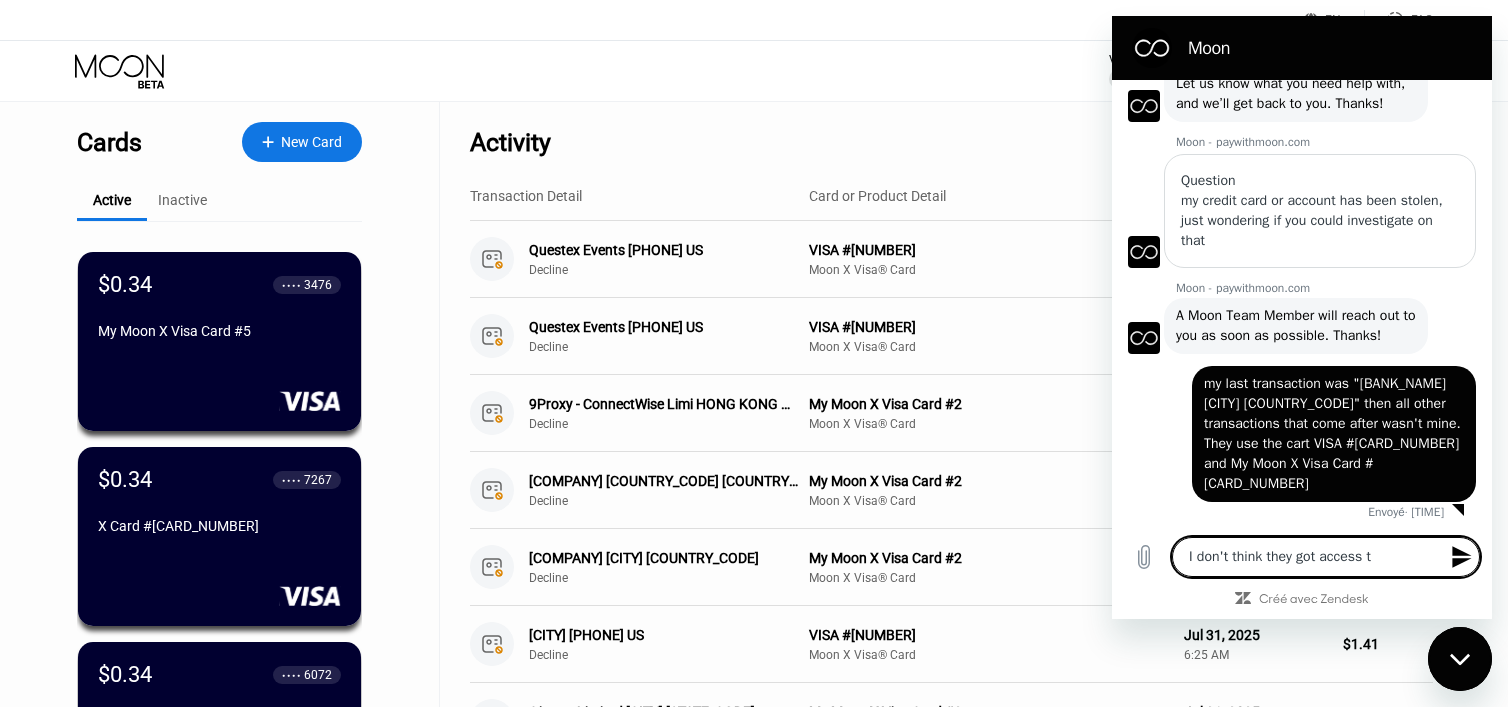type on "I don't think they got access to" 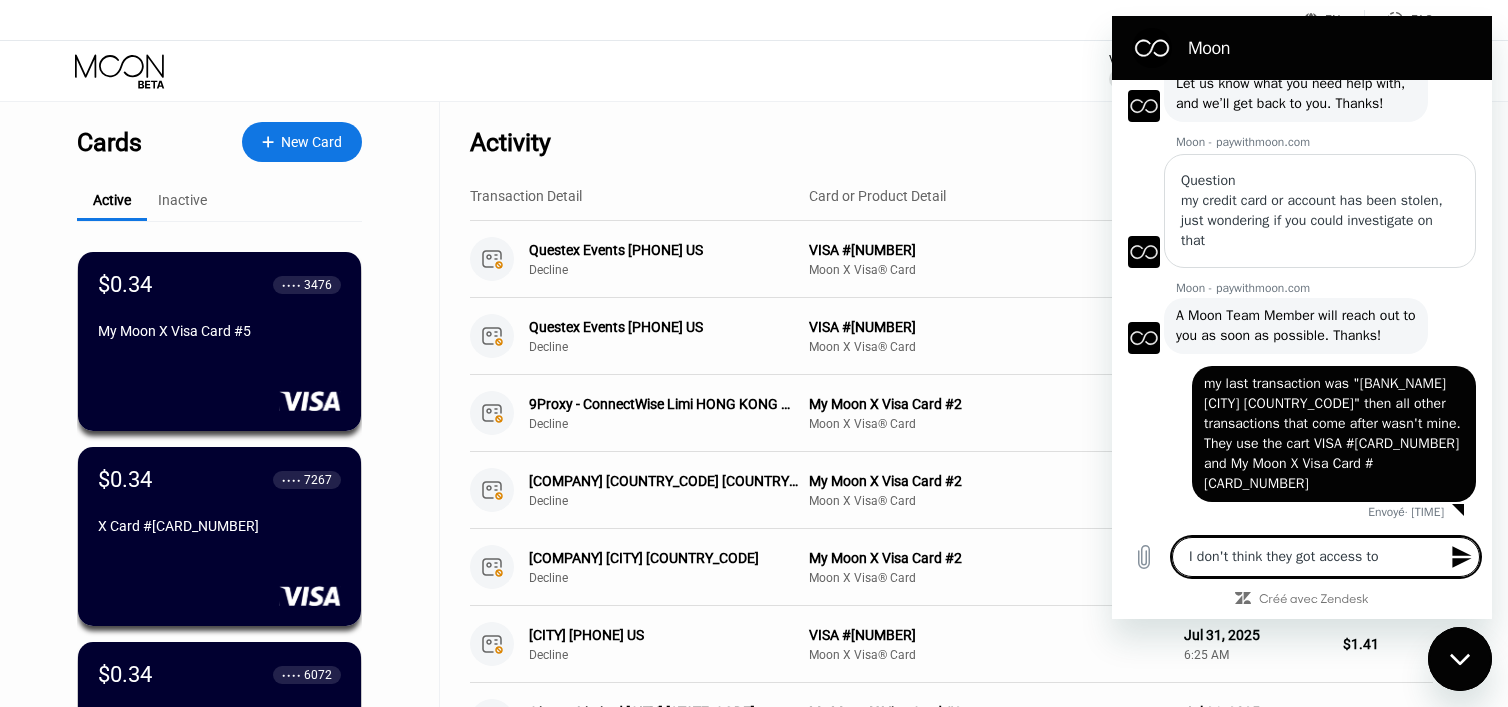 type on "I don't think they got access to" 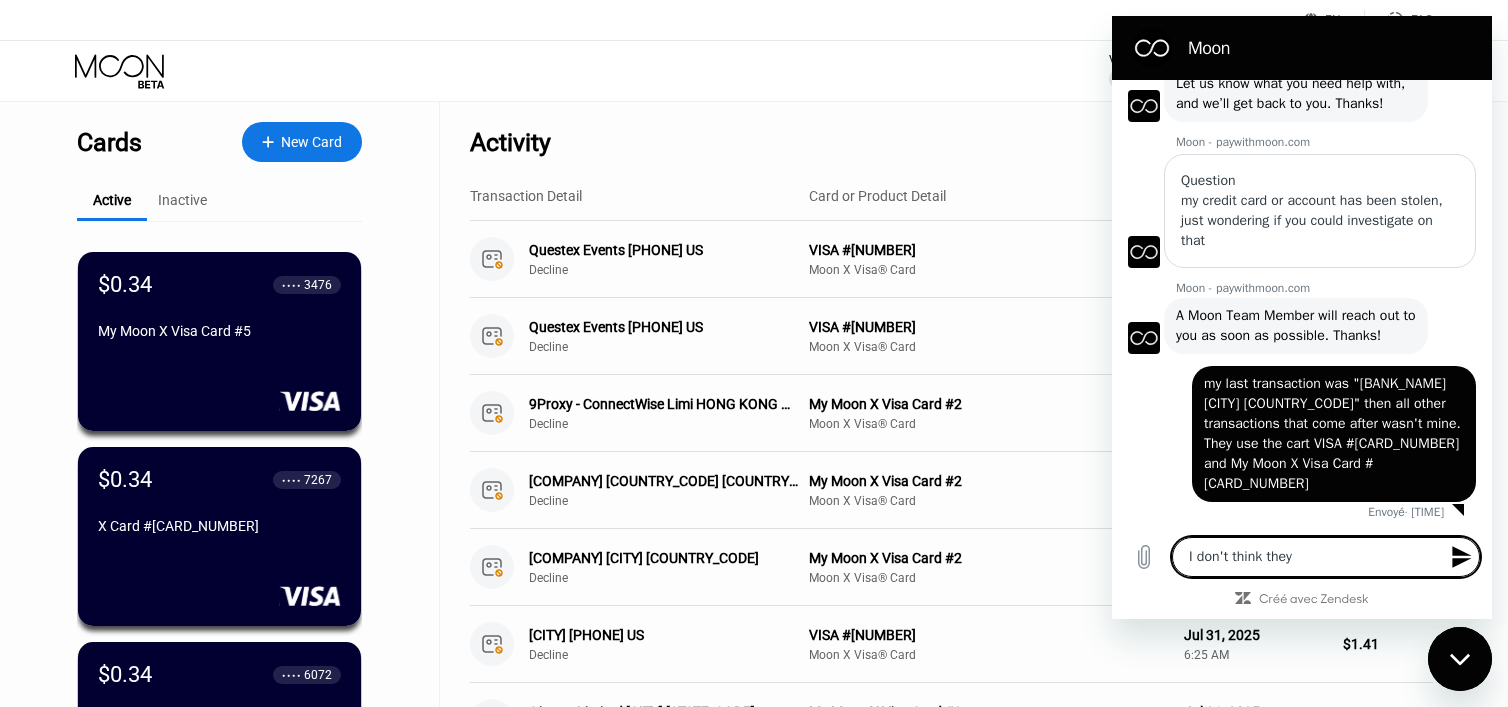 type on "I don't think they m" 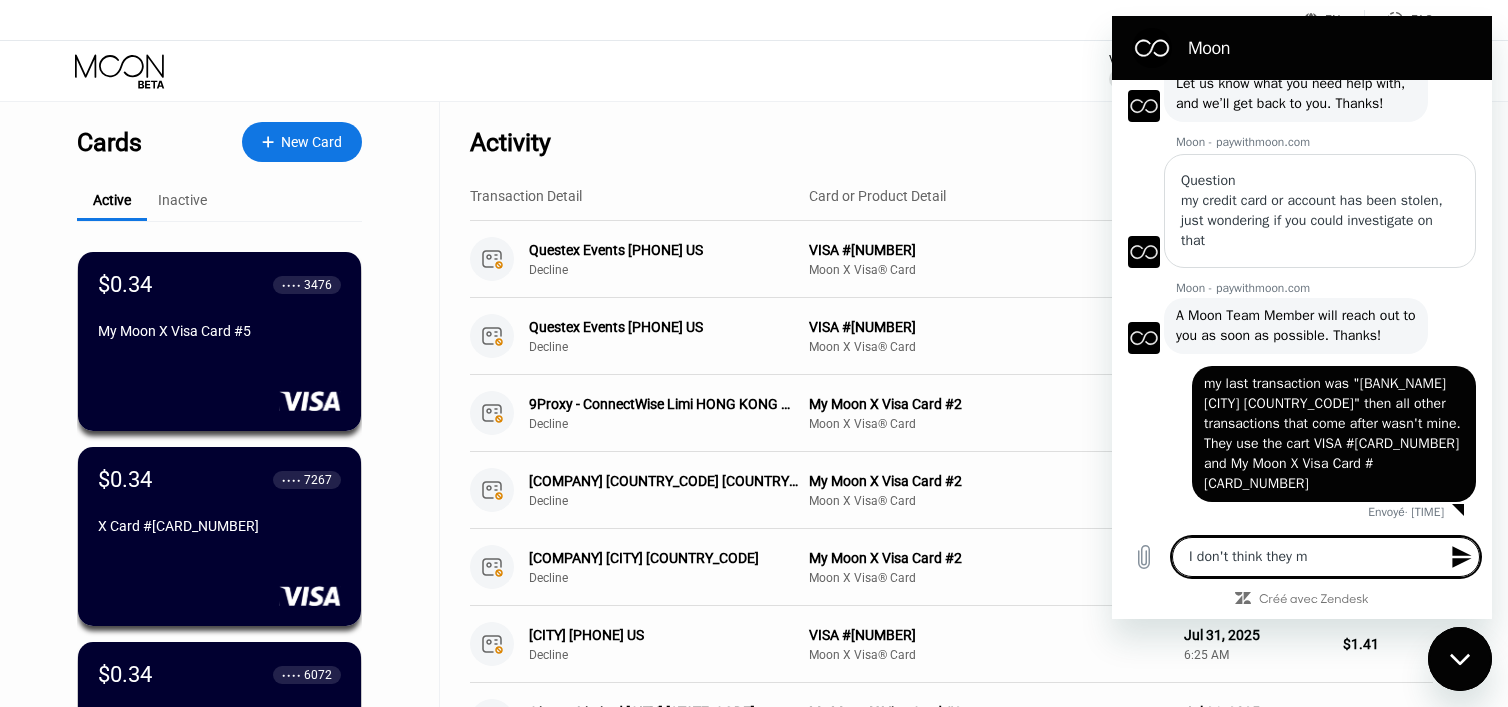 type on "I don't think they ma" 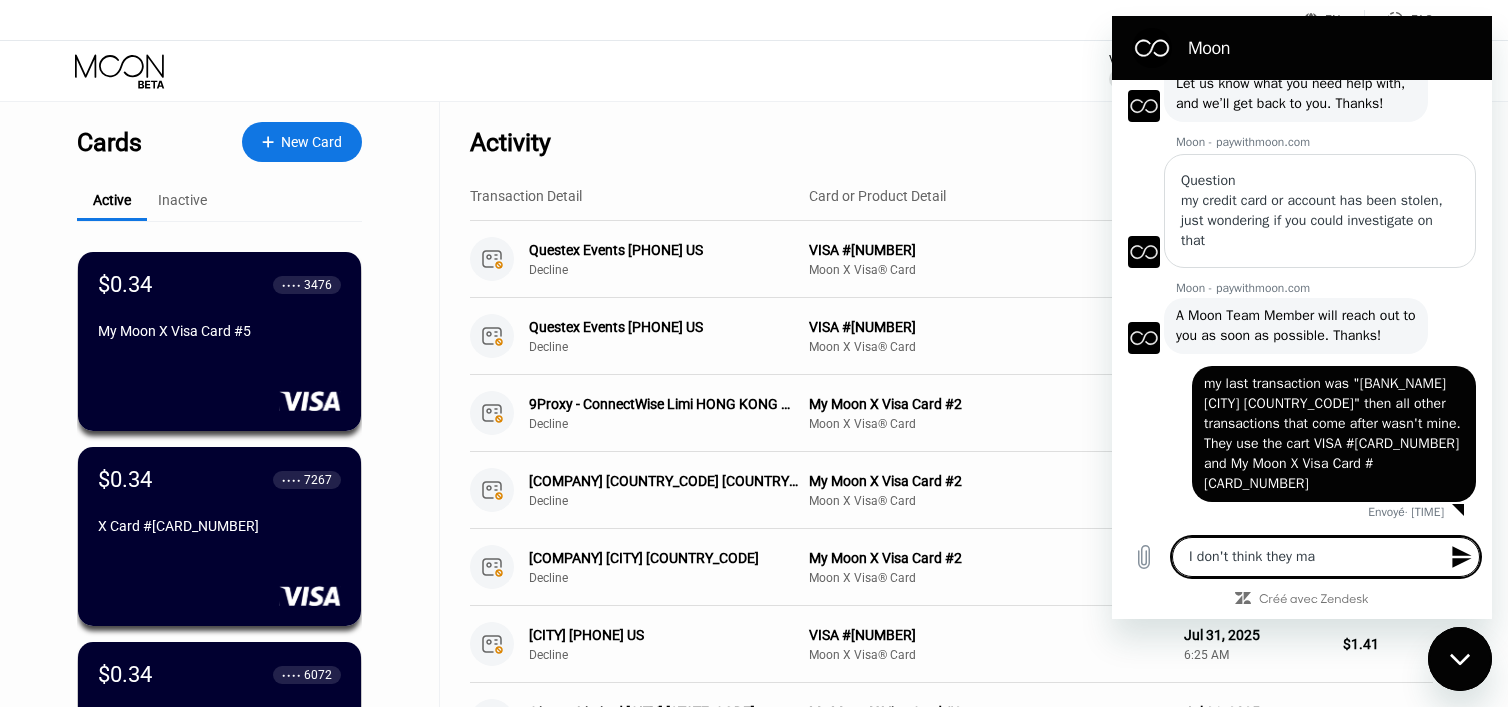 type on "x" 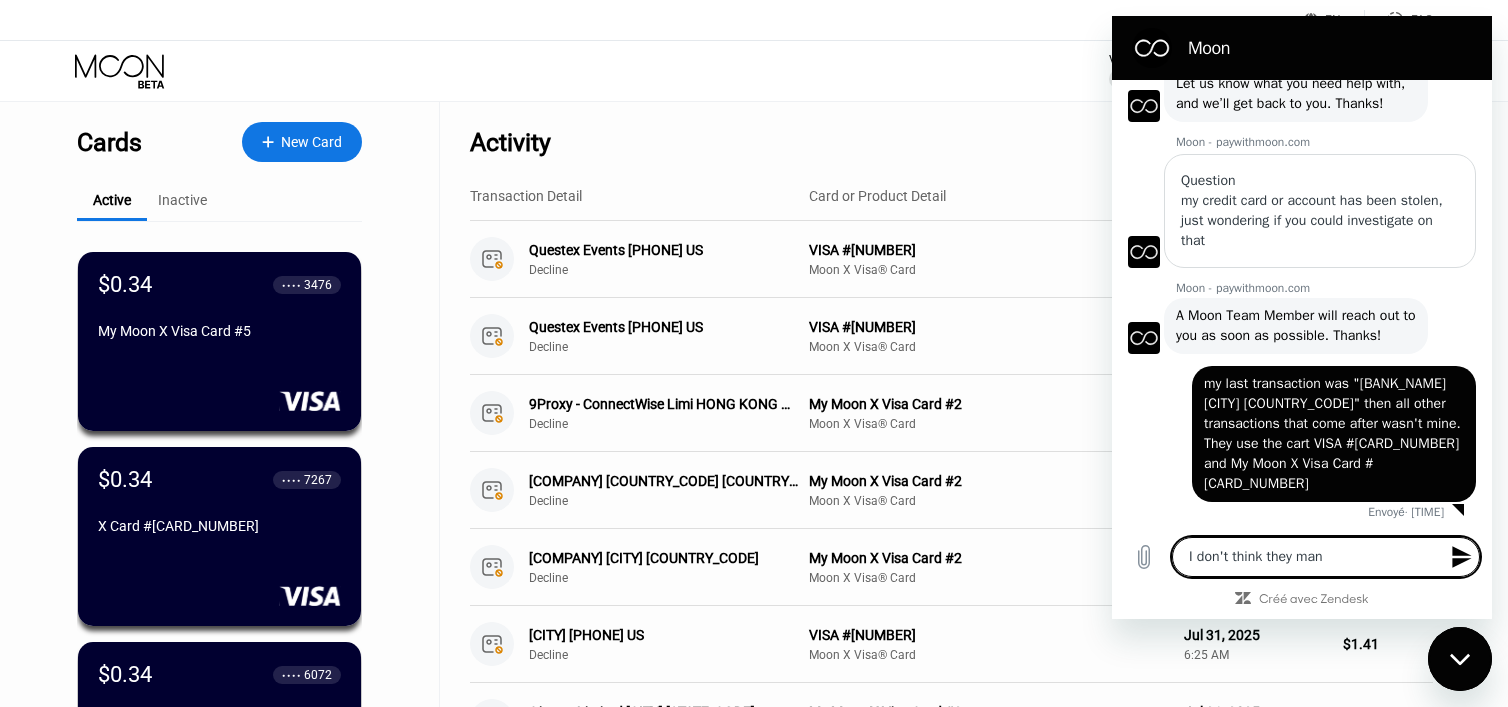 type on "I don't think they mana" 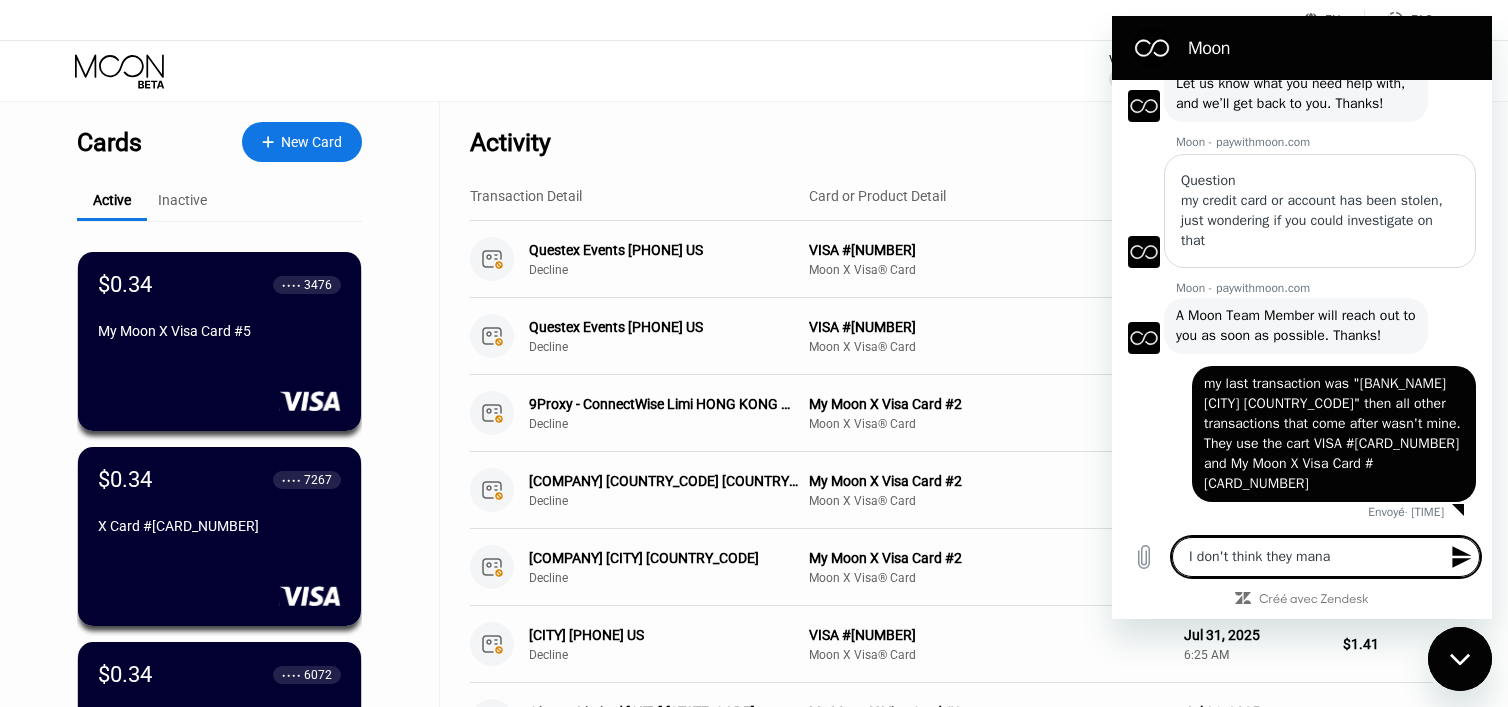 type on "I don't think they manag" 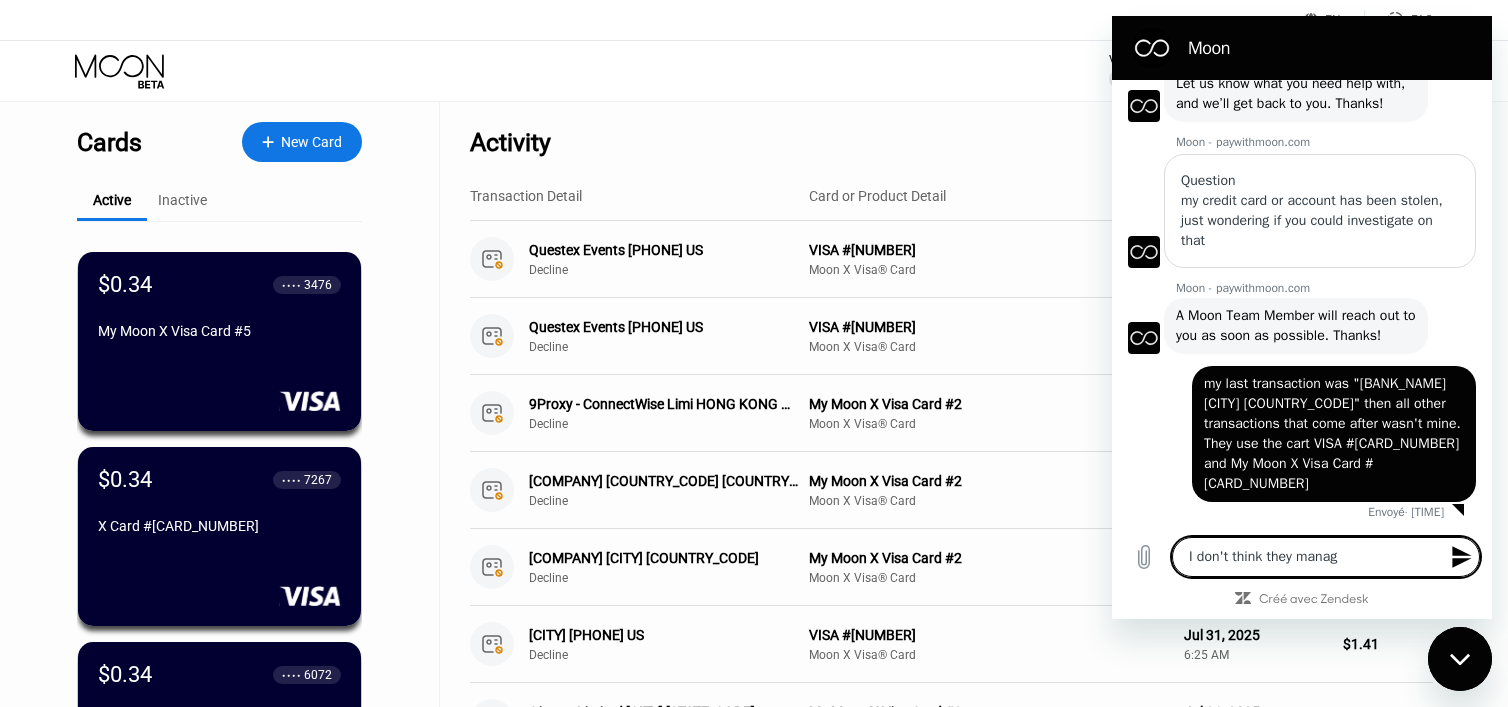 type on "I don't think they manage" 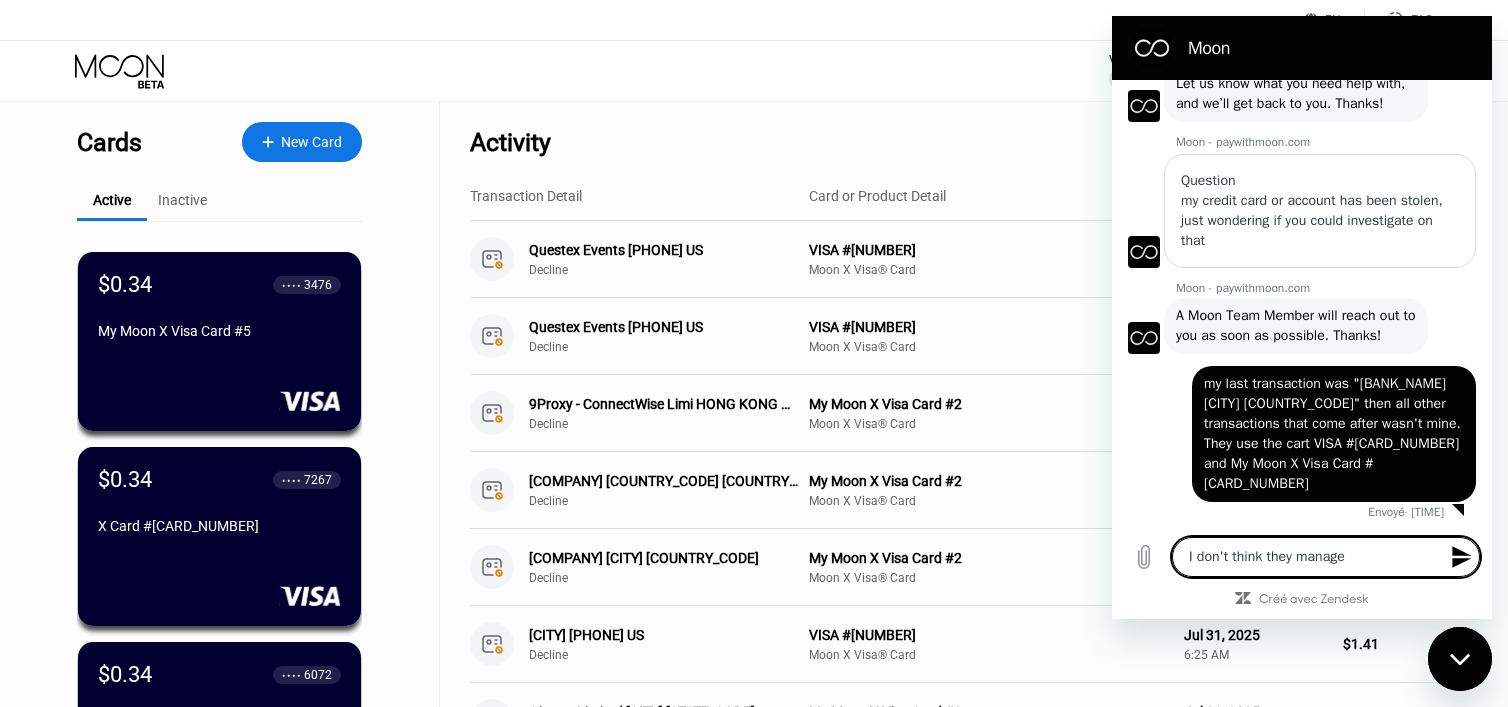type on "I don't think they managed" 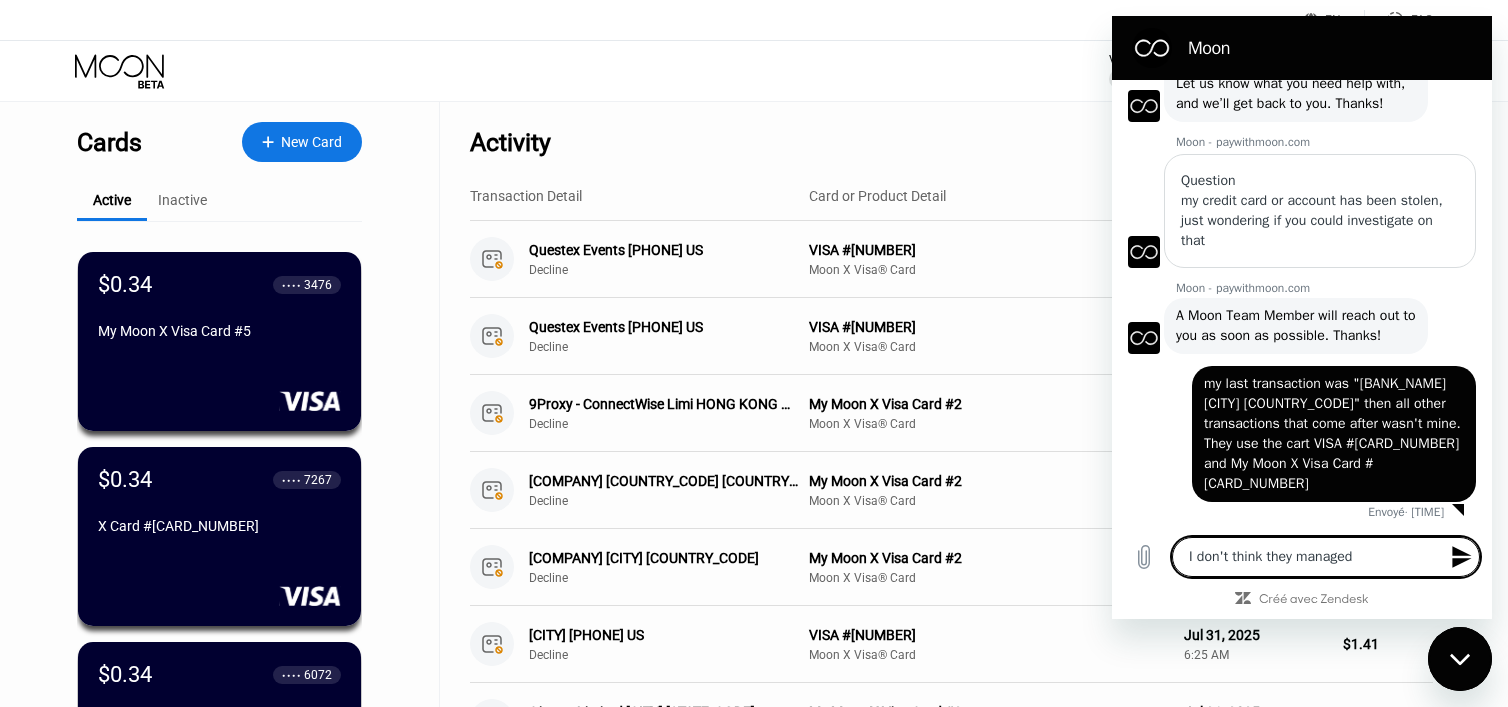 type on "I don't think they managed" 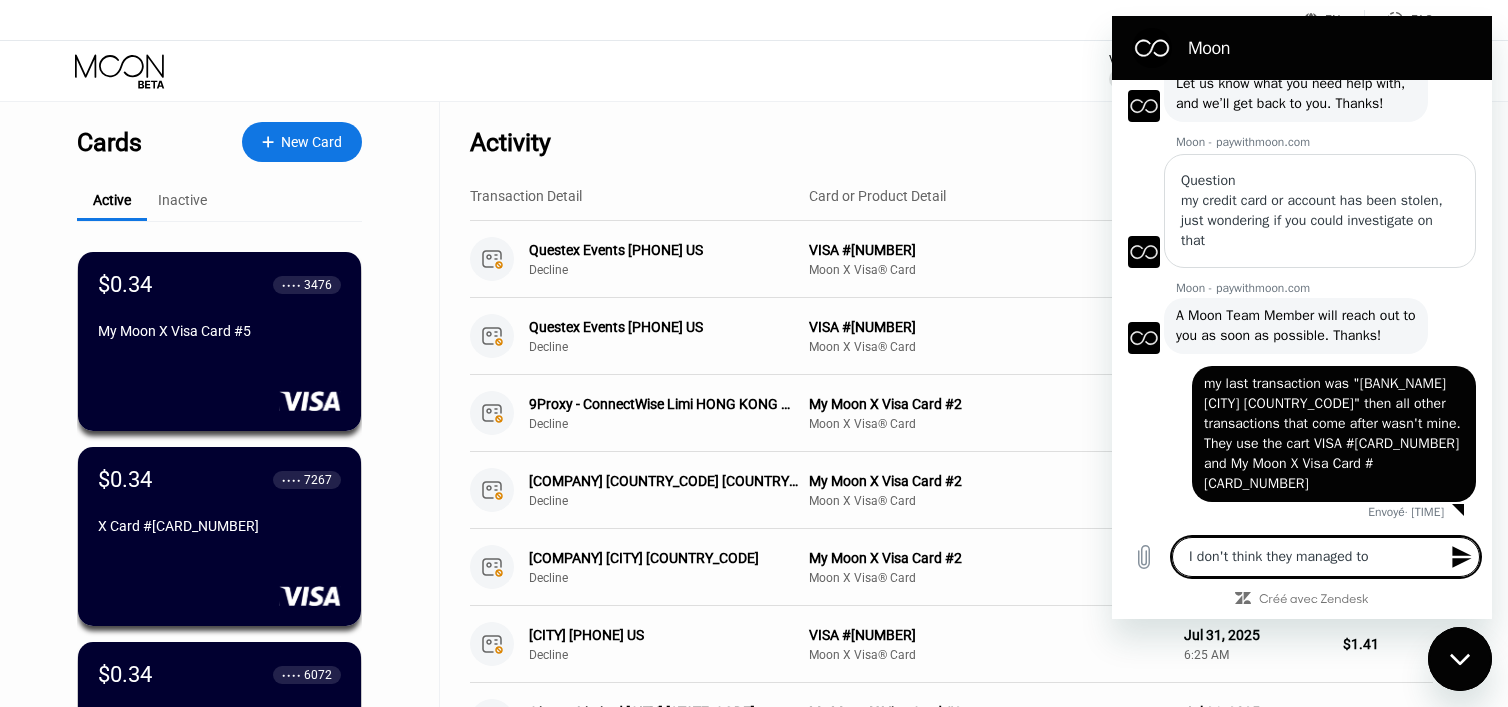 type on "I don't think they managed to" 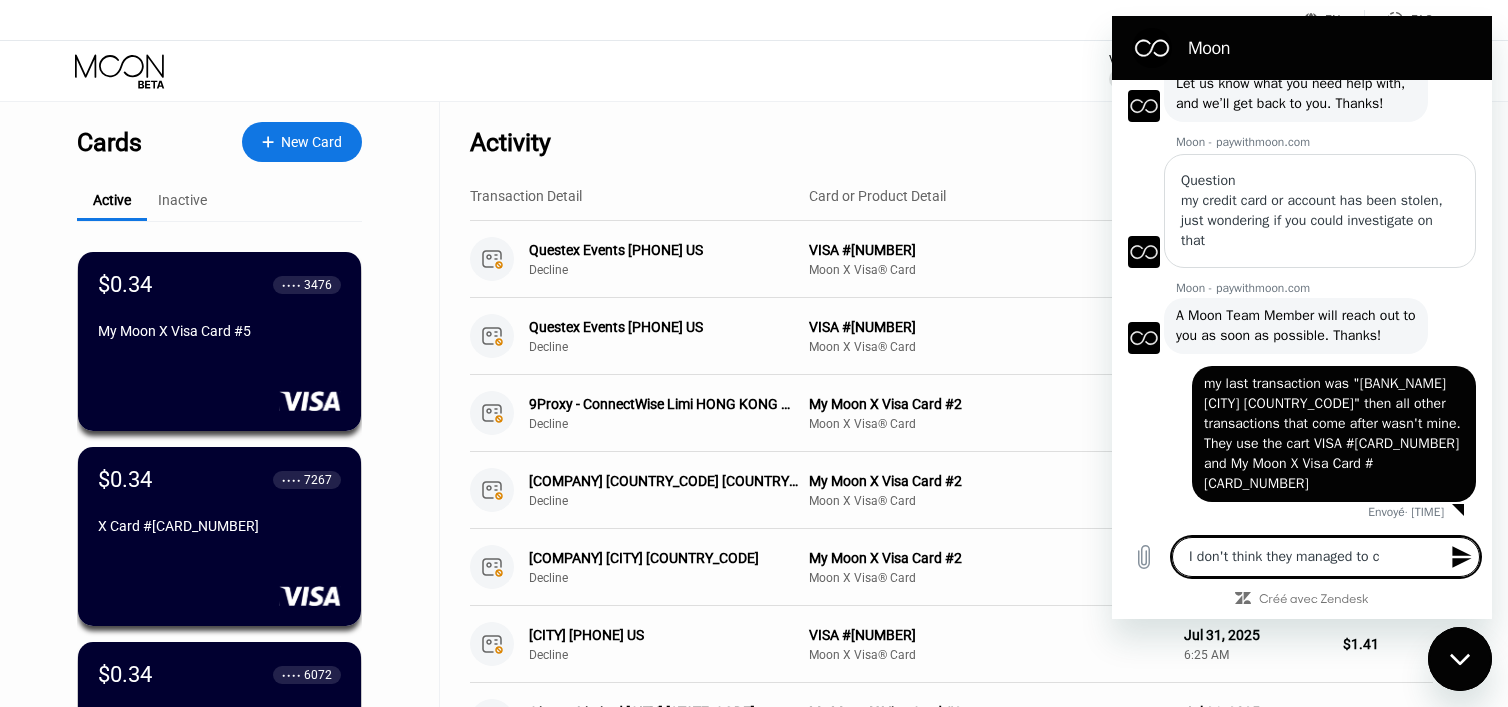 type on "I don't think they managed to co" 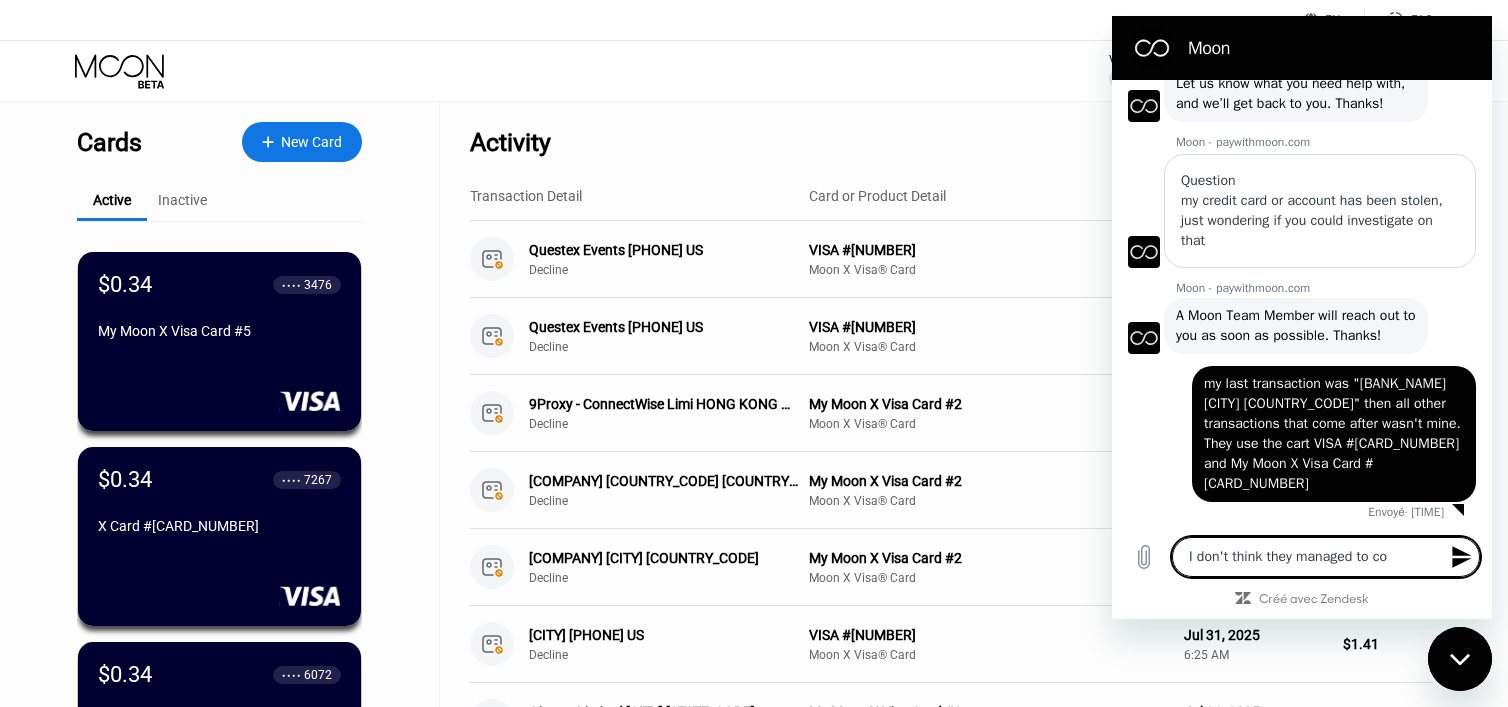 type on "I don't think they managed to con" 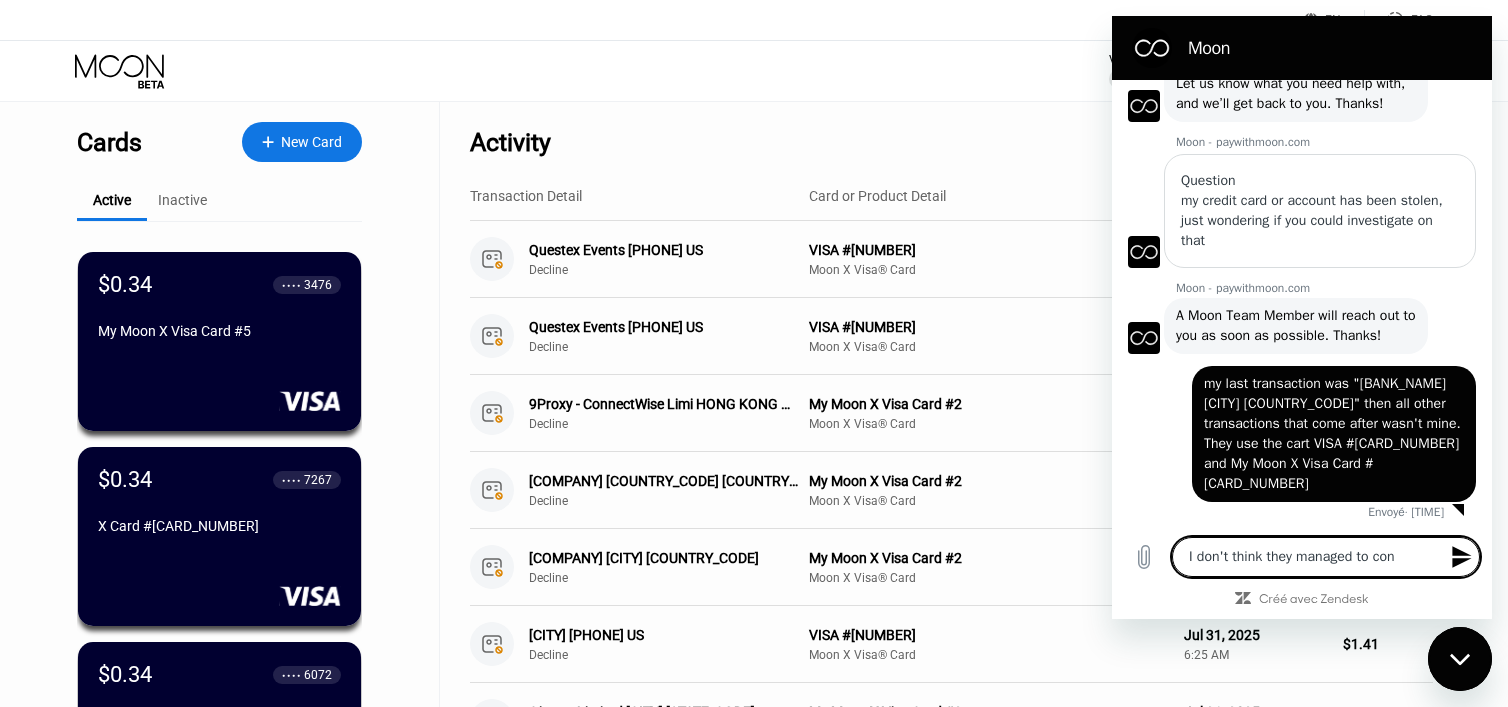type on "I don't think they managed to conn" 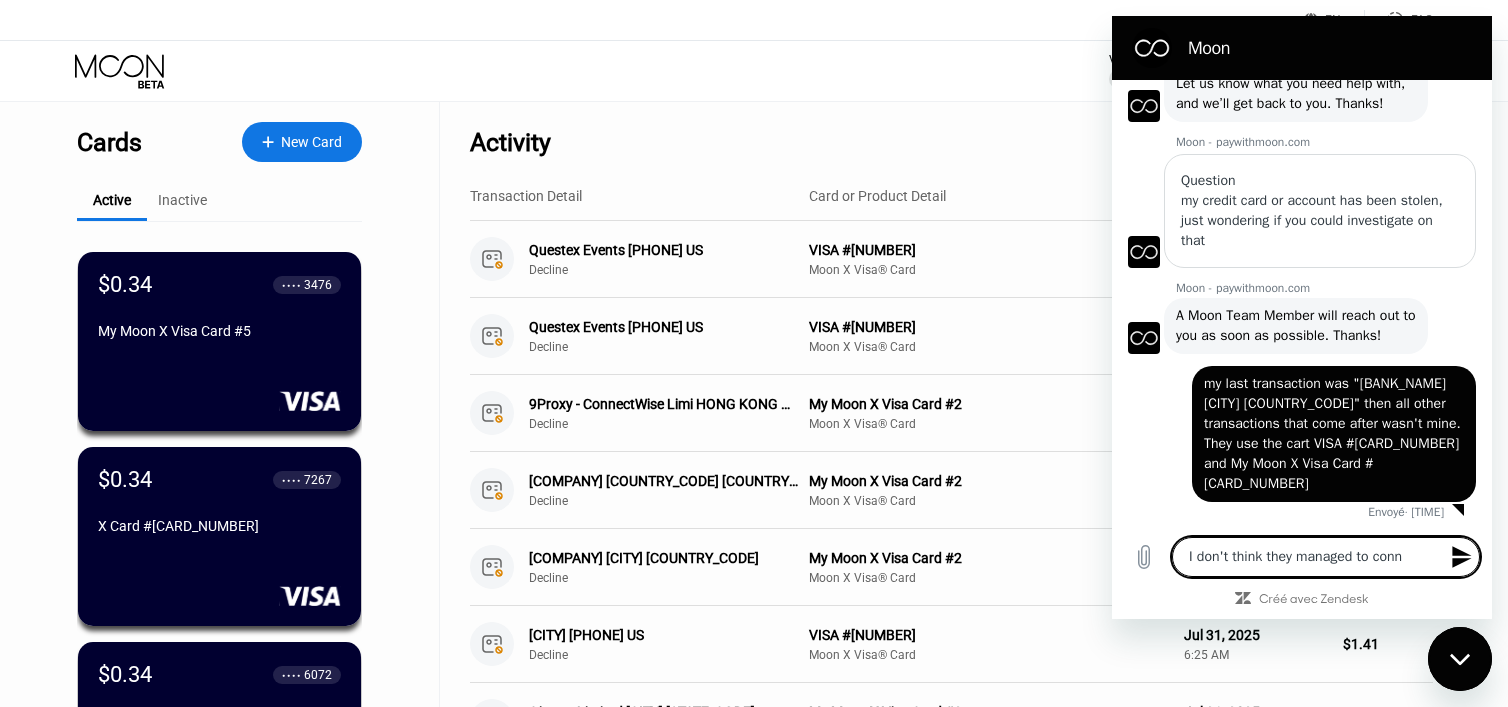 type on "I don't think they managed to conne" 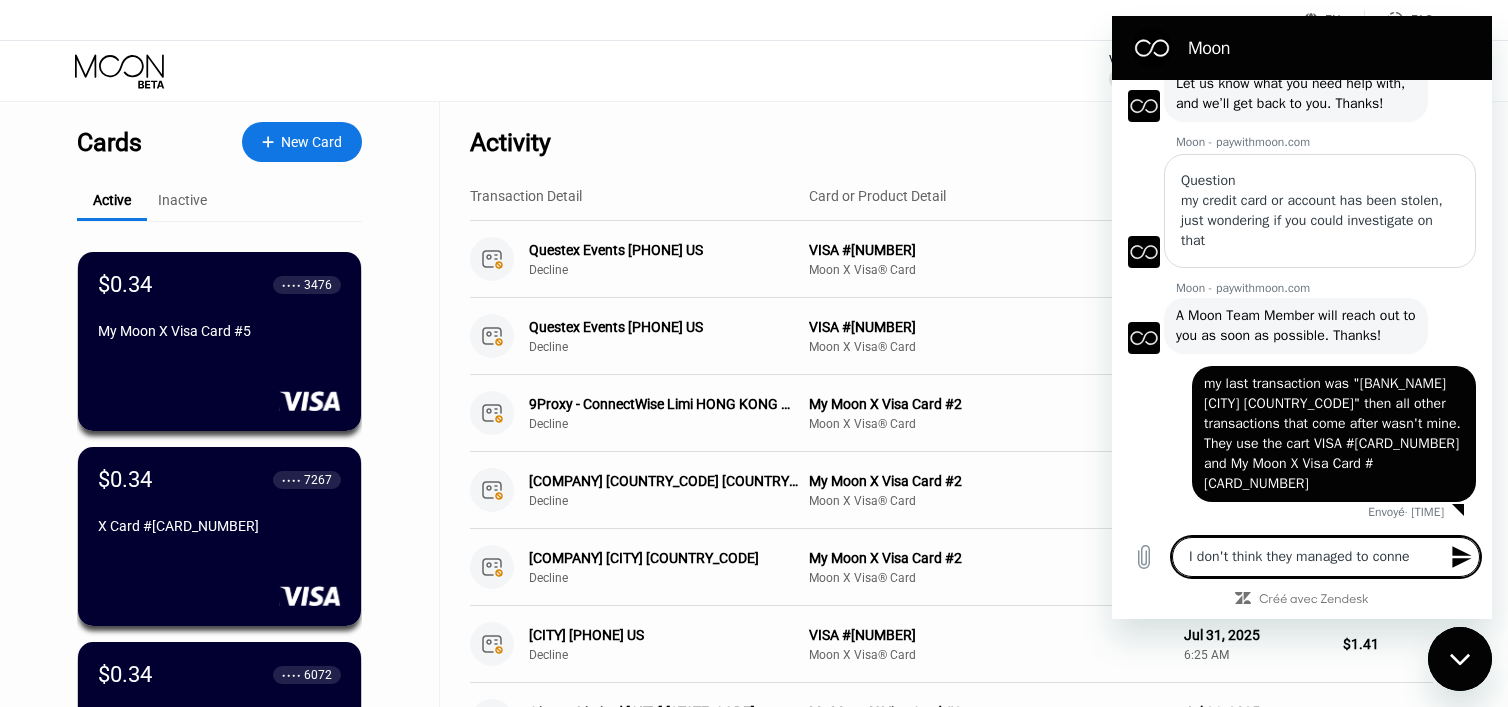 type on "x" 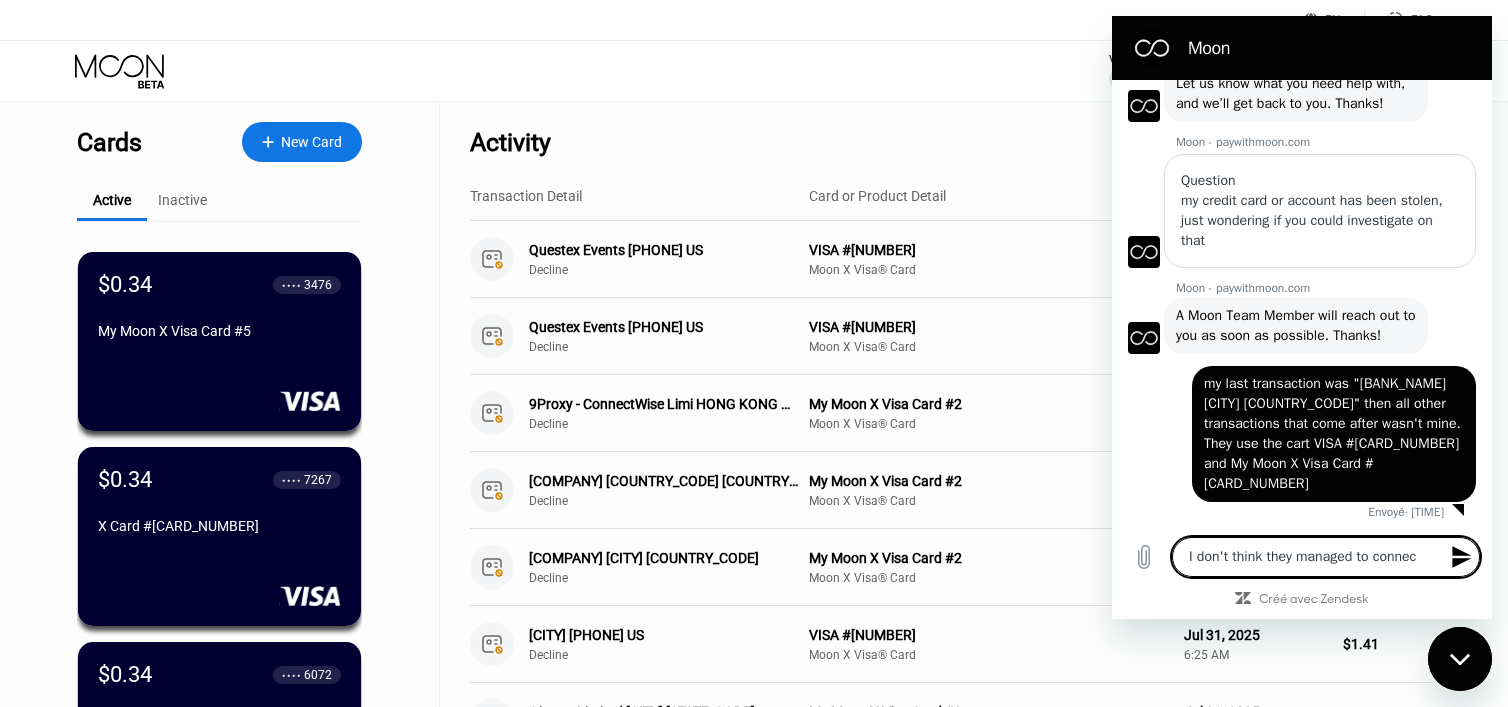 type on "I don't think they managed to connect" 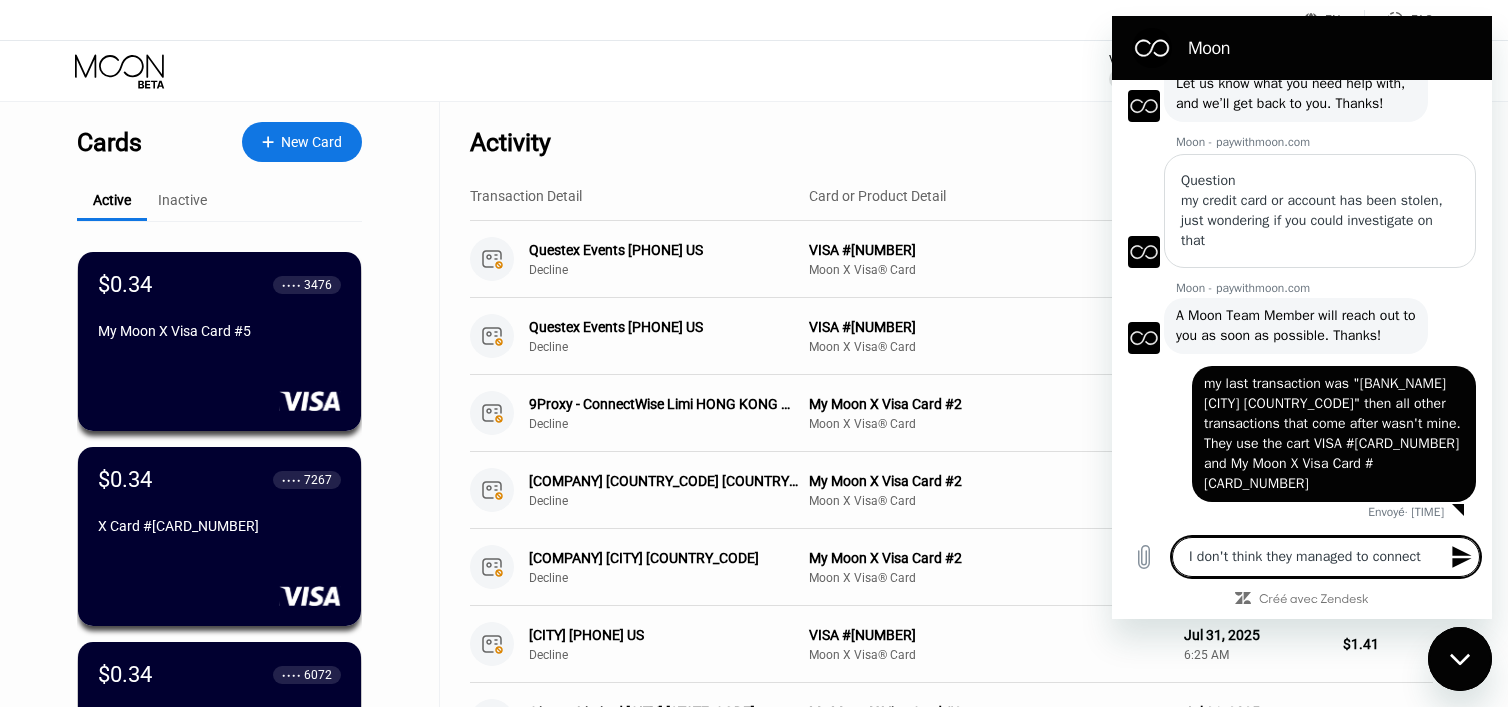 type on "I don't think they managed to connect" 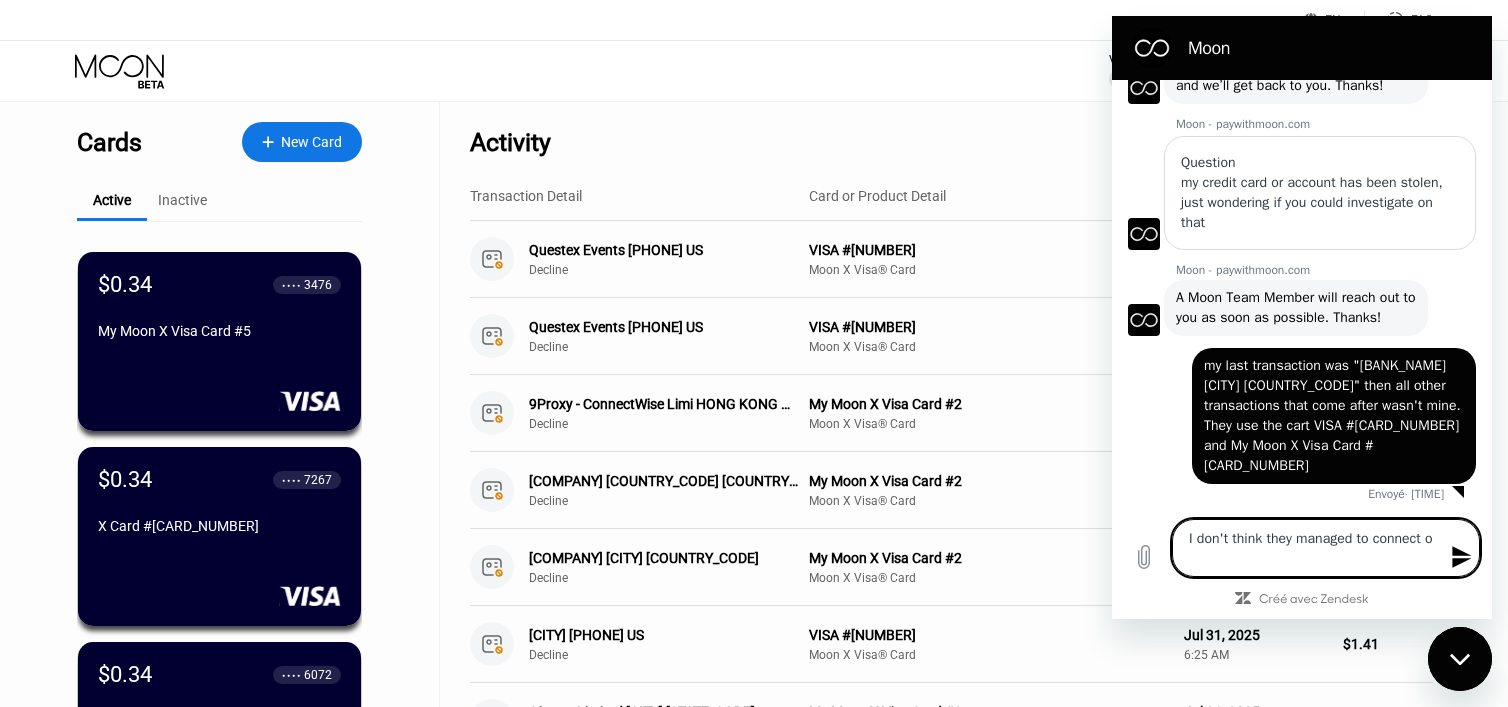 type on "I don't think they managed to connect on" 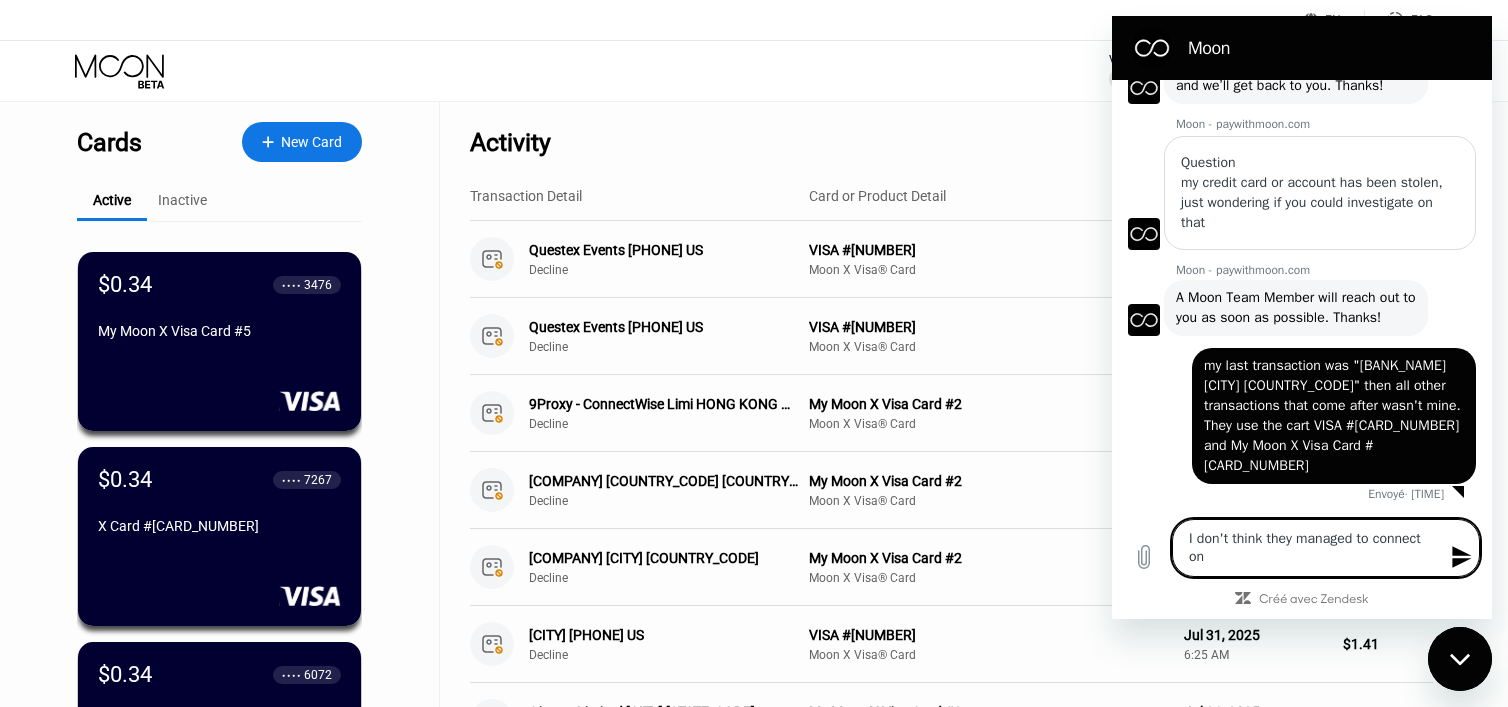 type on "I don't think they managed to connect on" 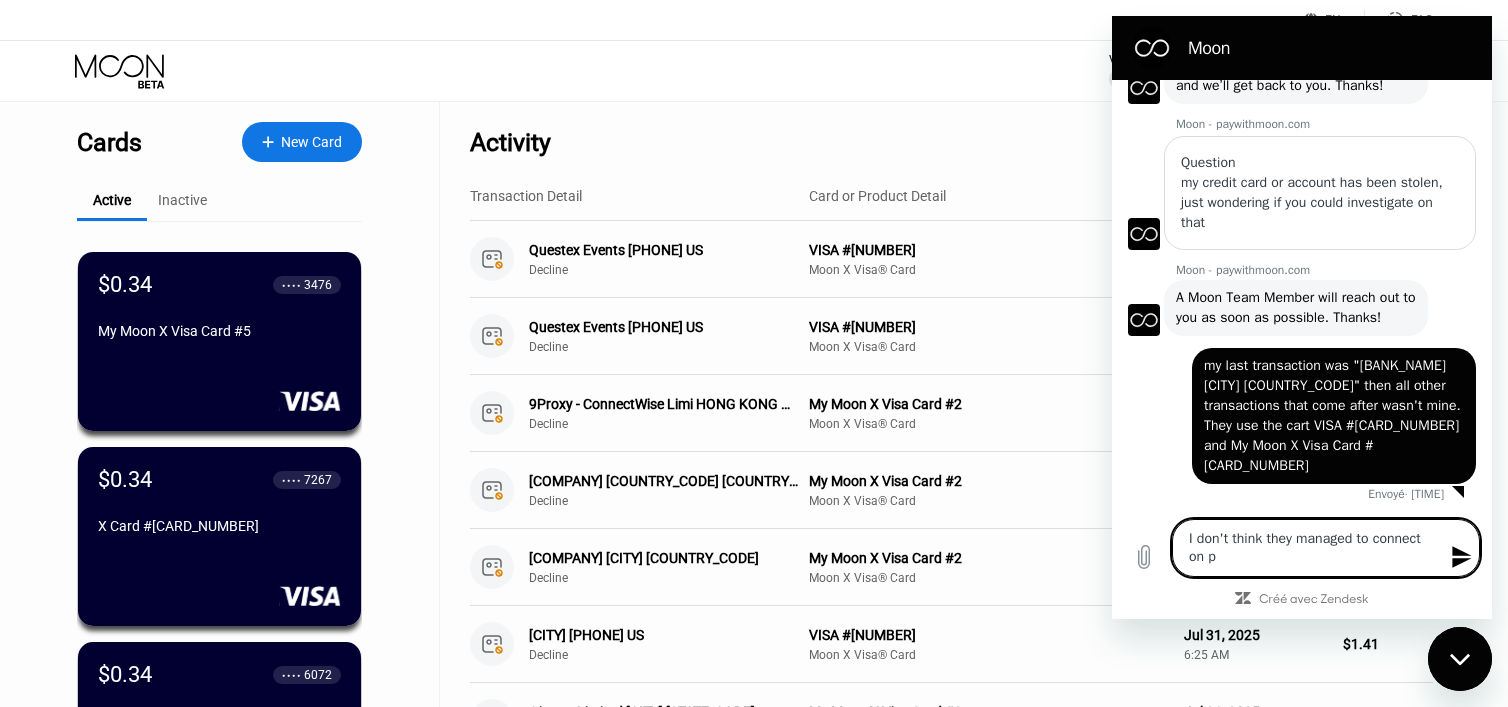 type on "I don't think they managed to connect on pa" 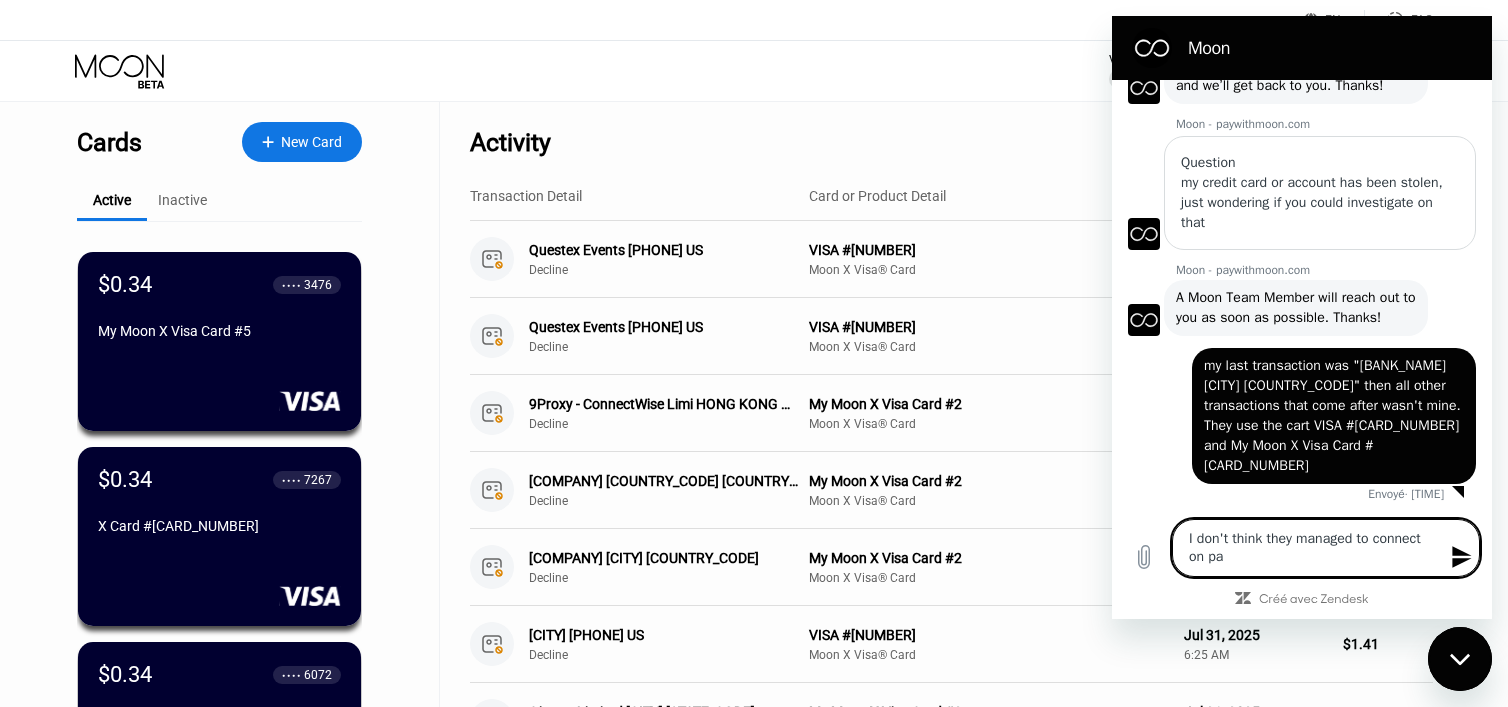 type on "I don't think they managed to connect on pay" 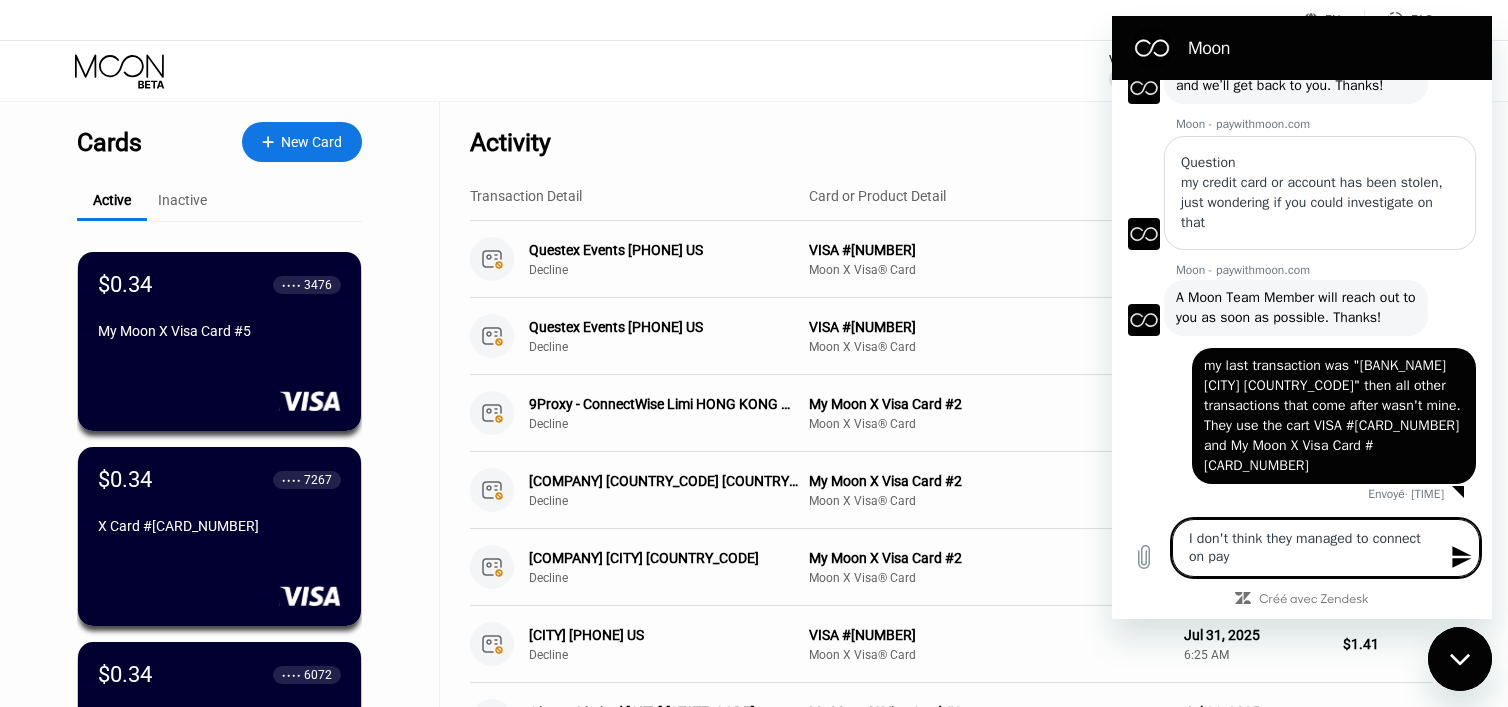type on "I don't think they managed to connect on payw" 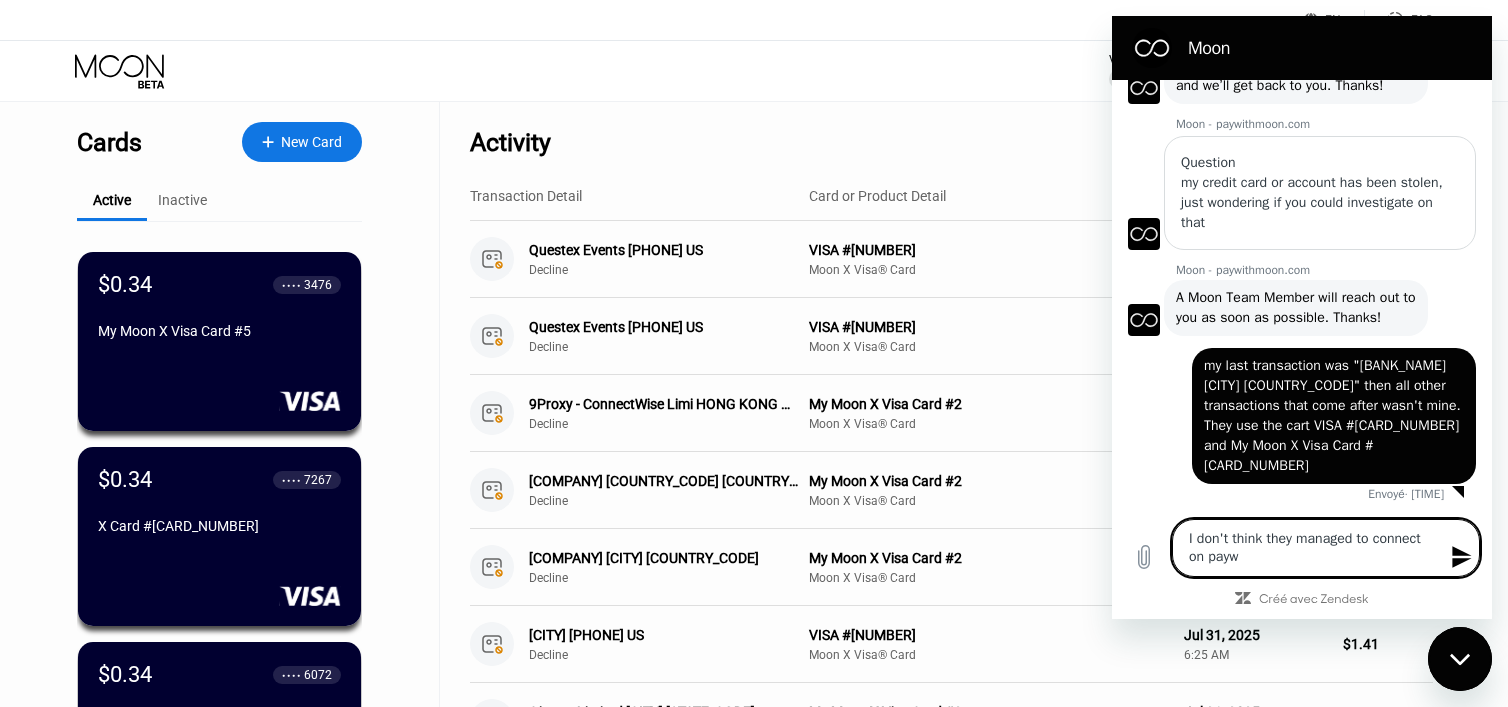 type on "I don't think they managed to connect on paywi" 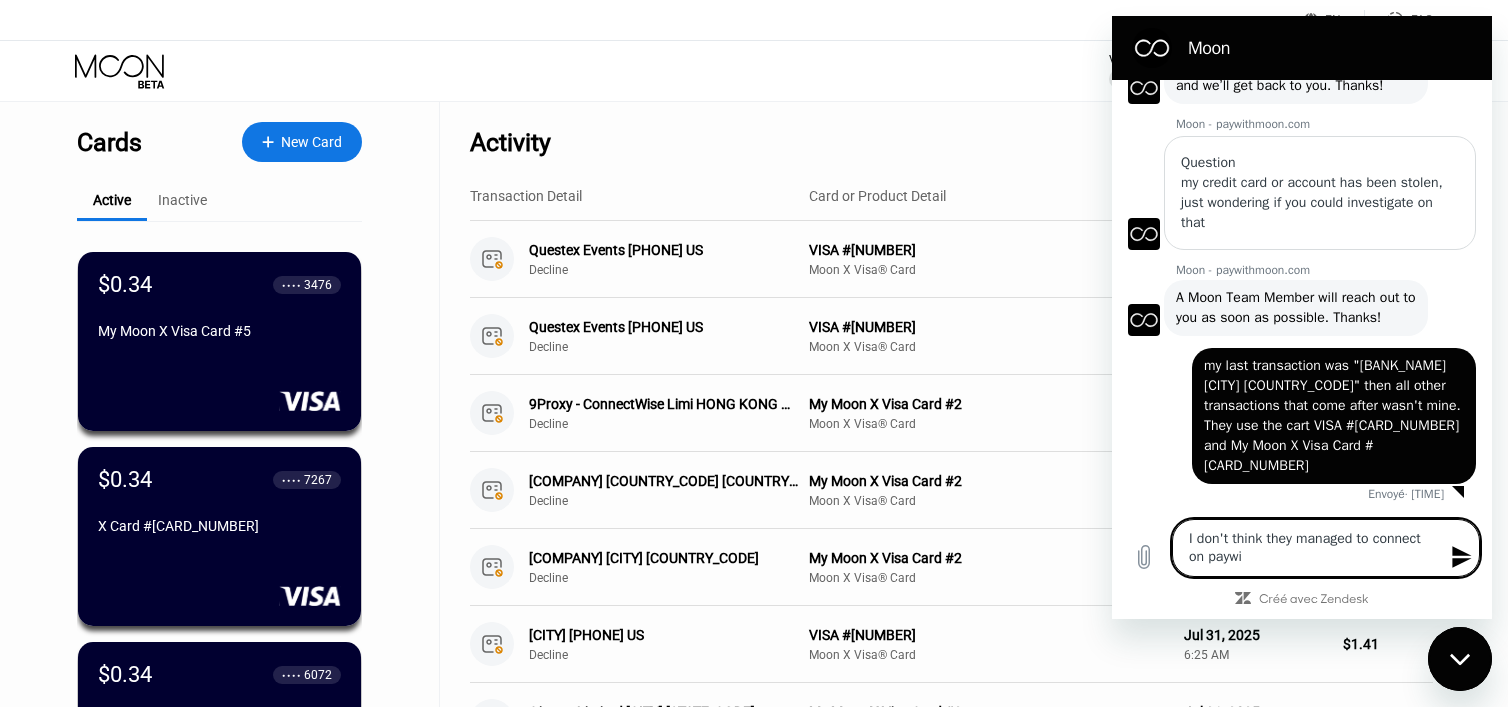 type on "x" 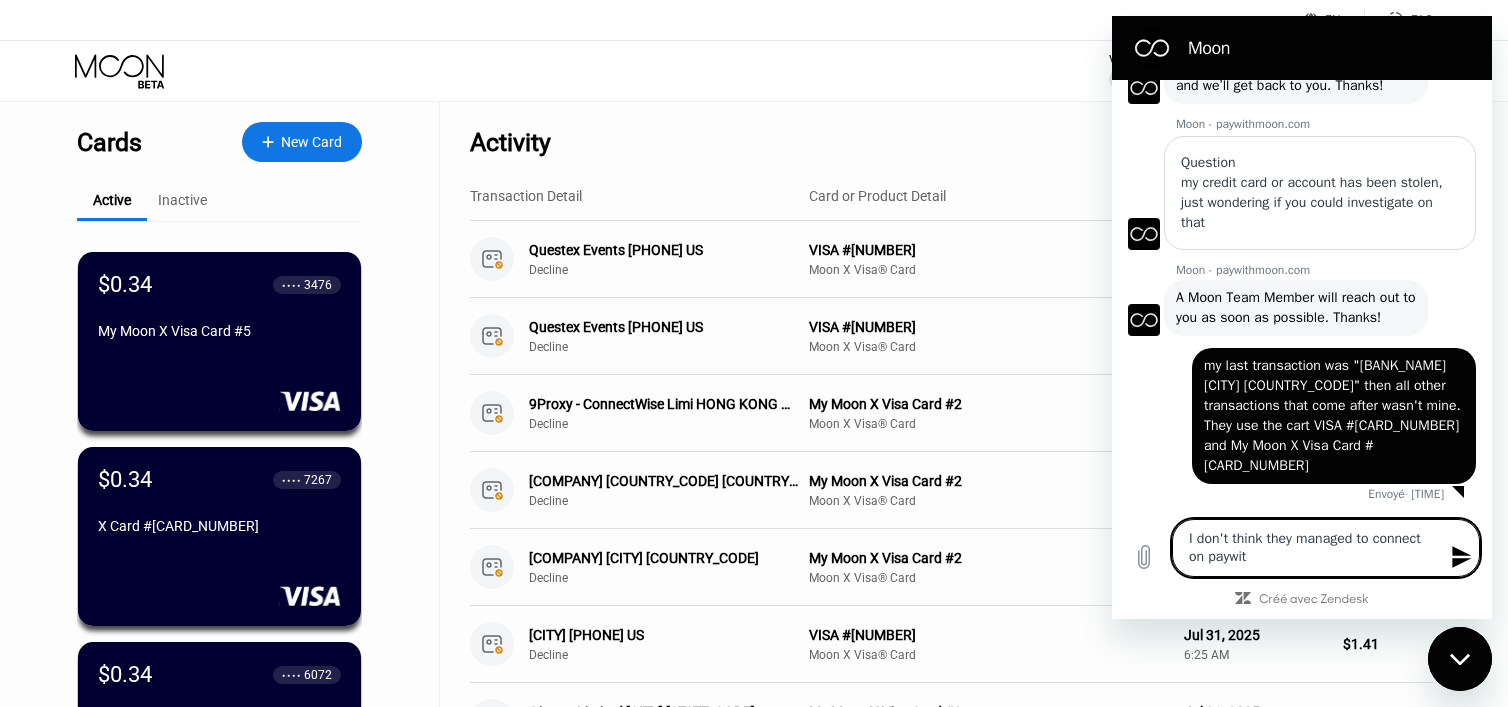 type on "I don't think they managed to connect on paywith" 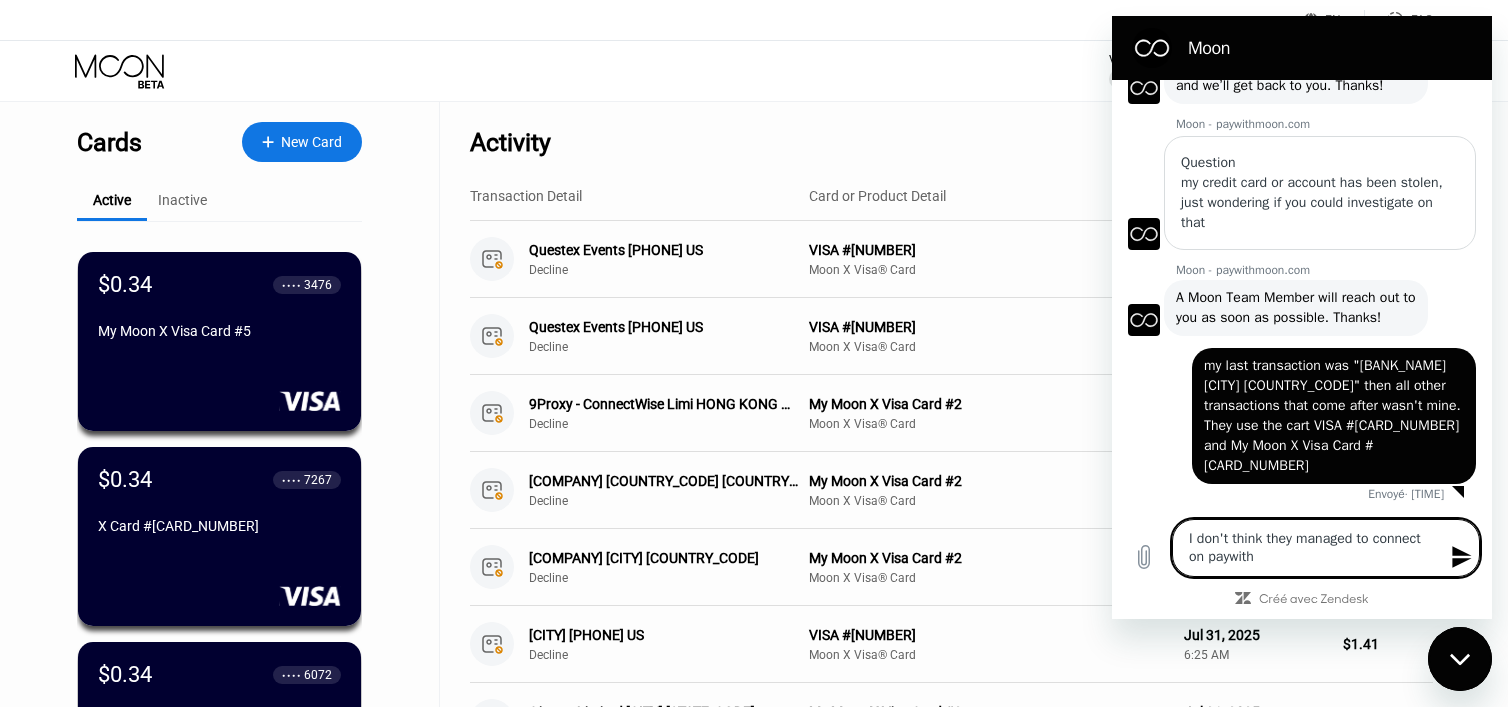 type on "I don't think they managed to connect on paywithM" 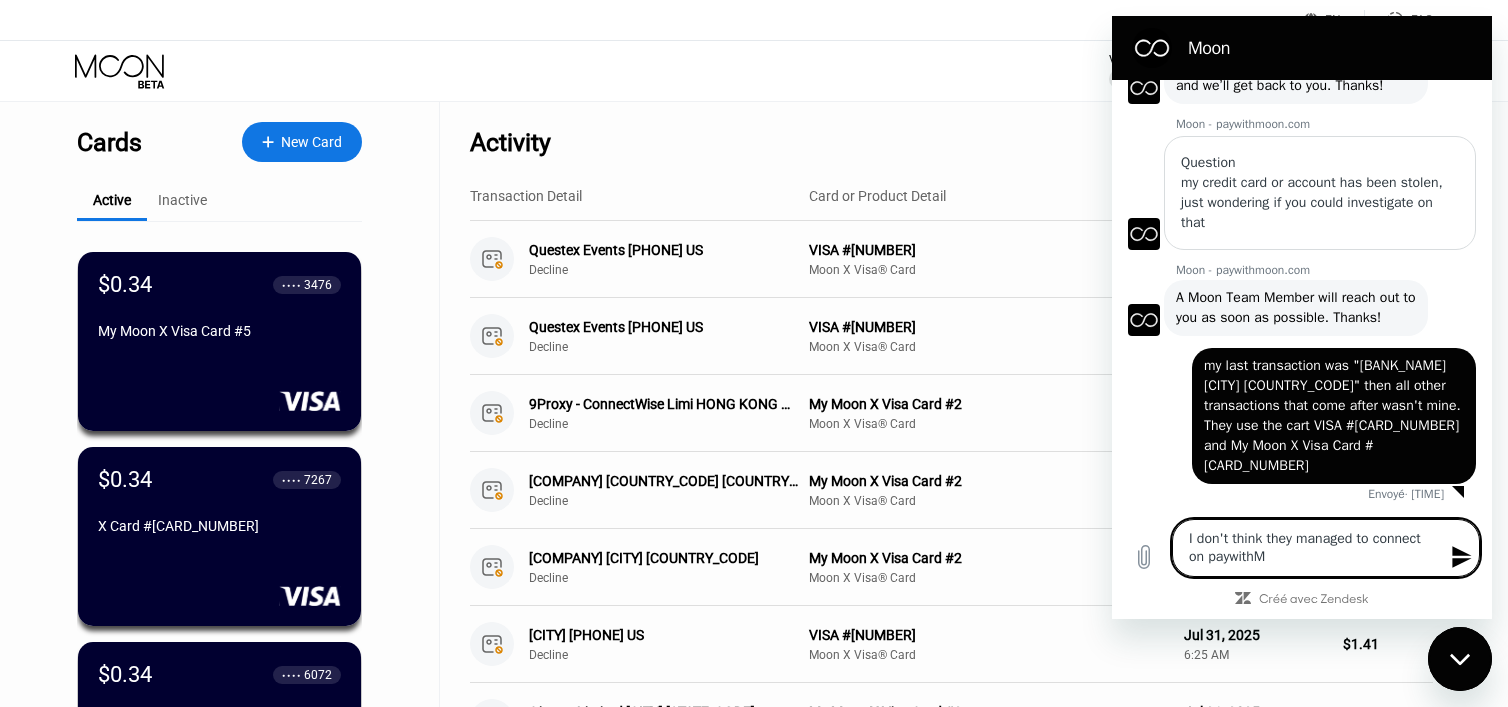 type on "I don't think they managed to connect on paywithMo" 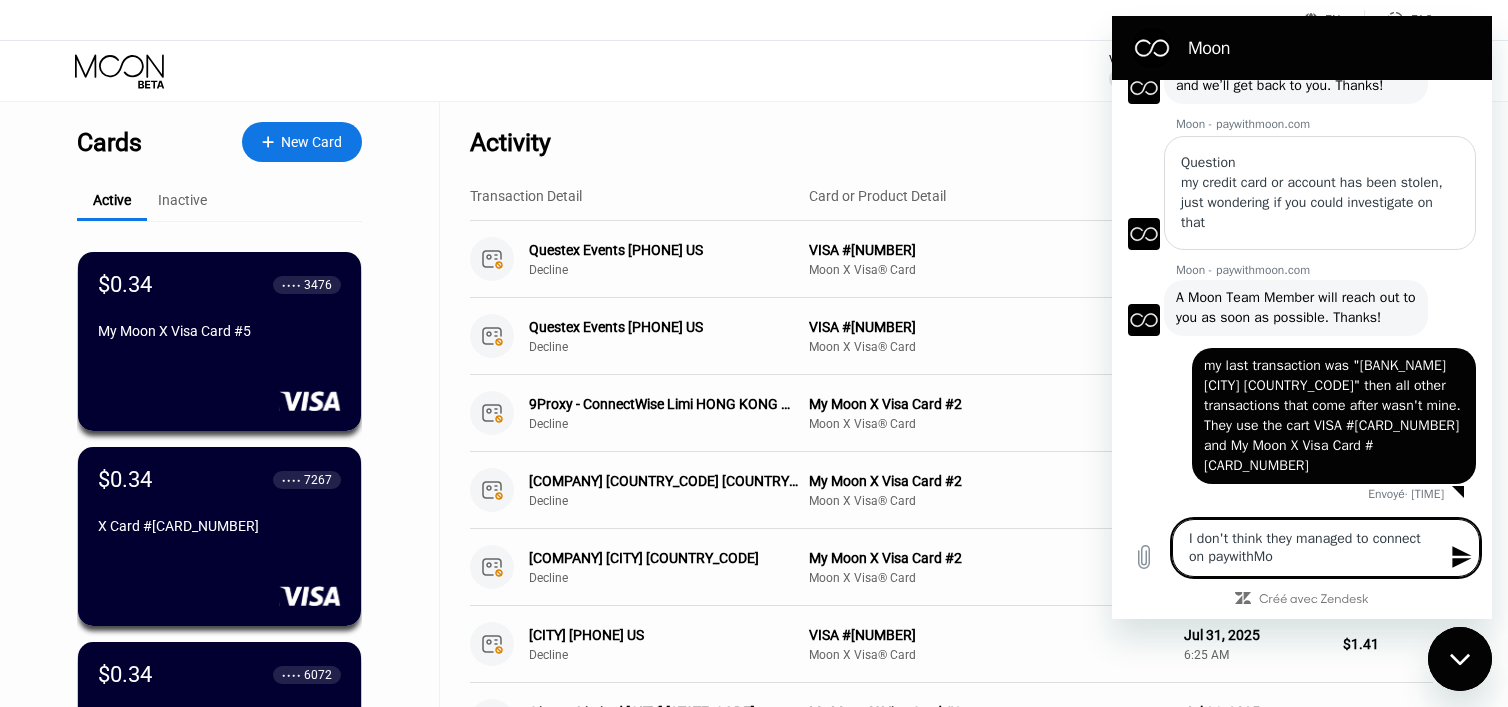 type on "I don't think they managed to connect on paywithMoo" 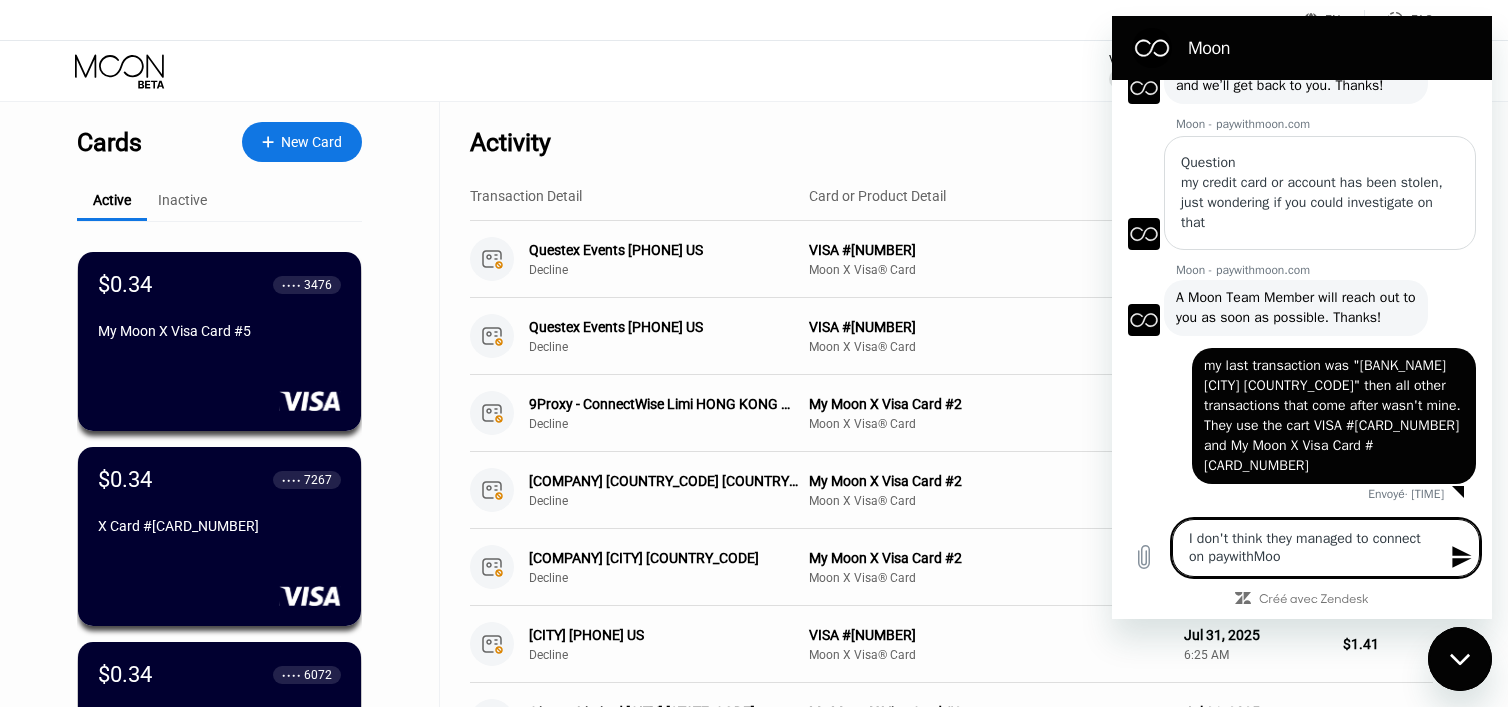 type on "I don't think they managed to connect on paywithMoon" 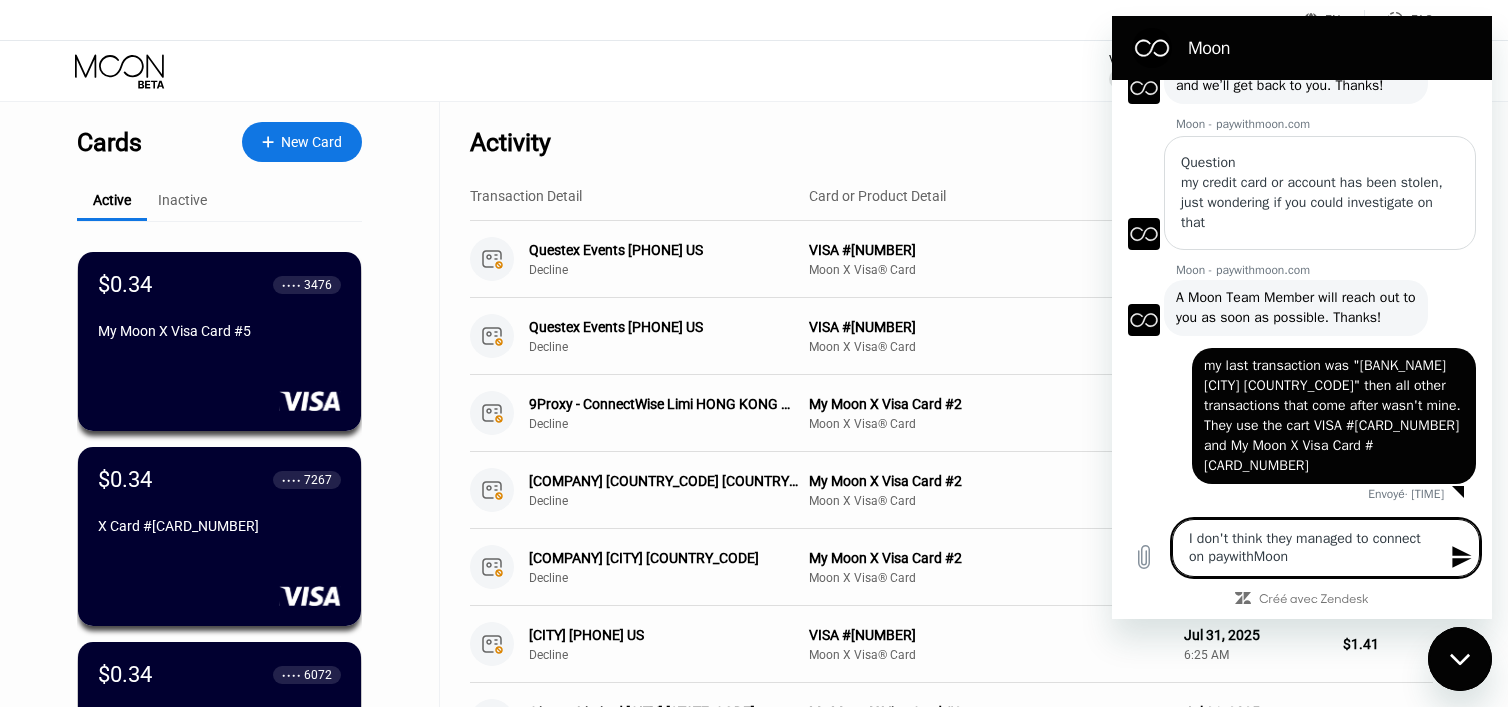 type on "I don't think they managed to connect on paywithMoon" 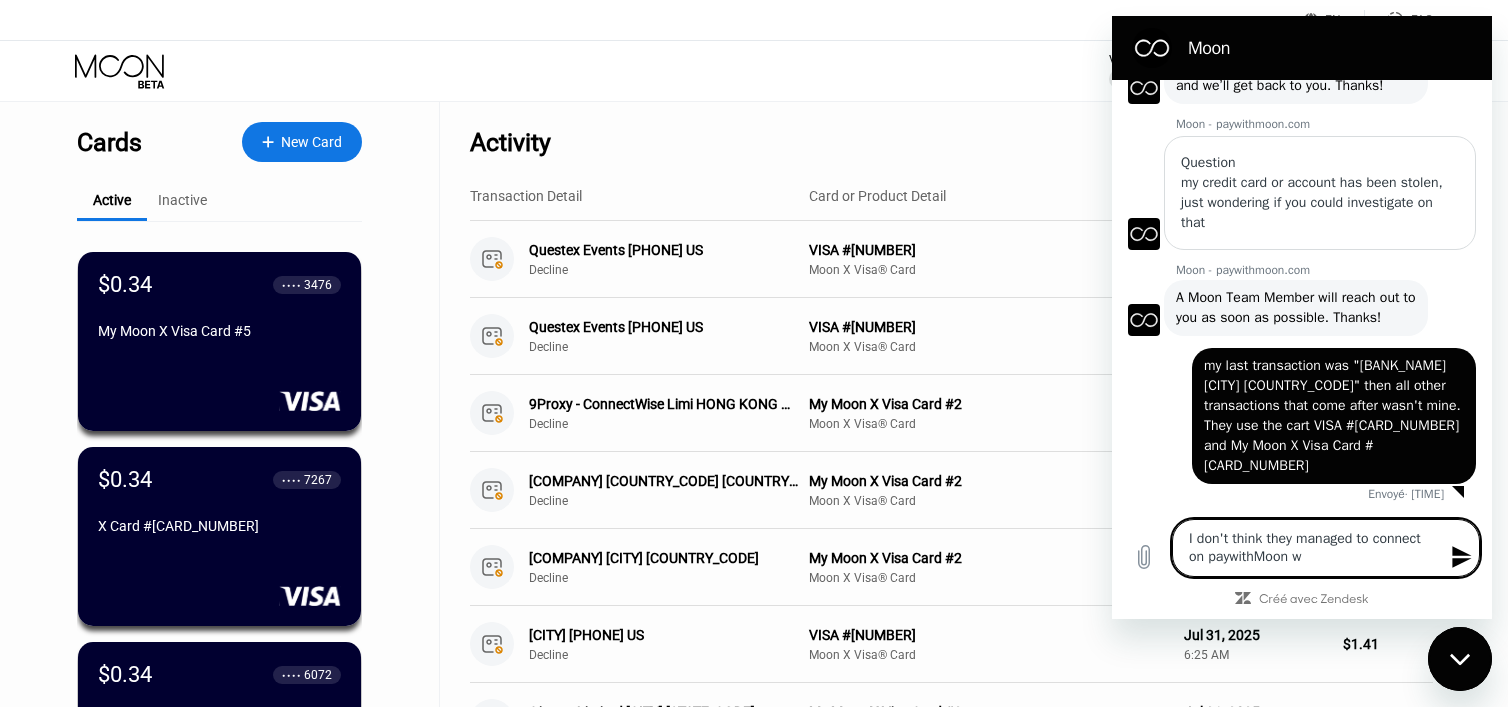 type on "I don't think they managed to connect on paywithMoon wi" 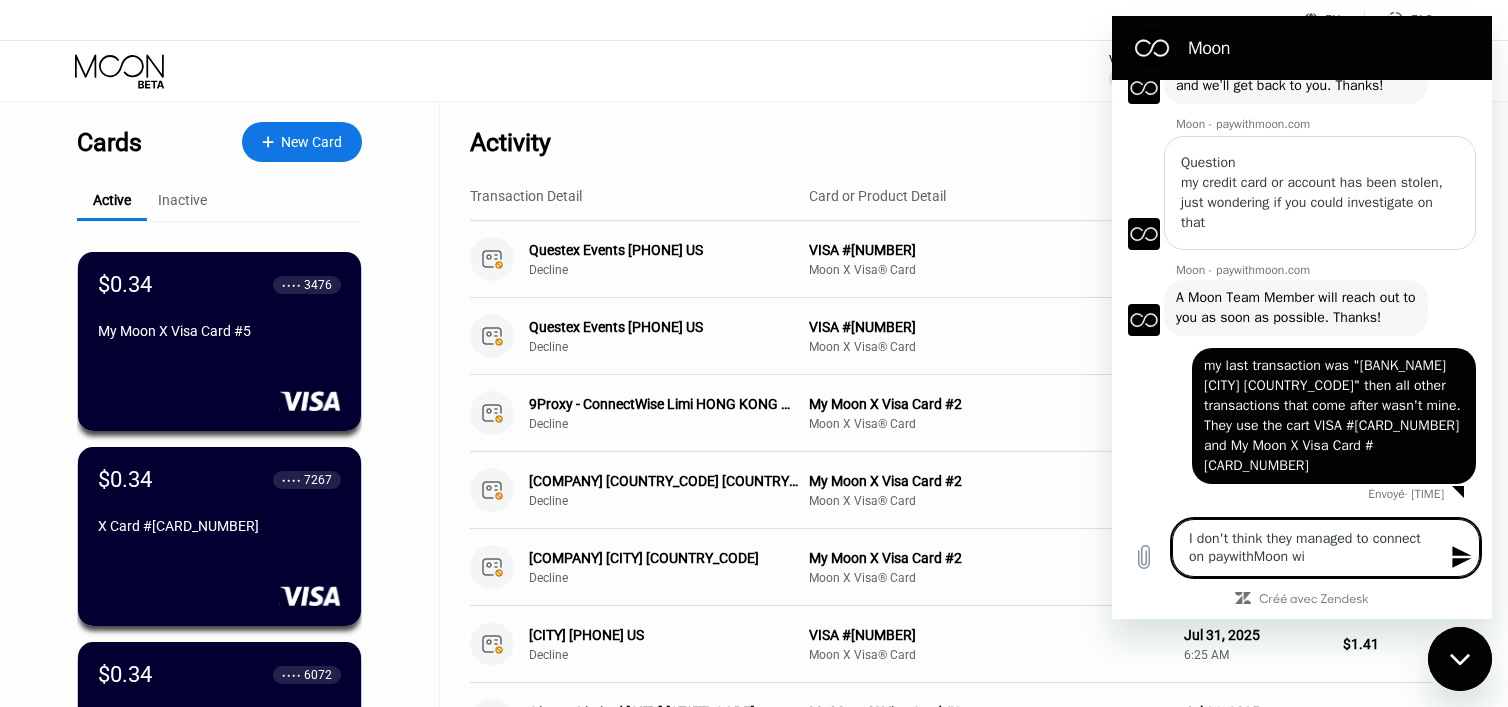 type on "I don't think they managed to connect on paywithMoon wit" 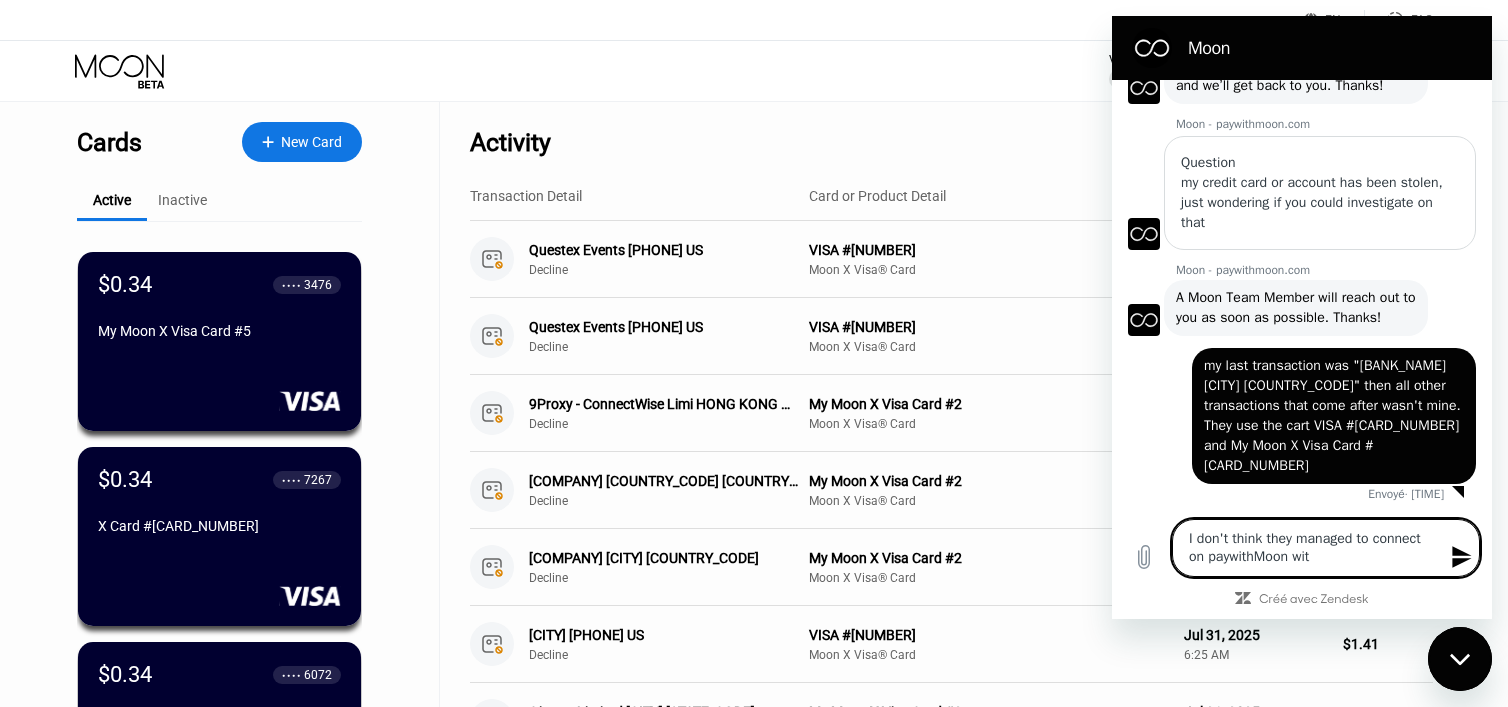 type on "I don't think they managed to connect on paywithMoon with" 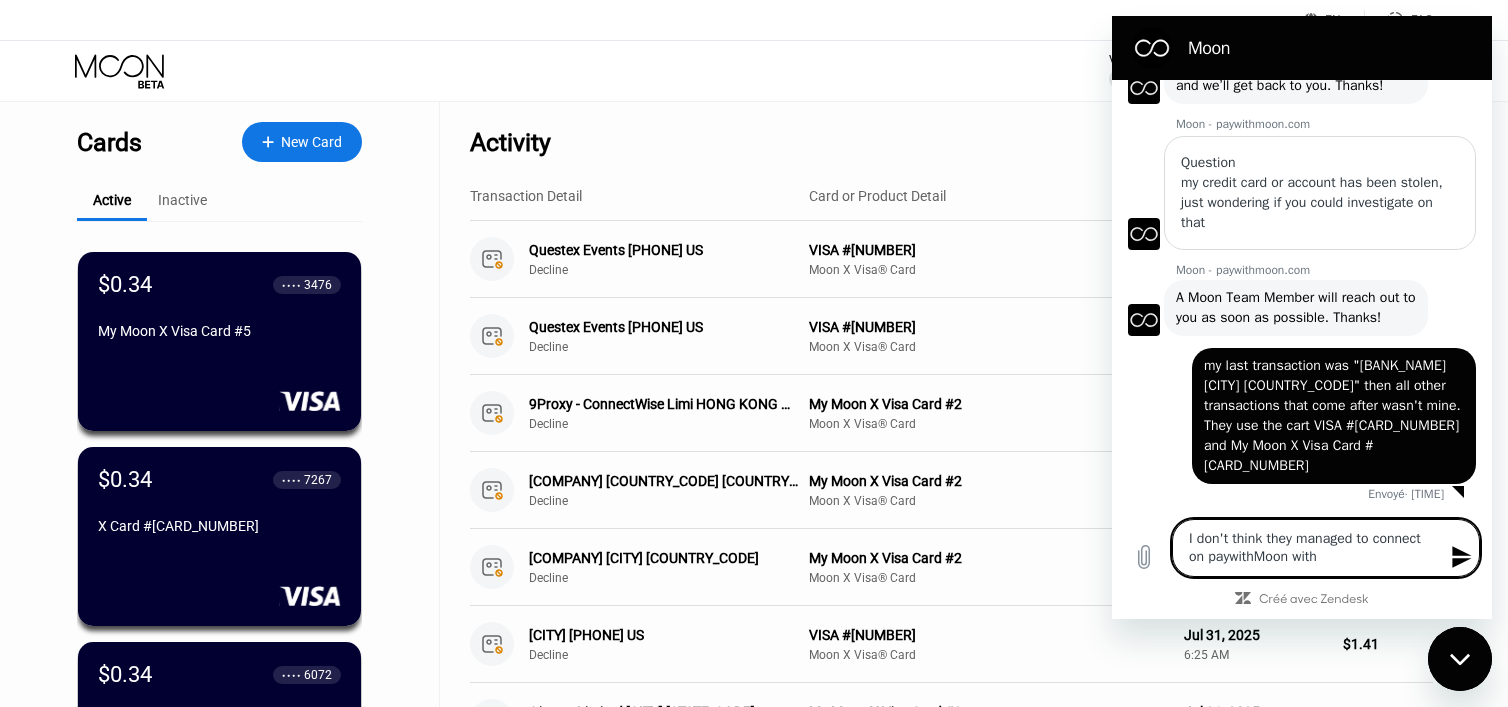 type on "I don't think they managed to connect on paywithMoon with" 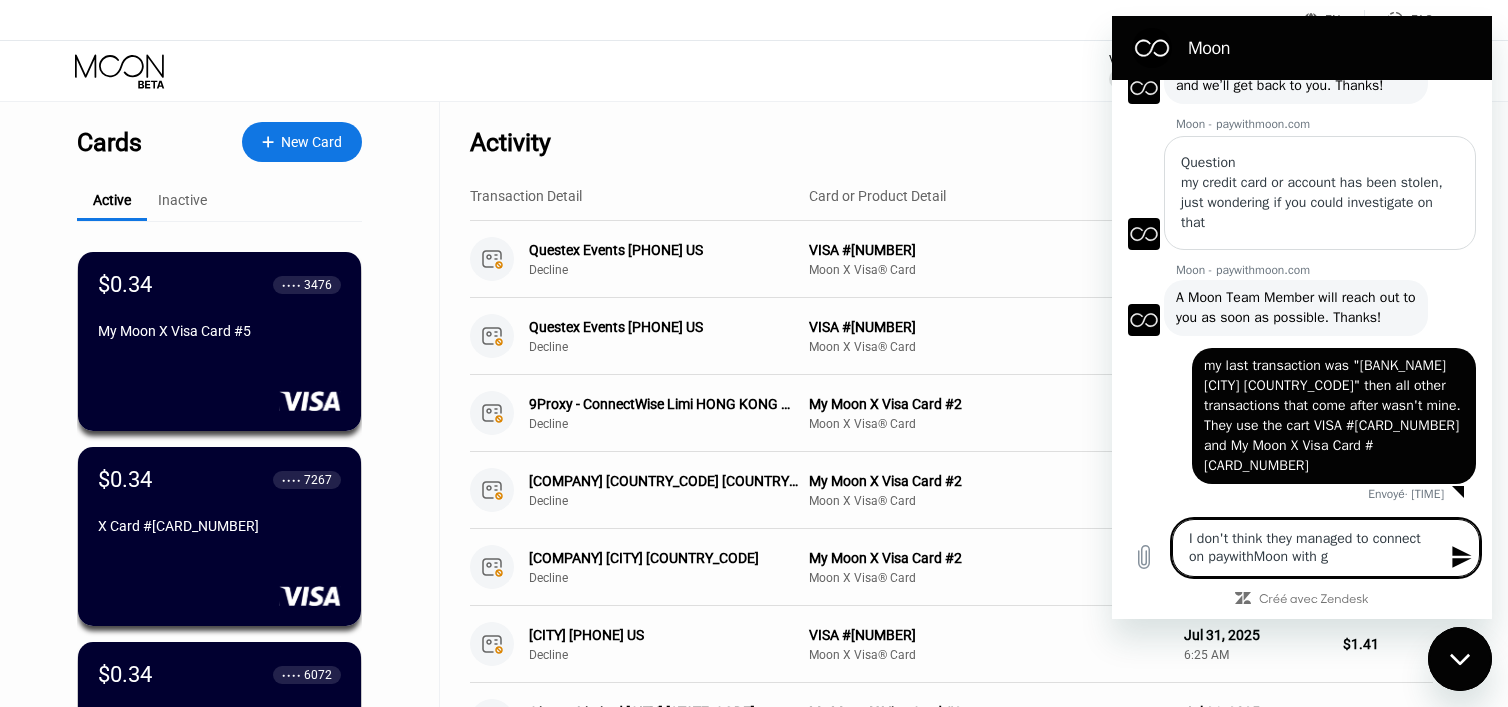 type on "I don't think they managed to connect on paywithMoon with go" 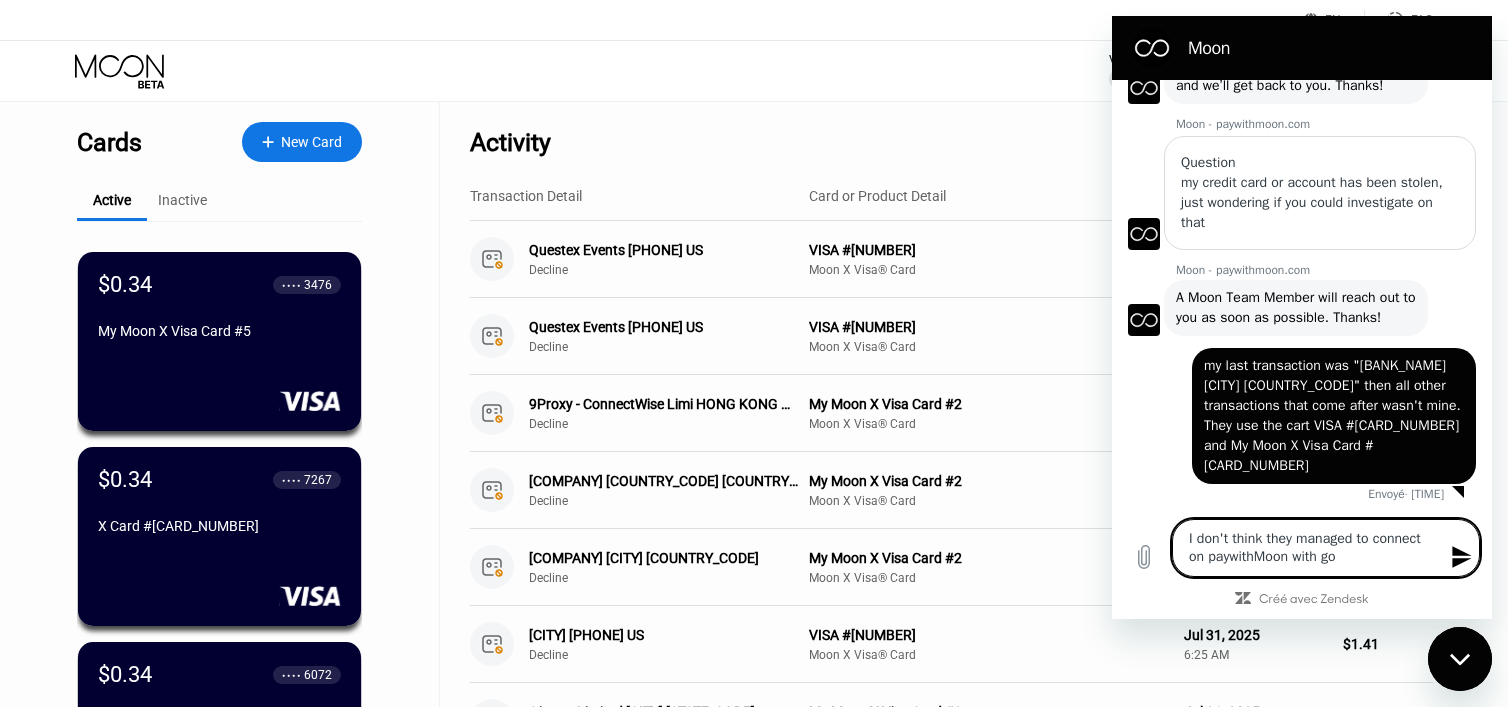 type on "I don't think they managed to connect on paywithMoon with goo" 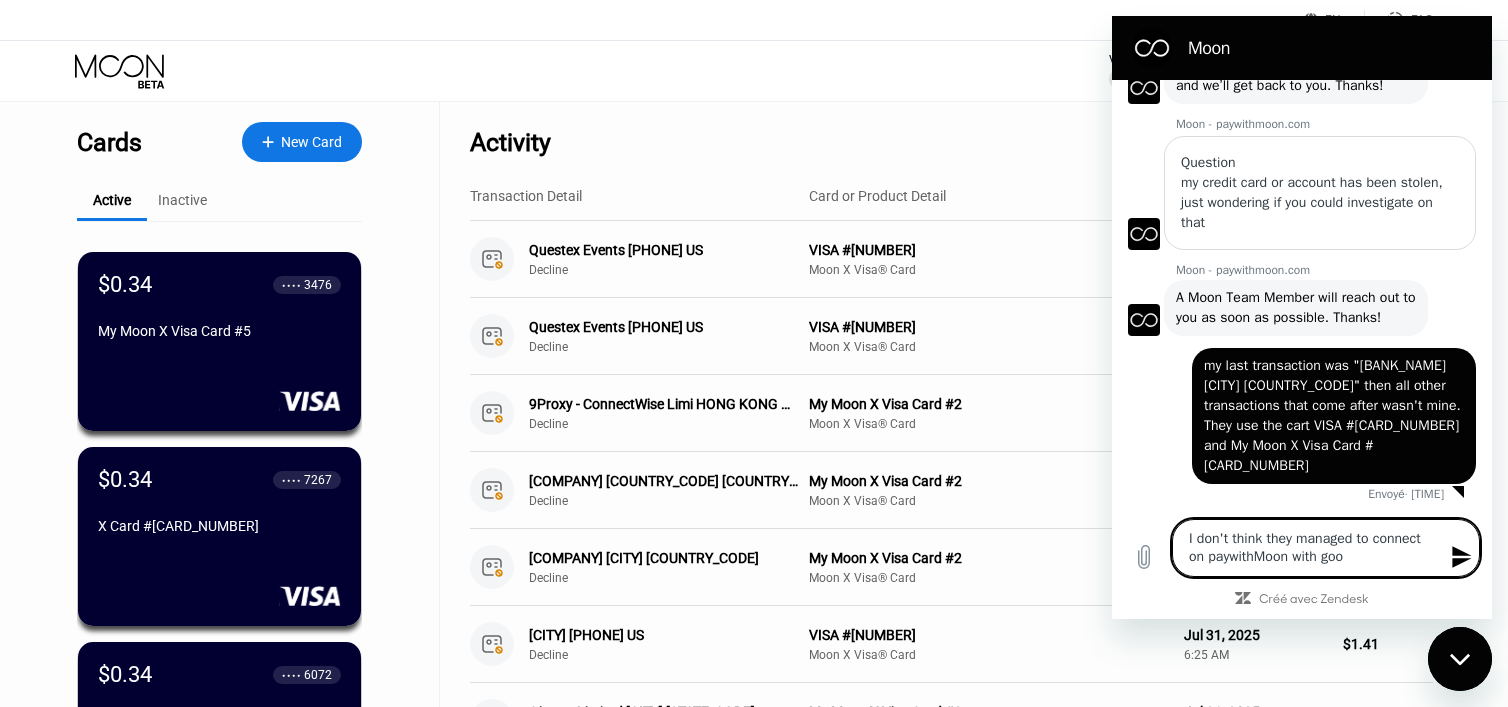 type on "I don't think they managed to connect on paywithMoon with goog" 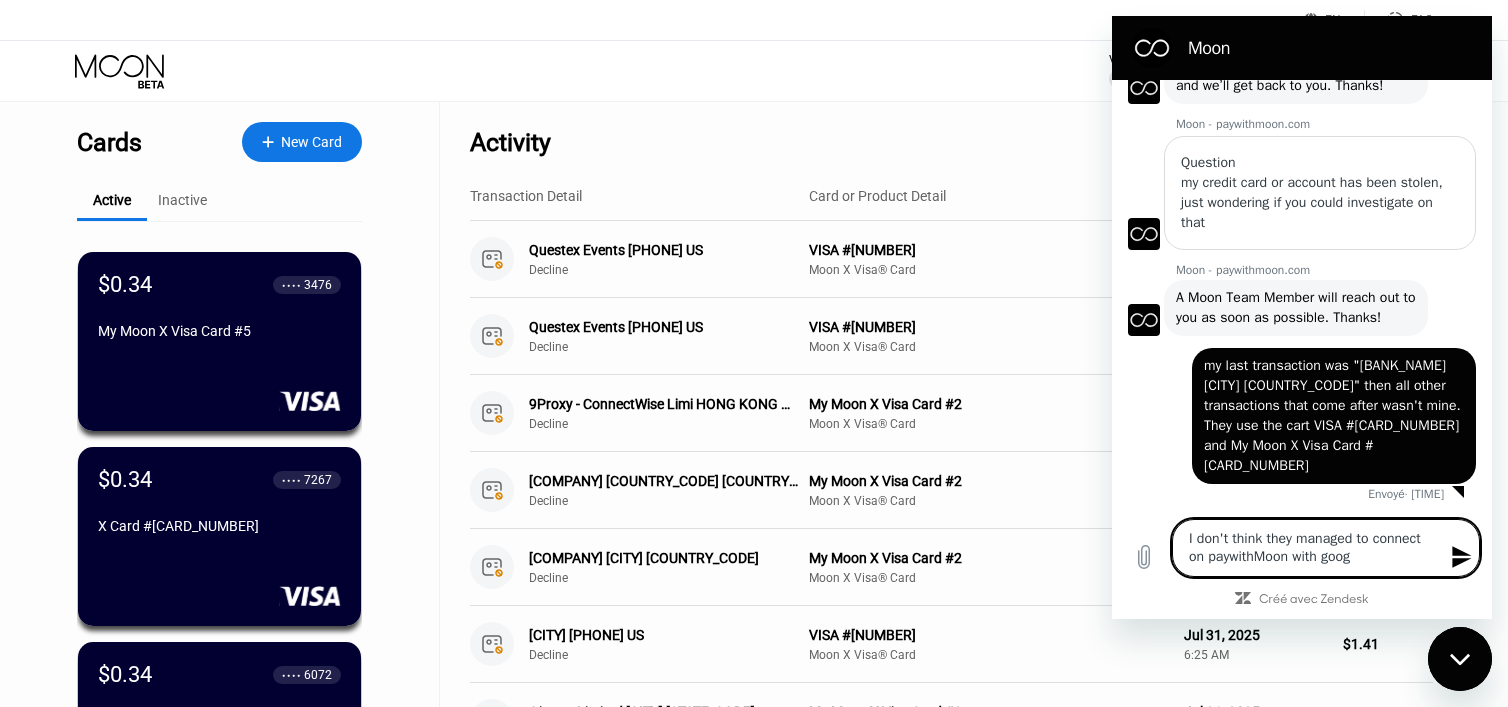 type on "I don't think they managed to connect on paywithMoon with googl" 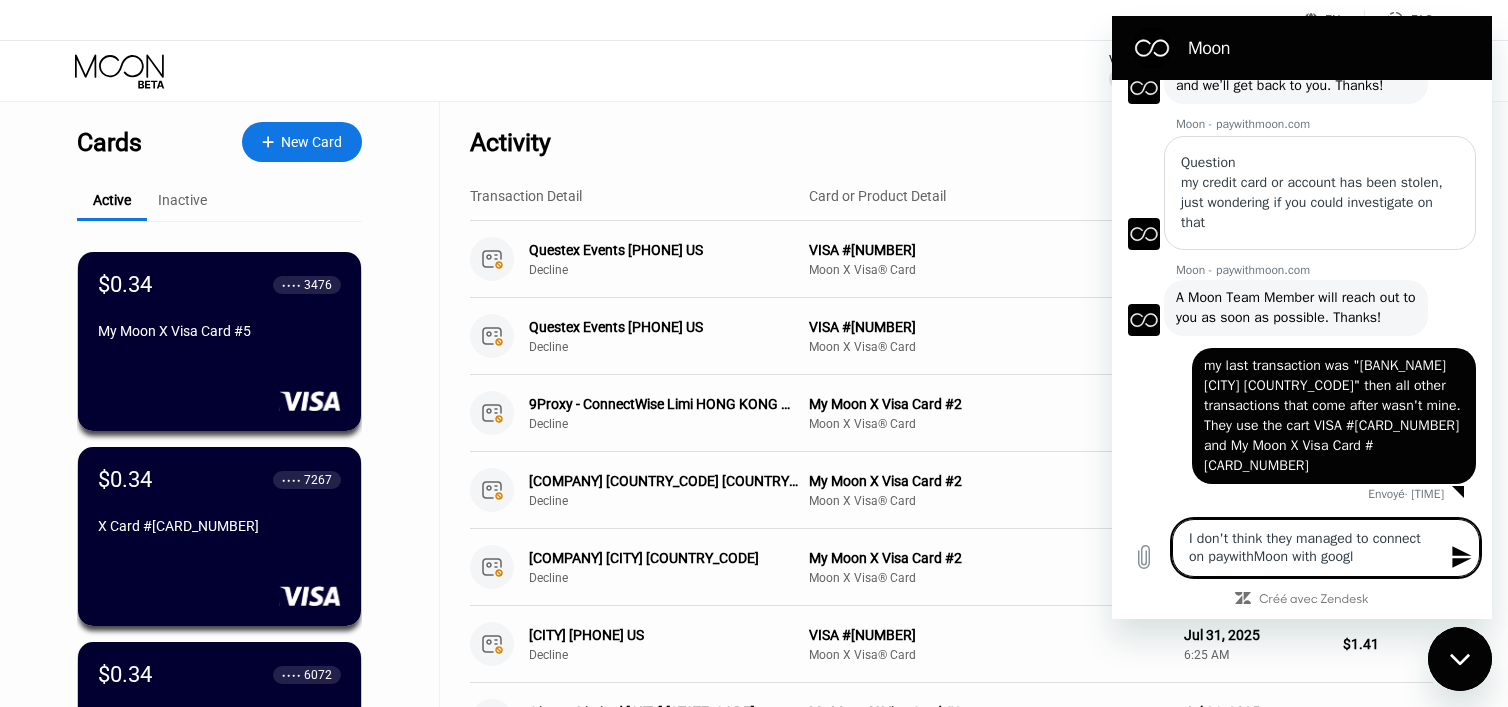 type on "I don't think they managed to connect on paywithMoon with google" 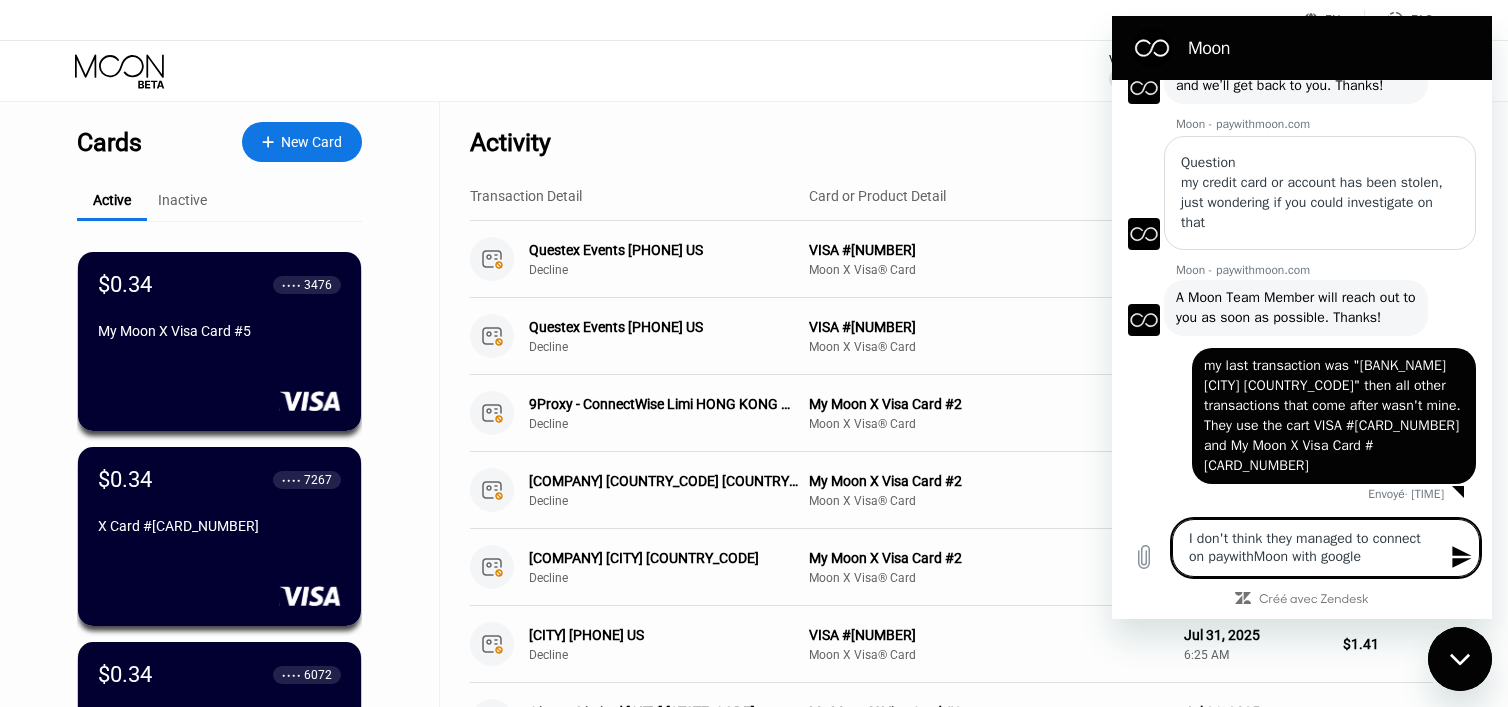 type on "I don't think they managed to connect on paywithMoon with google" 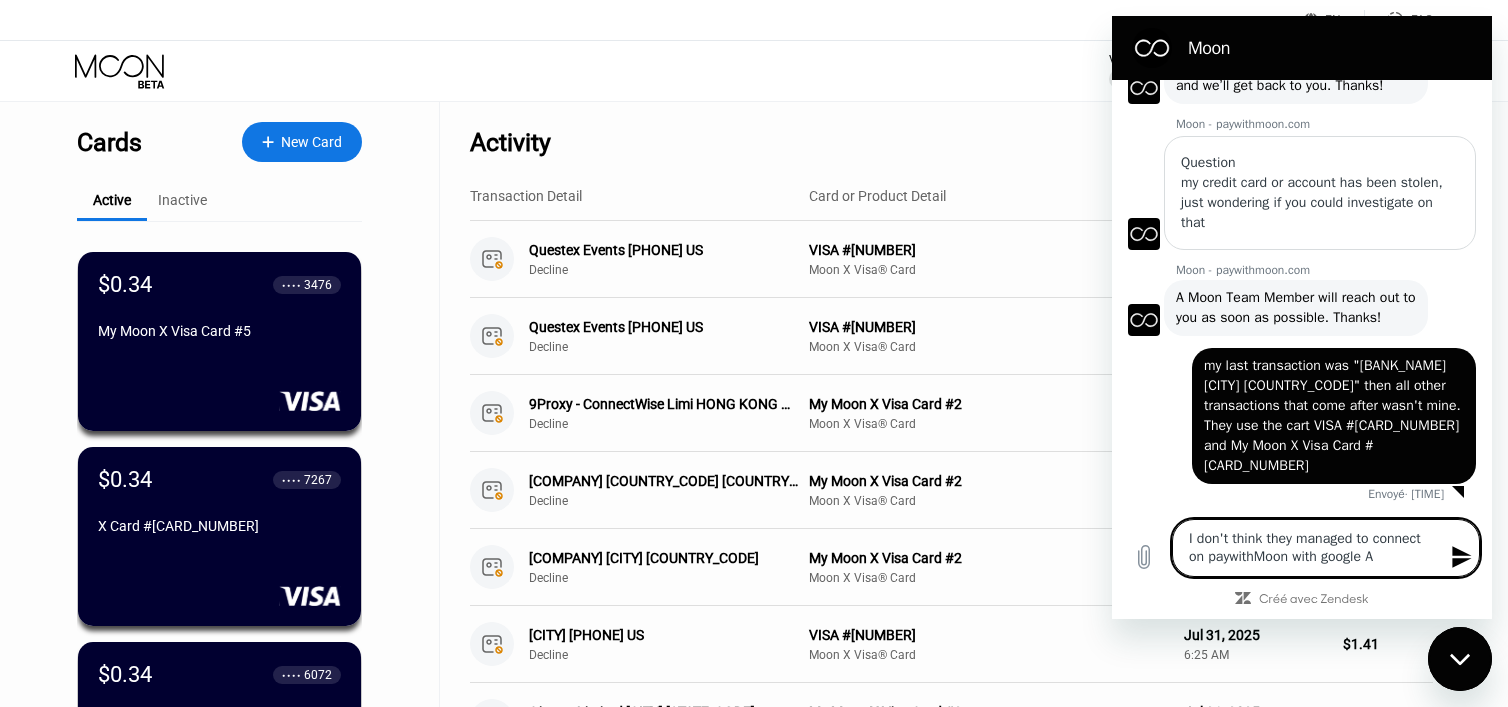 type on "I don't think they managed to connect on paywithMoon with google Au" 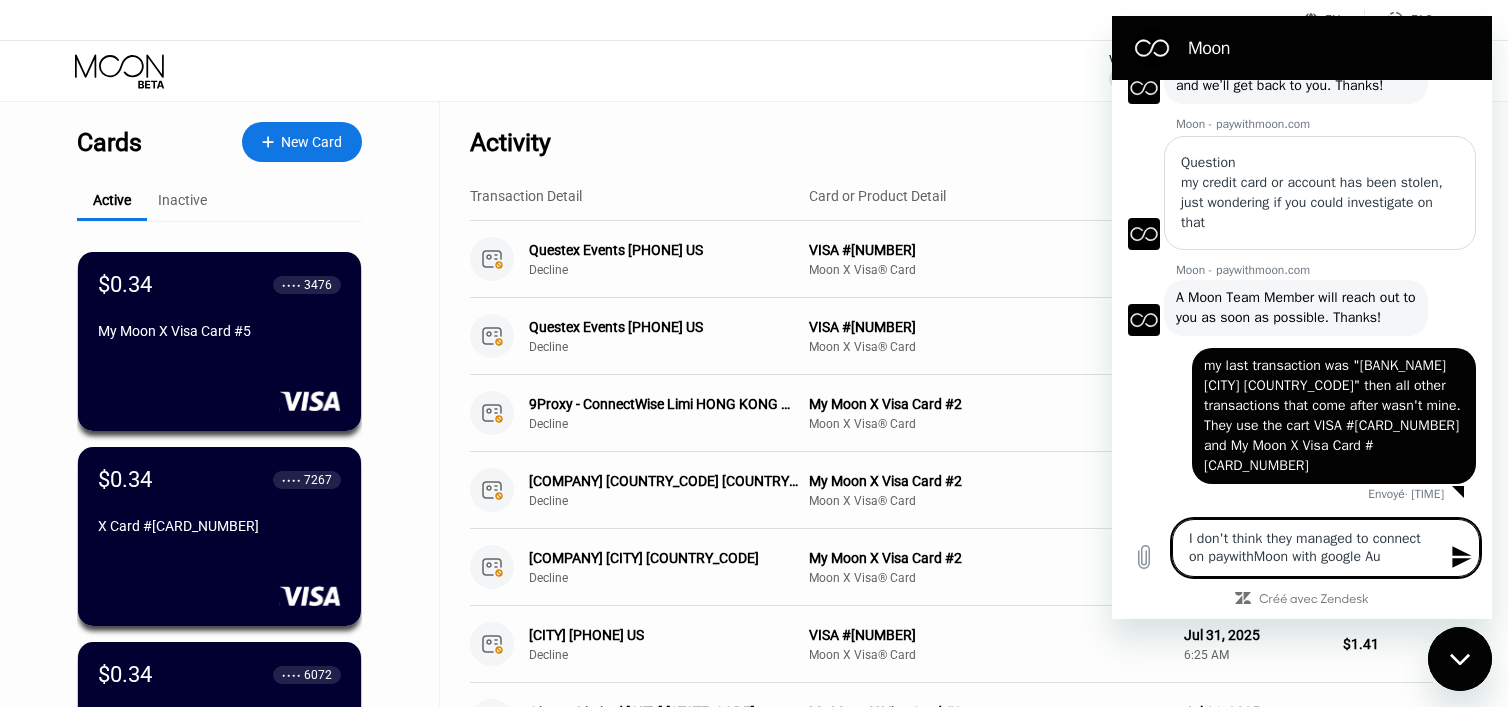 type on "I don't think they managed to connect on paywithMoon with google Aut" 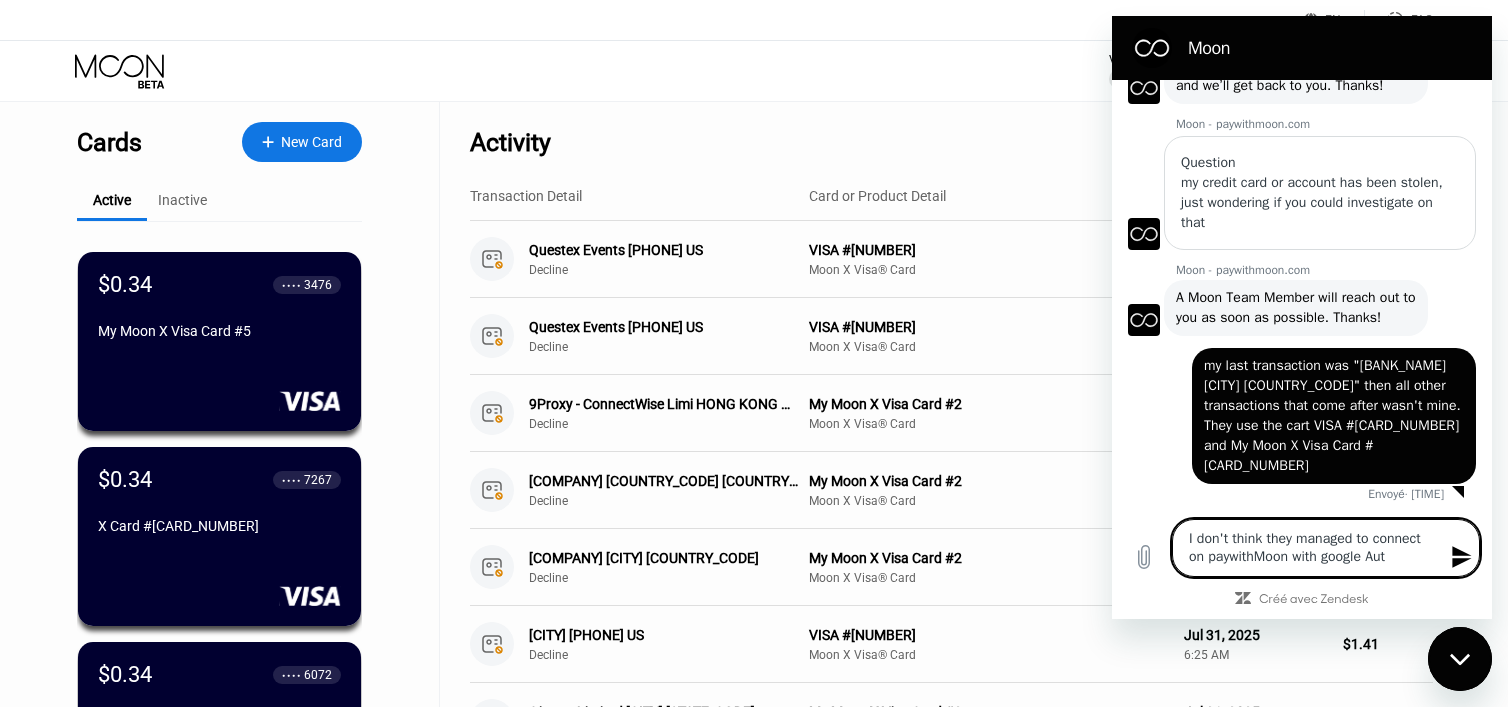 type on "I don't think they managed to connect on paywithMoon with google Auth" 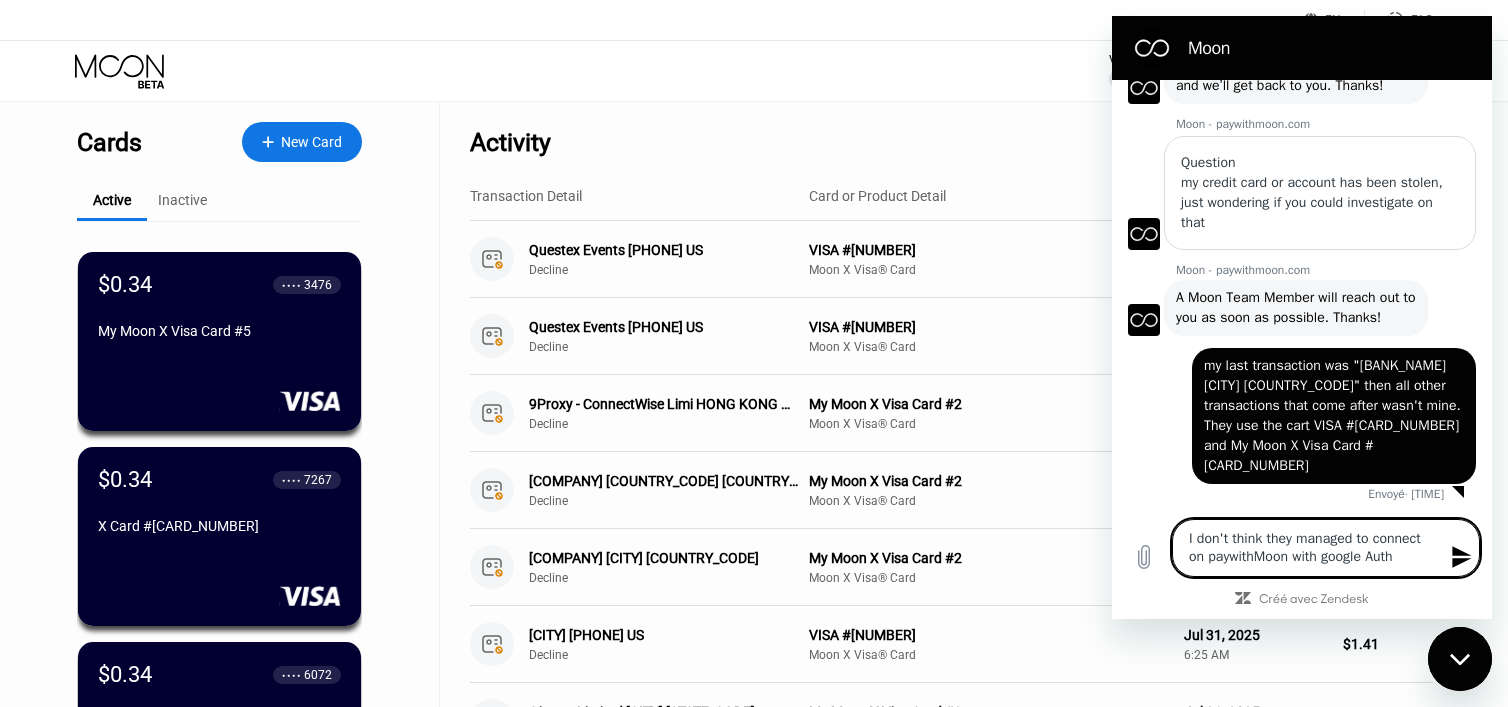 type on "I don't think they managed to connect on paywithMoon with google Auth" 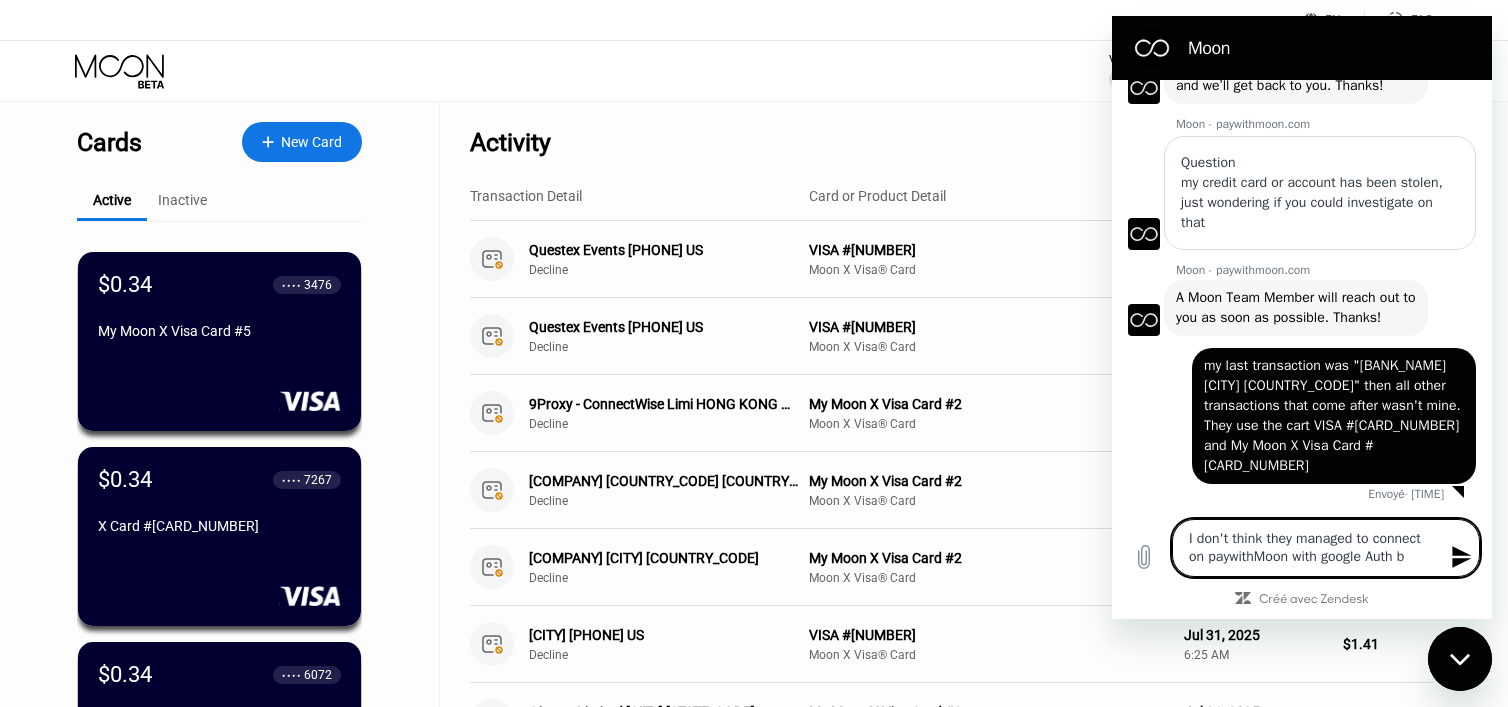type on "I don't think they managed to connect on paywithMoon with google Auth bu" 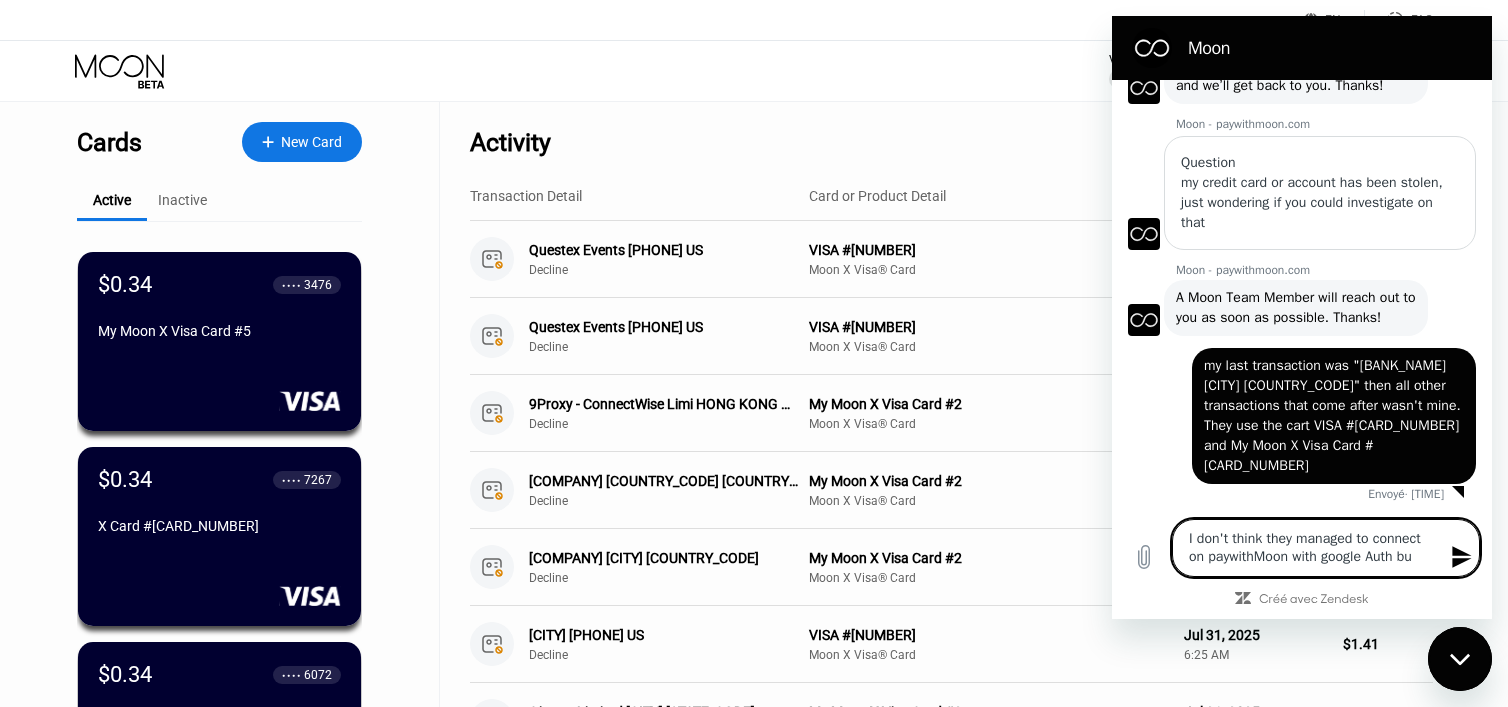 type on "I don't think they managed to connect on paywithMoon with google Auth but" 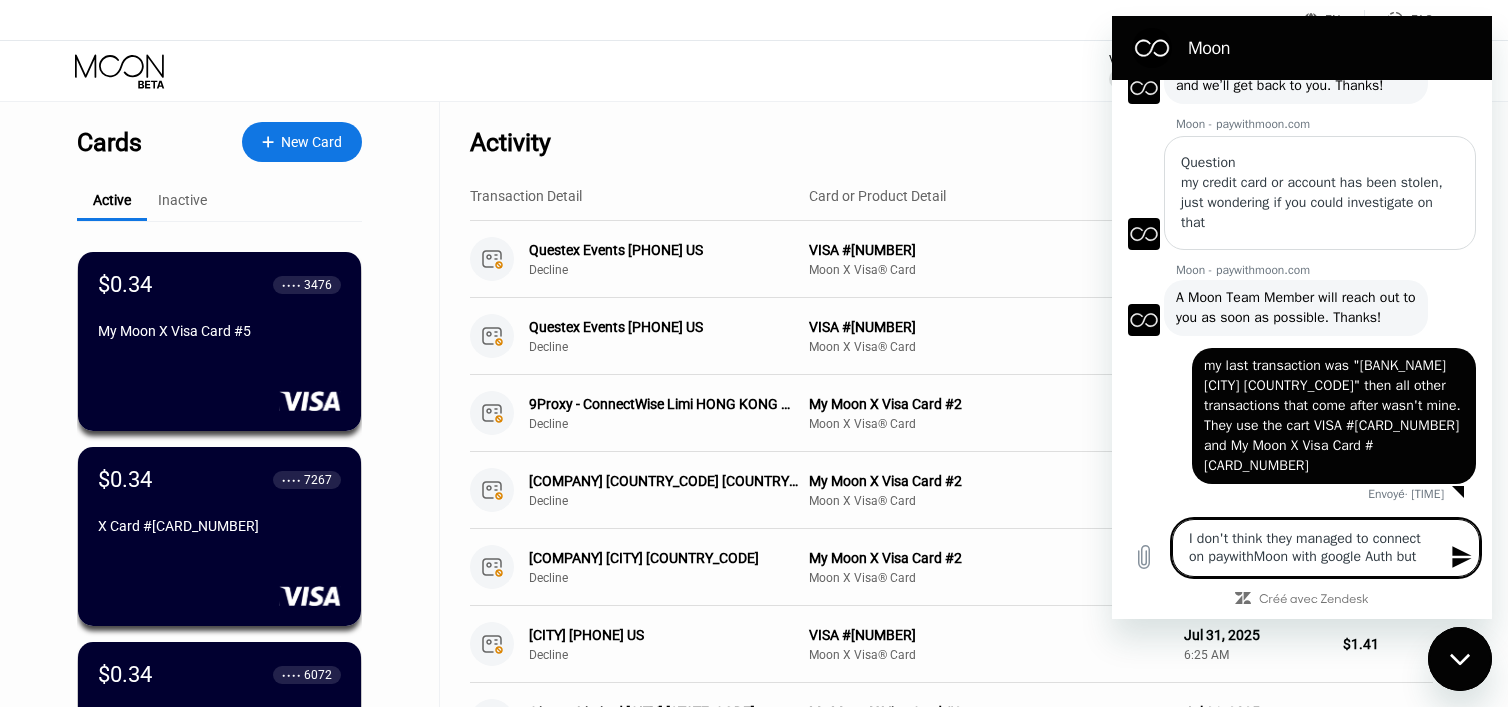 type on "I don't think they managed to connect on paywithMoon with google Auth but" 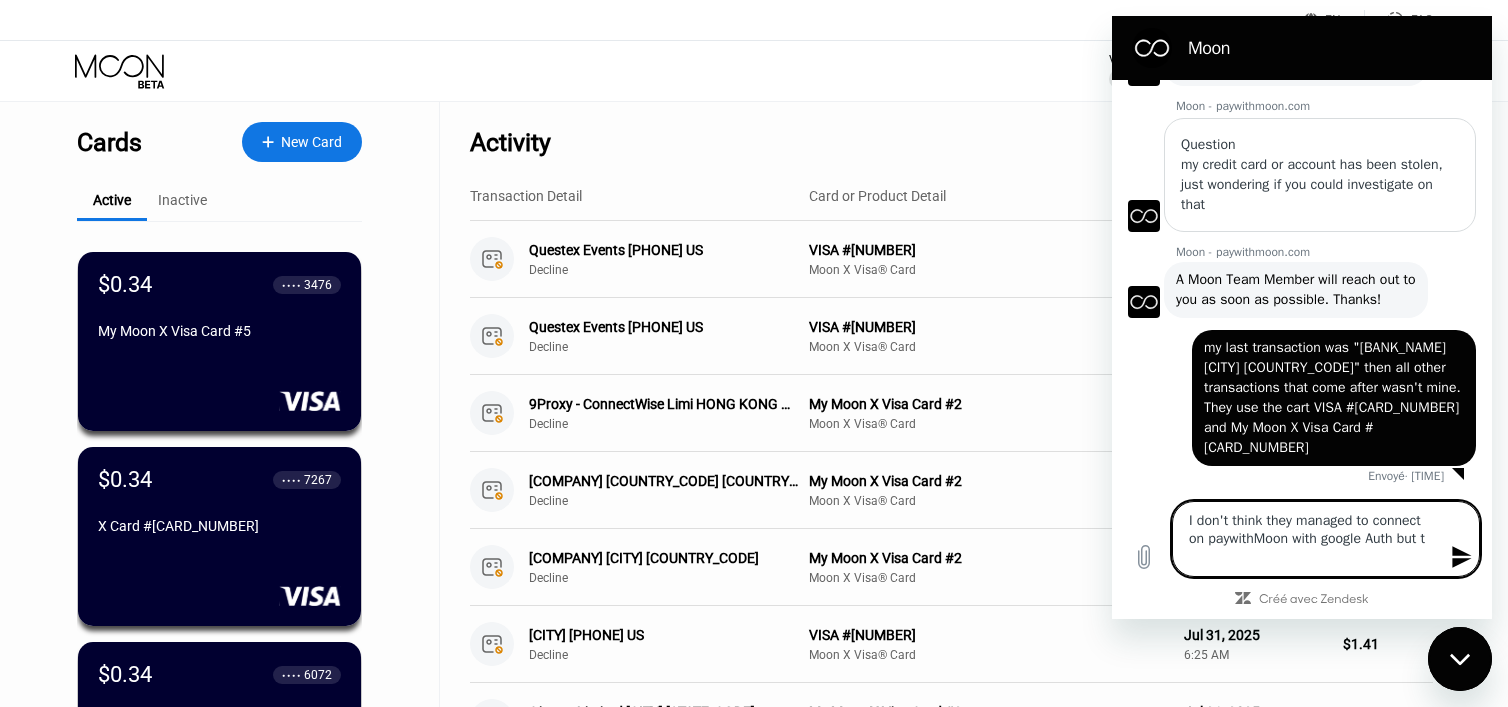 type on "I don't think they managed to connect on paywithMoon with google Auth but th" 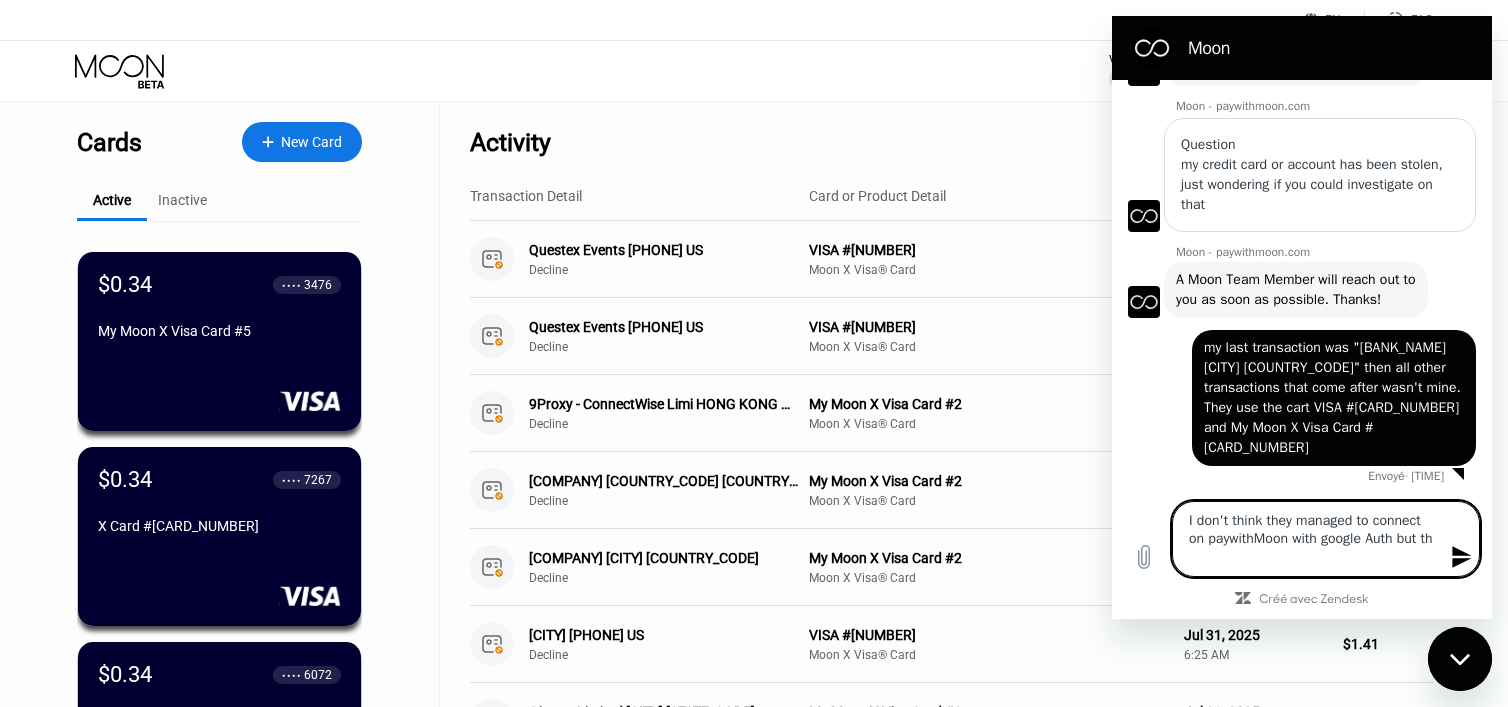 type on "I don't think they managed to connect on paywithMoon with google Auth but the" 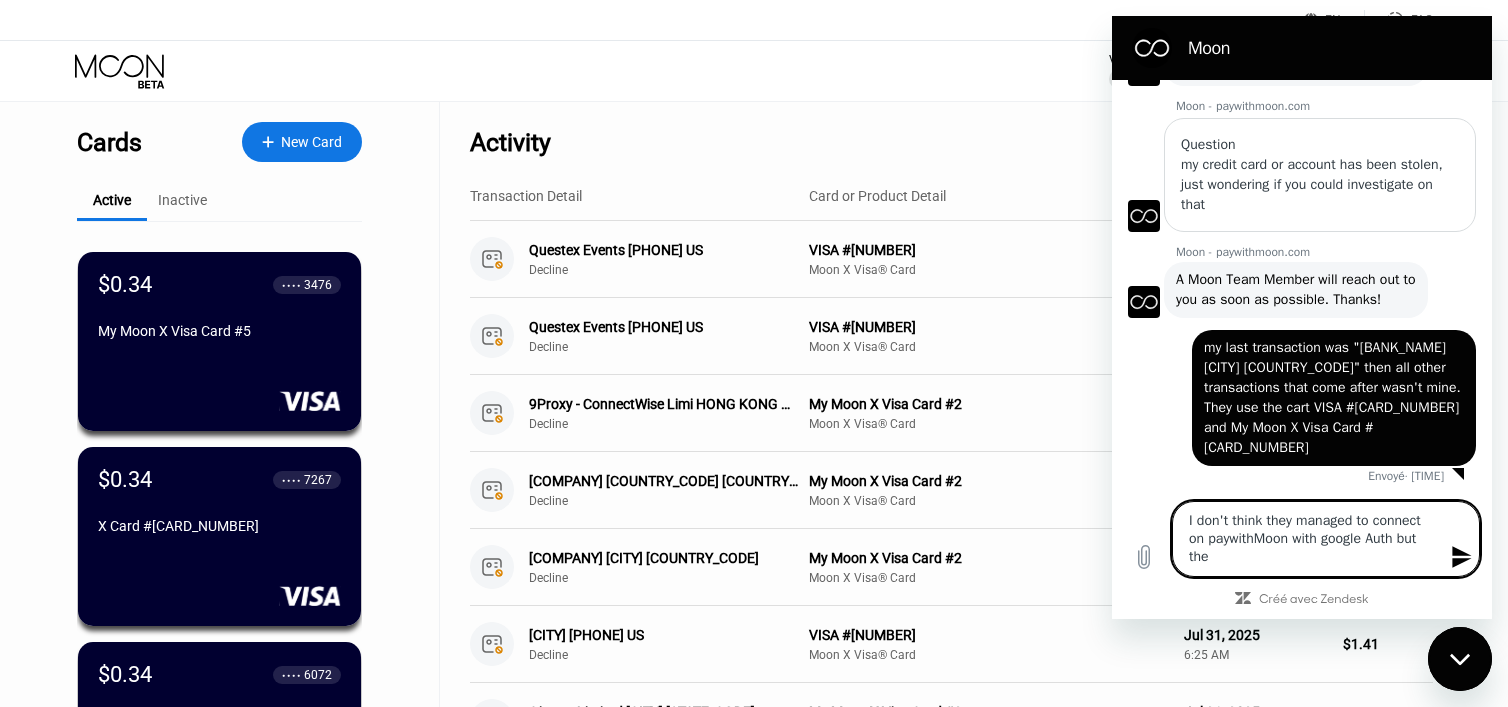 type on "I don't think they managed to connect on paywithMoon with google Auth but they" 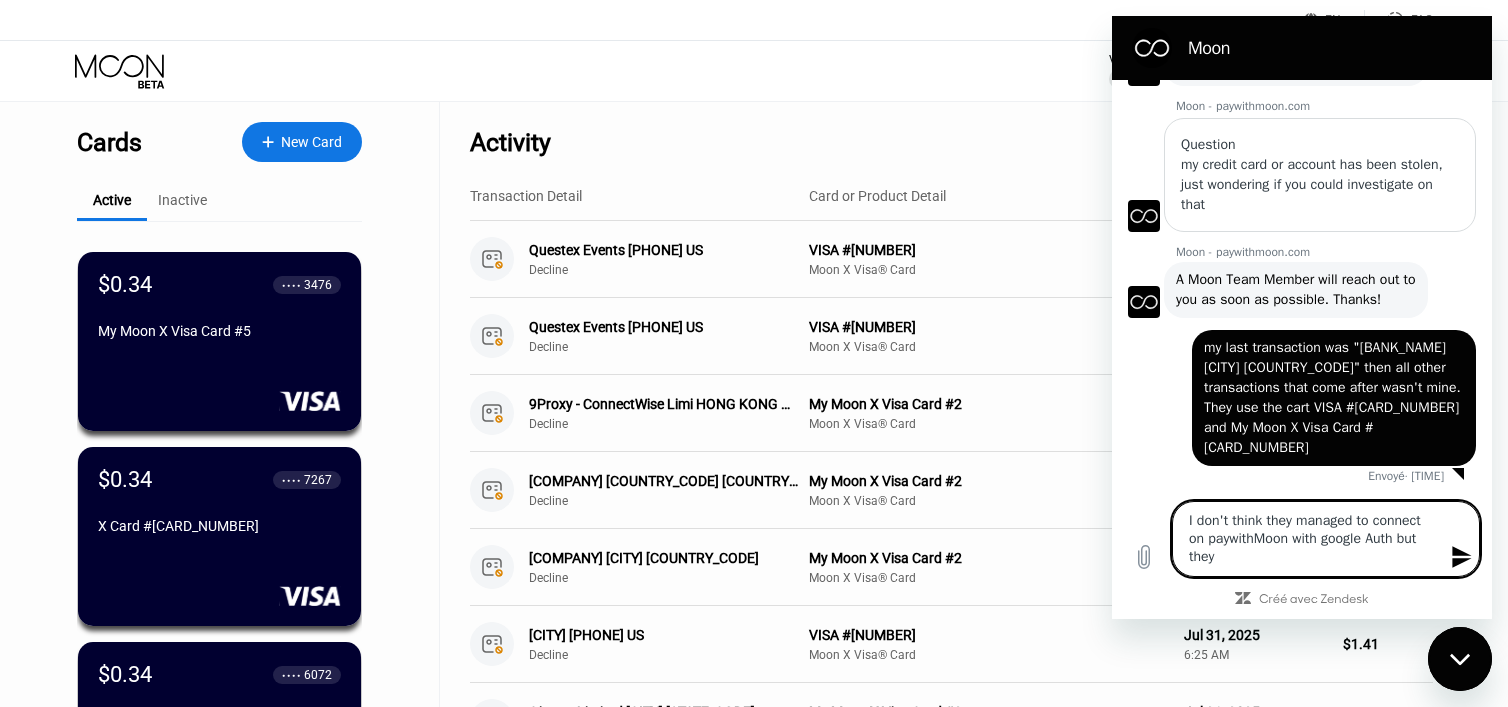 type on "I don't think they managed to connect on paywithMoon with google Auth but they" 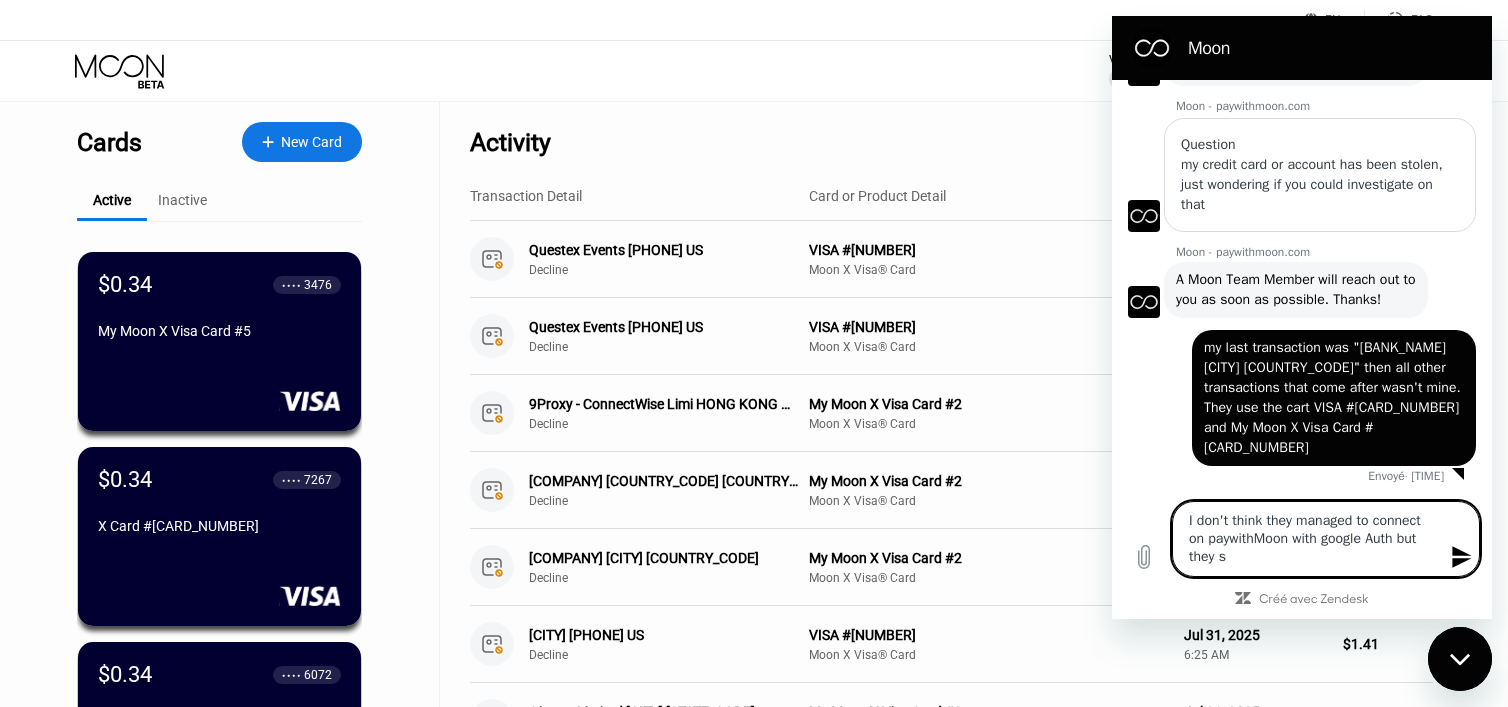 type on "I don't think they managed to connect on paywithMoon with google Auth but they so" 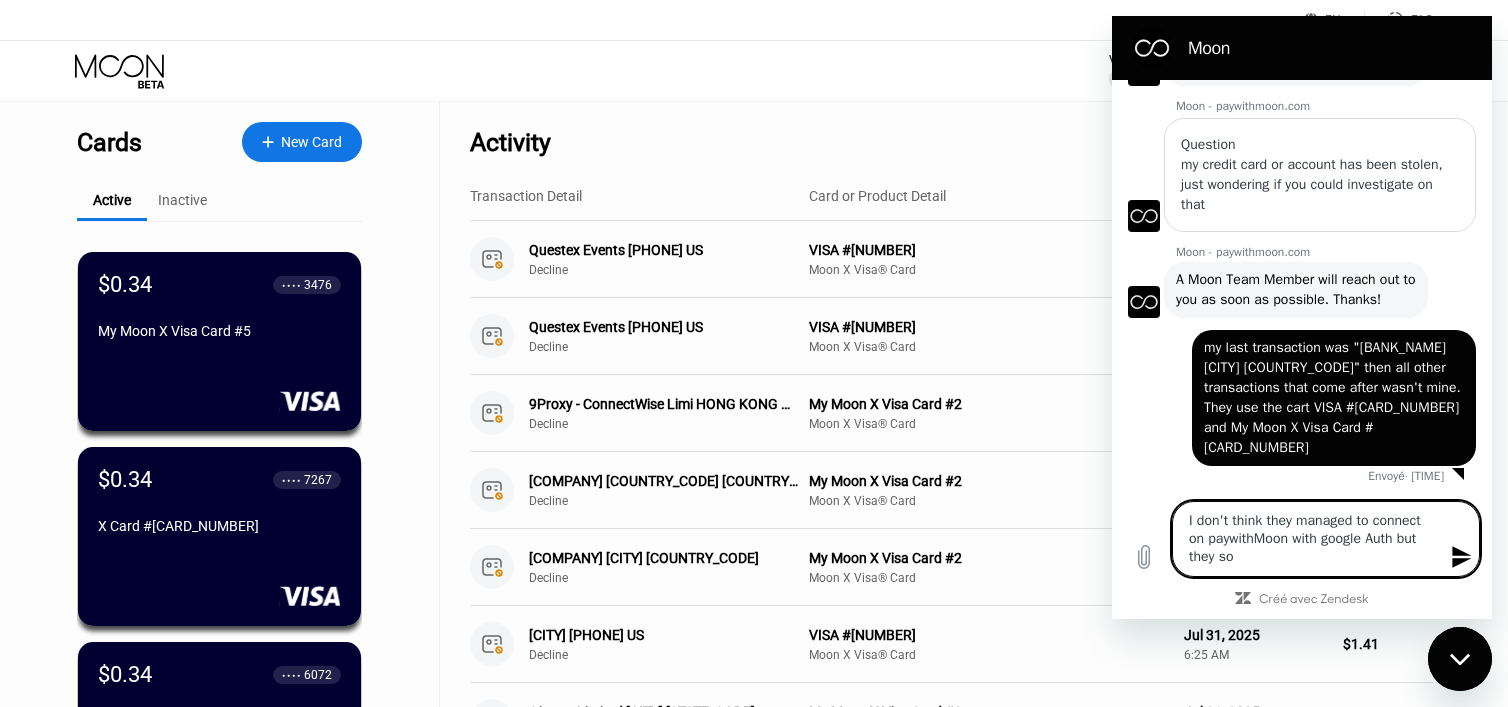 type on "I don't think they managed to connect on paywithMoon with google Auth but they som" 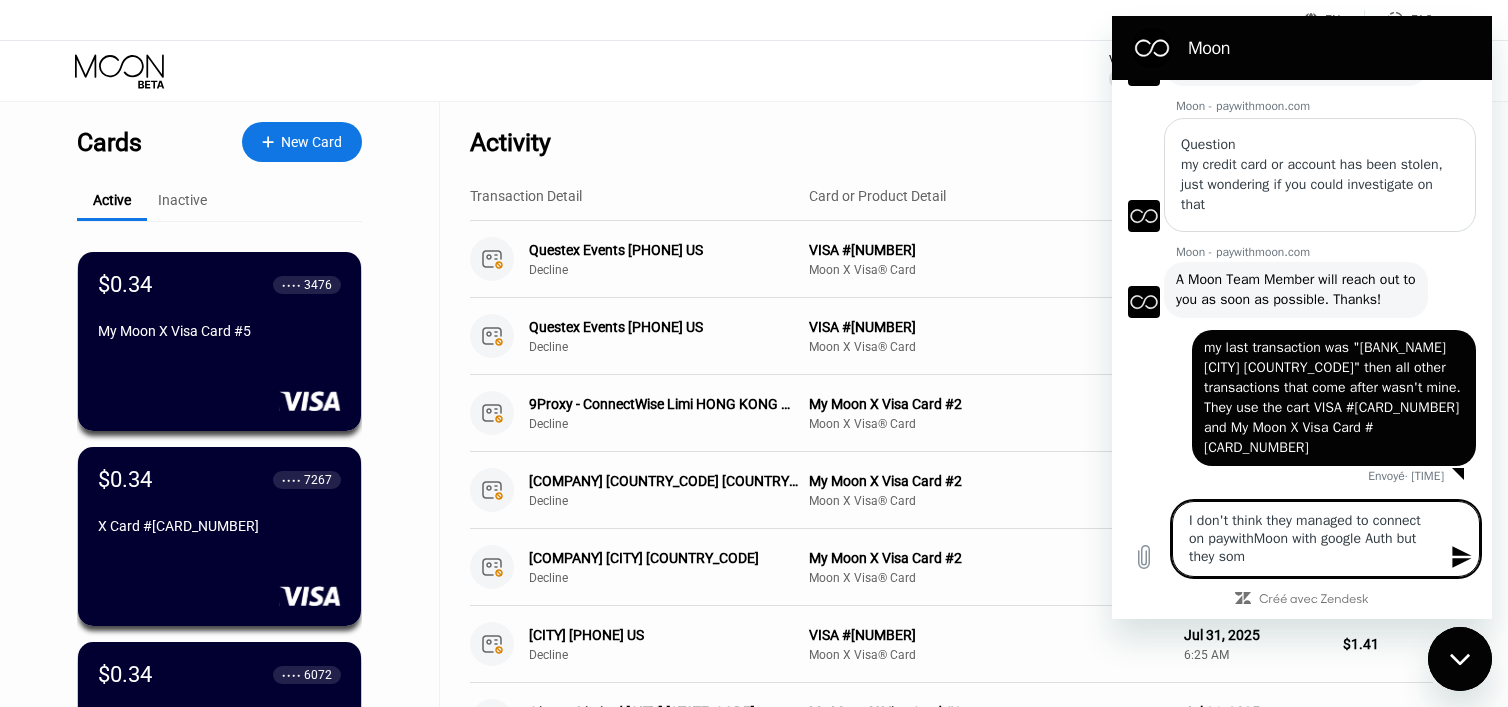 type on "I don't think they managed to connect on paywithMoon with google Auth but they some" 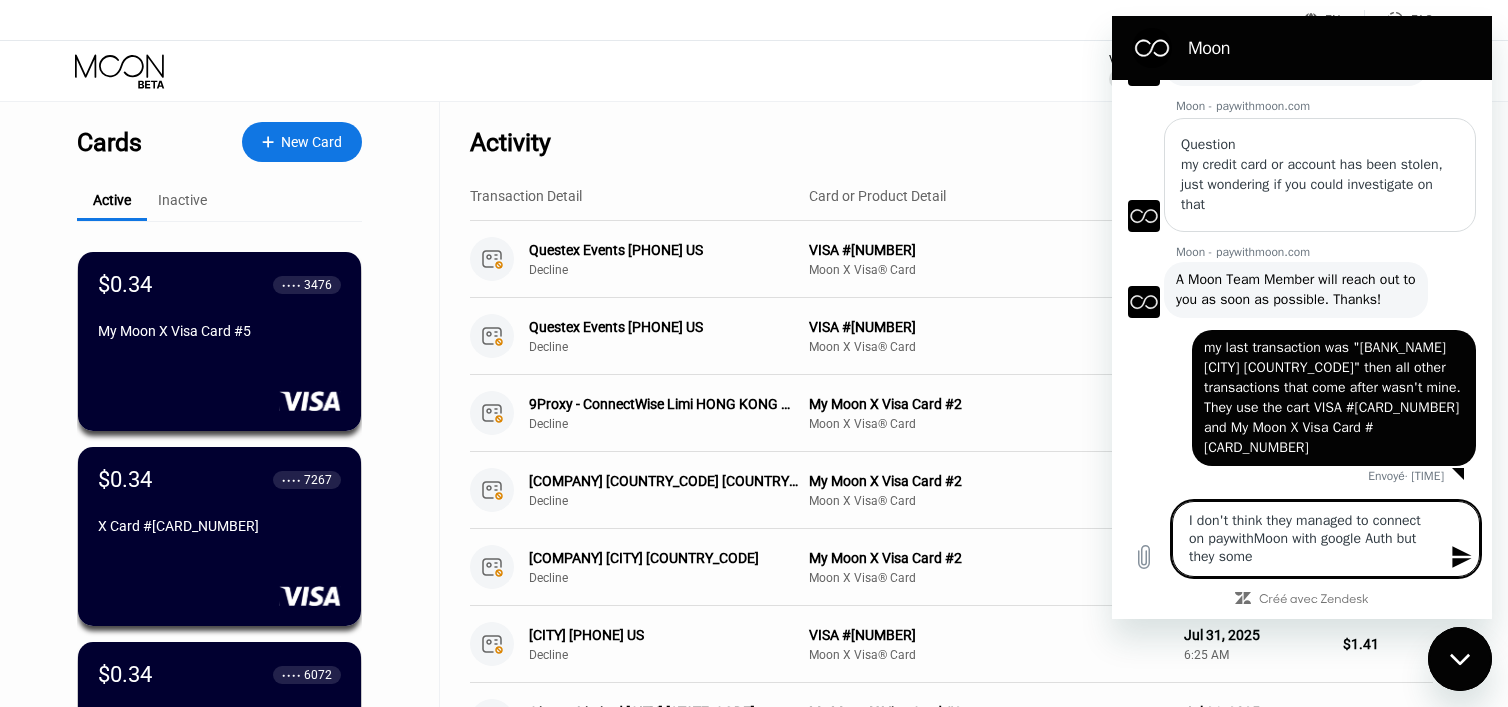 type 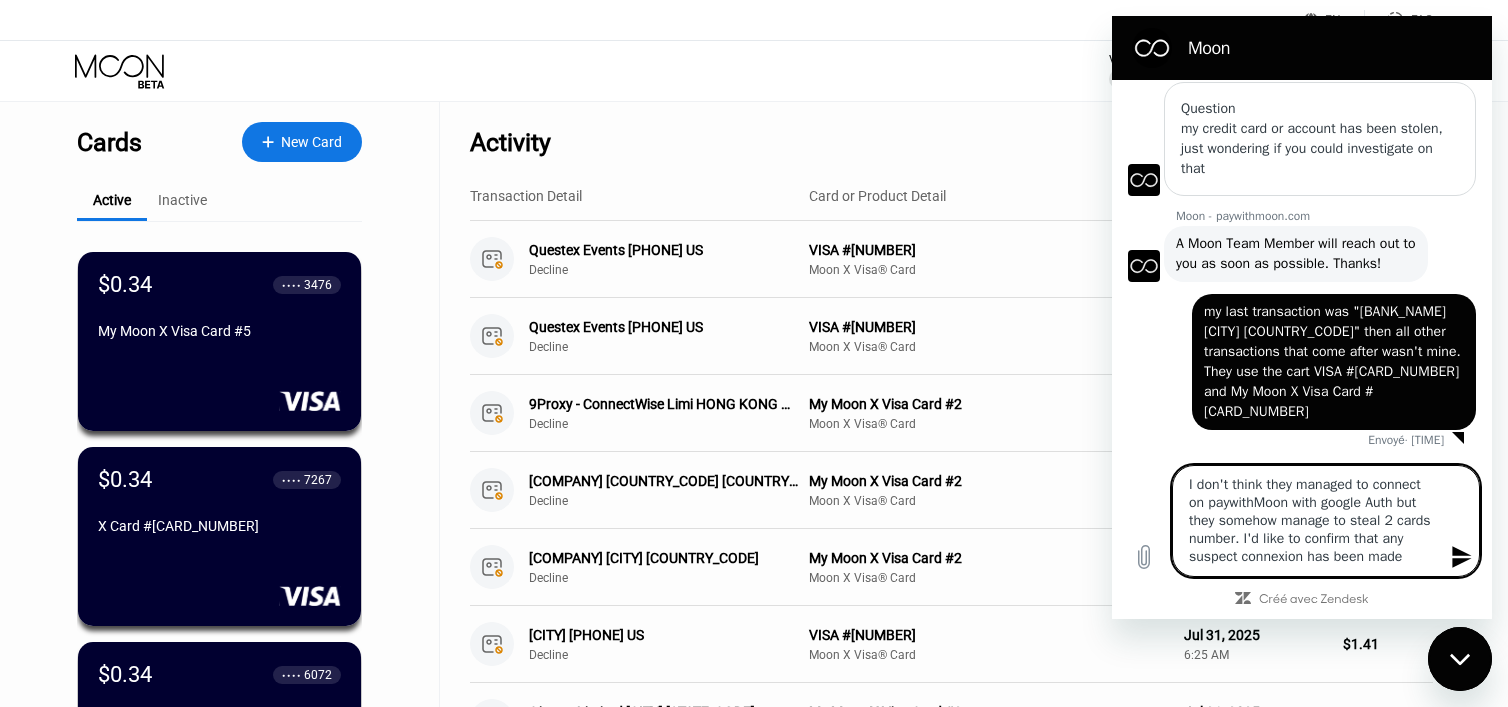 scroll, scrollTop: 7, scrollLeft: 0, axis: vertical 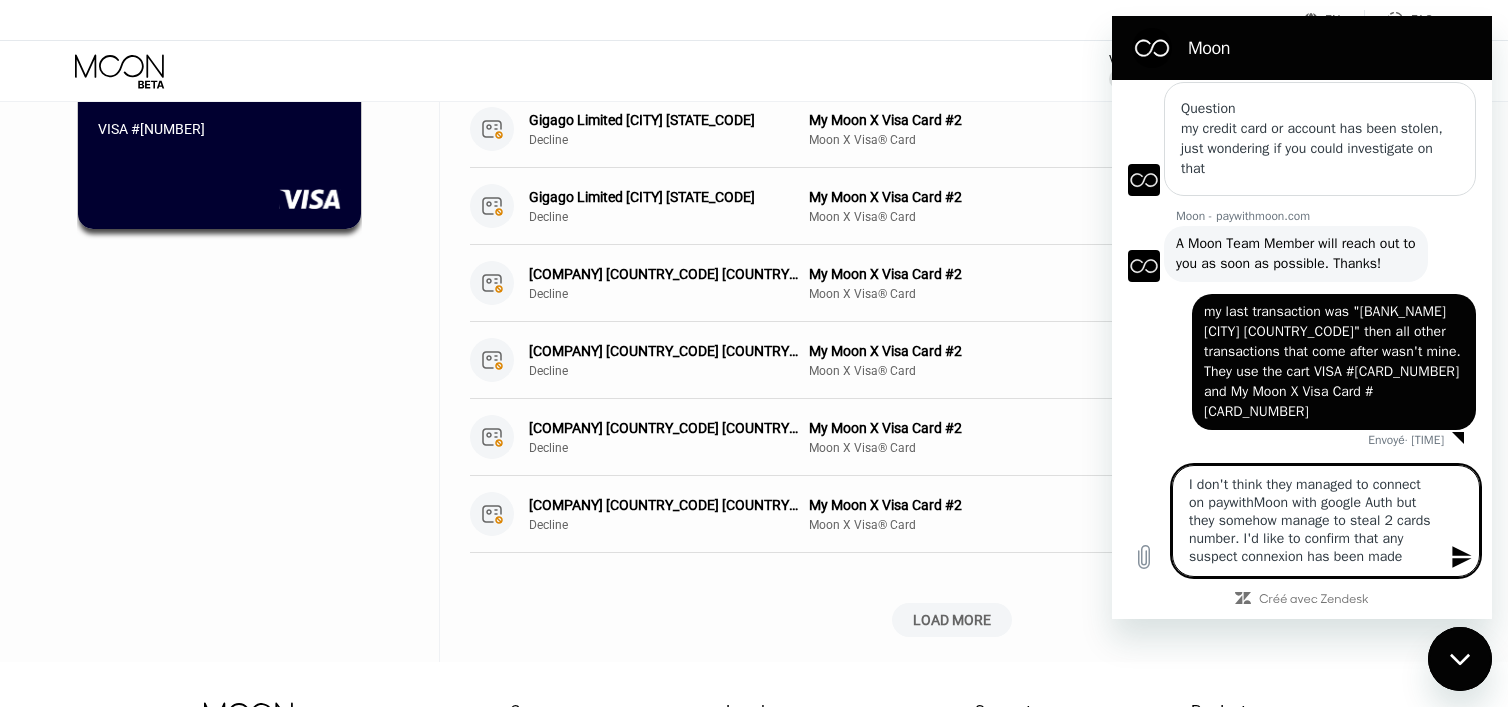 click on "LOAD MORE" at bounding box center (952, 620) 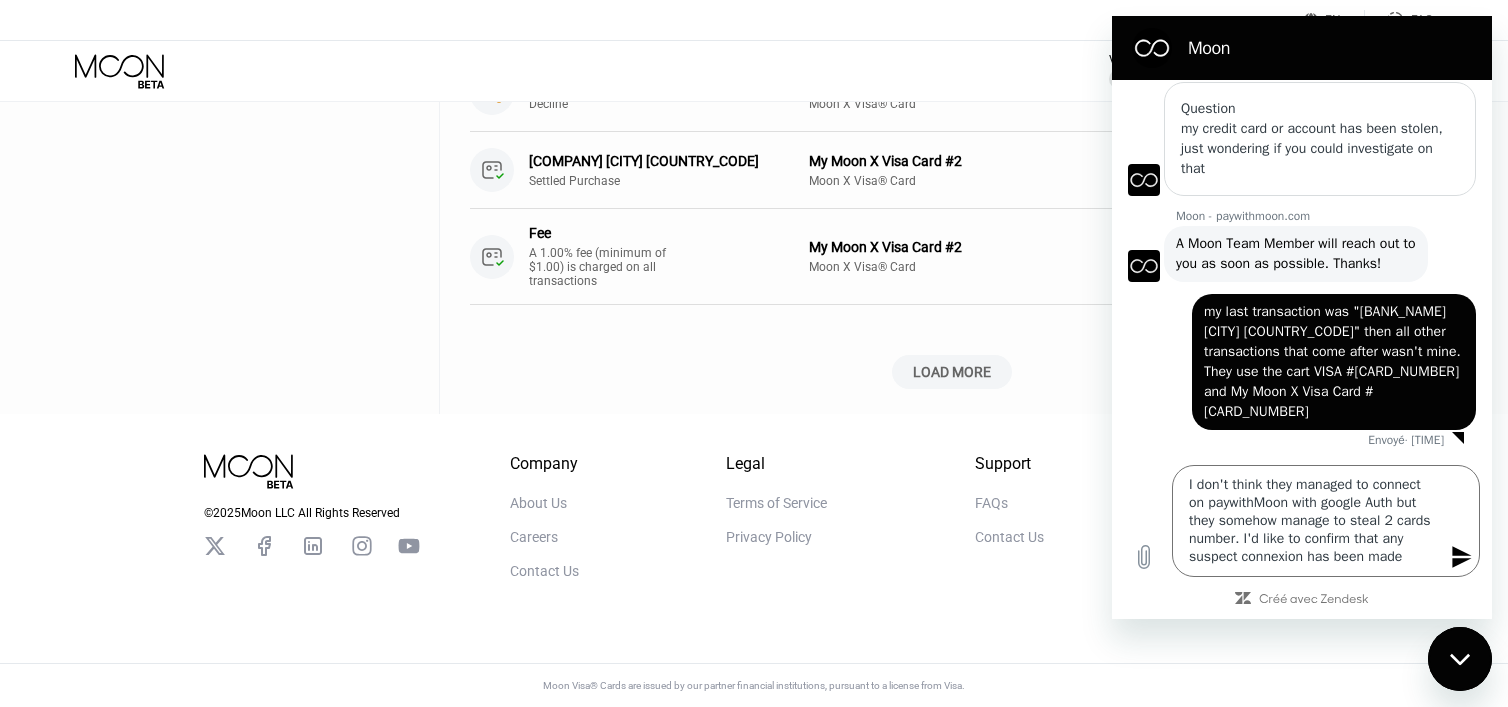 scroll, scrollTop: 2344, scrollLeft: 0, axis: vertical 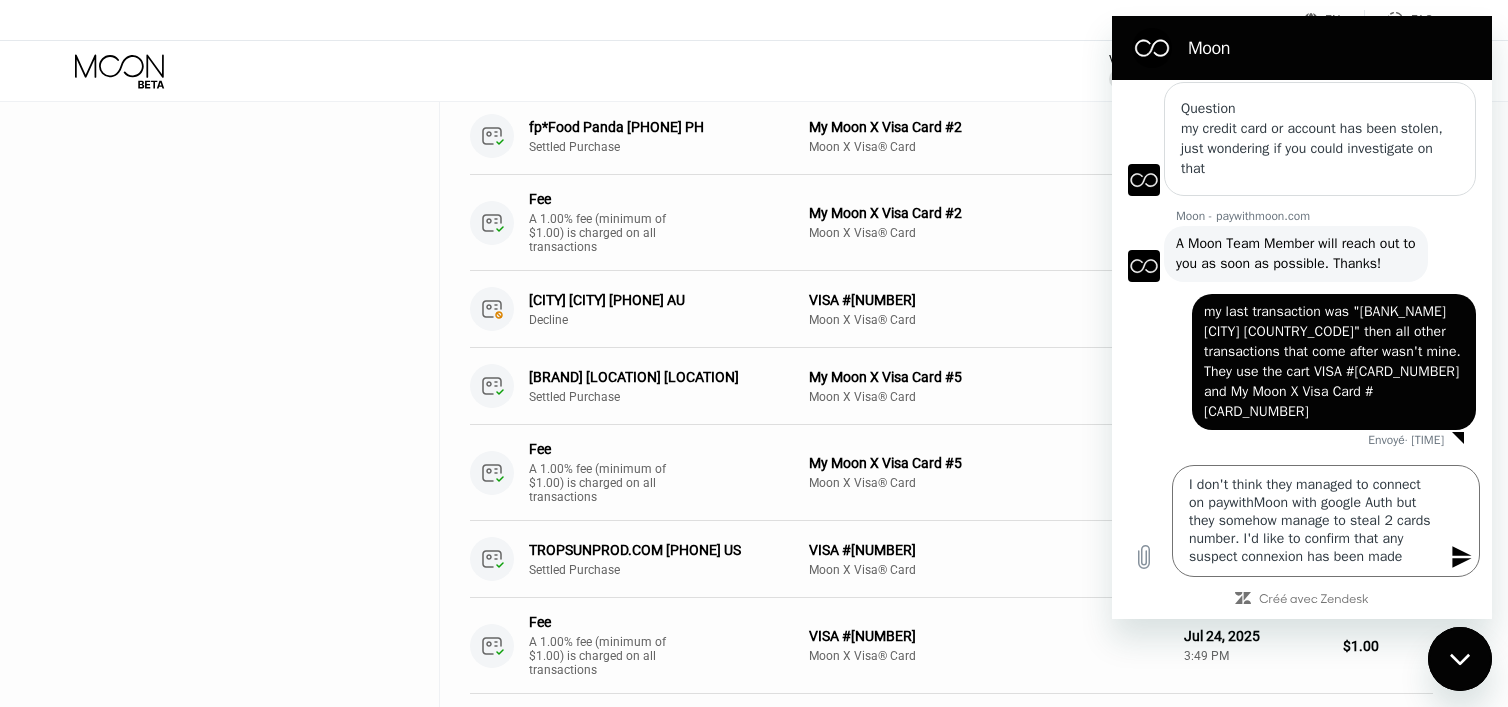 click at bounding box center [1460, 659] 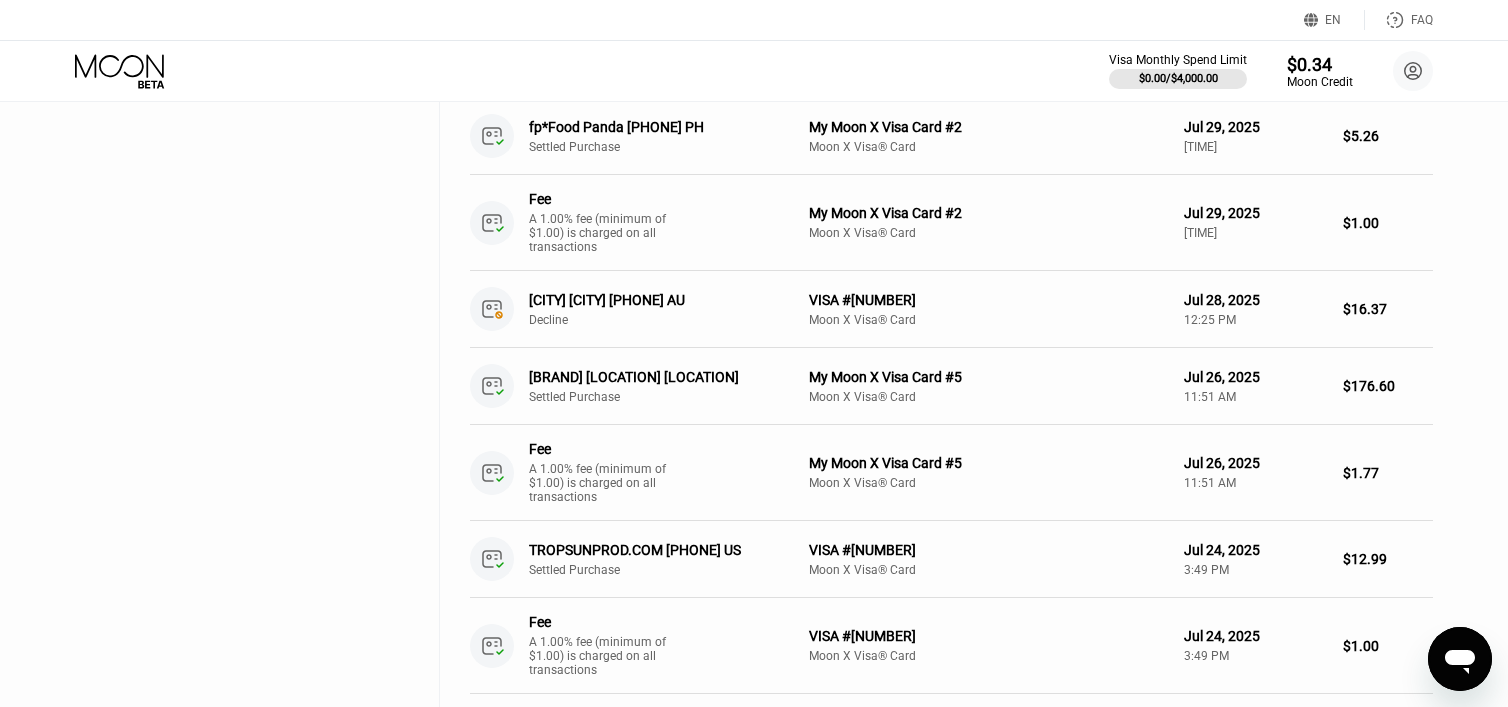 click 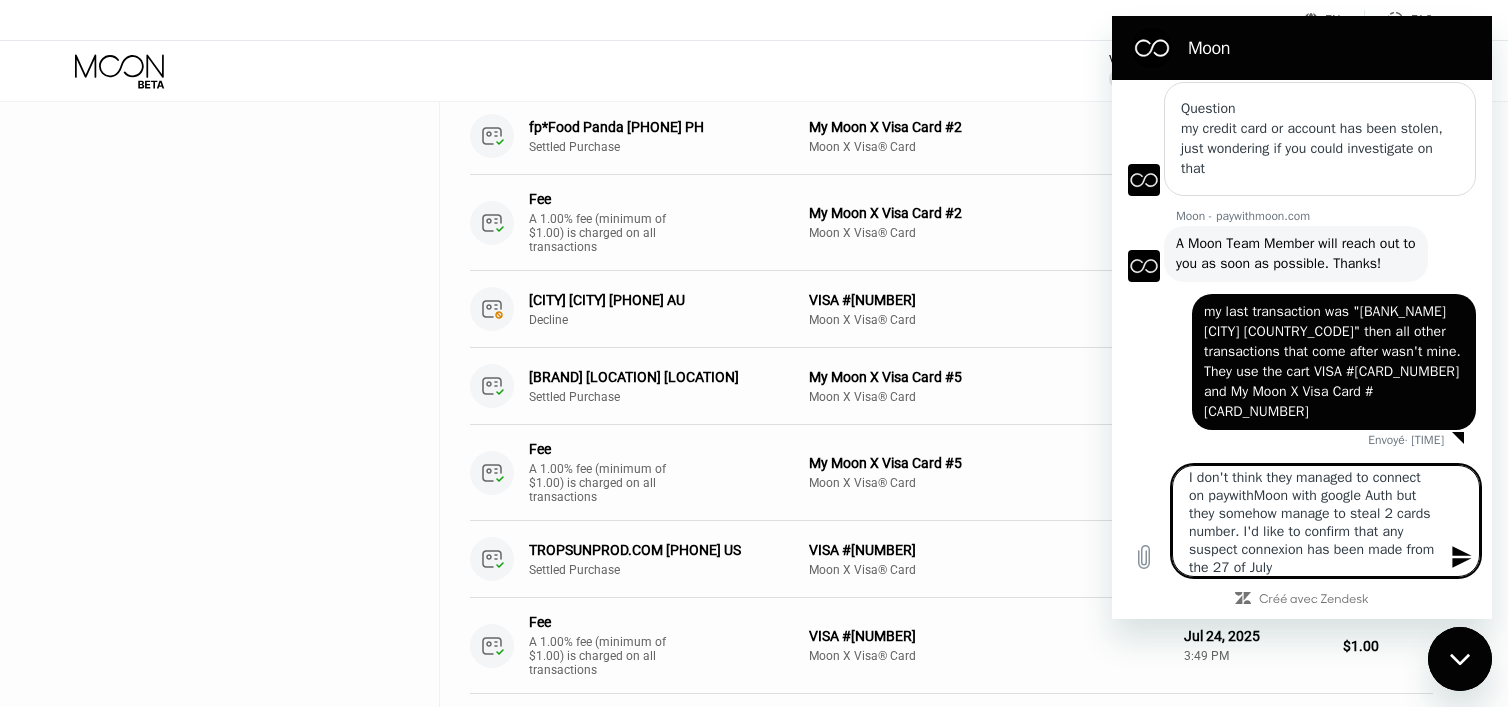 click at bounding box center [1460, 659] 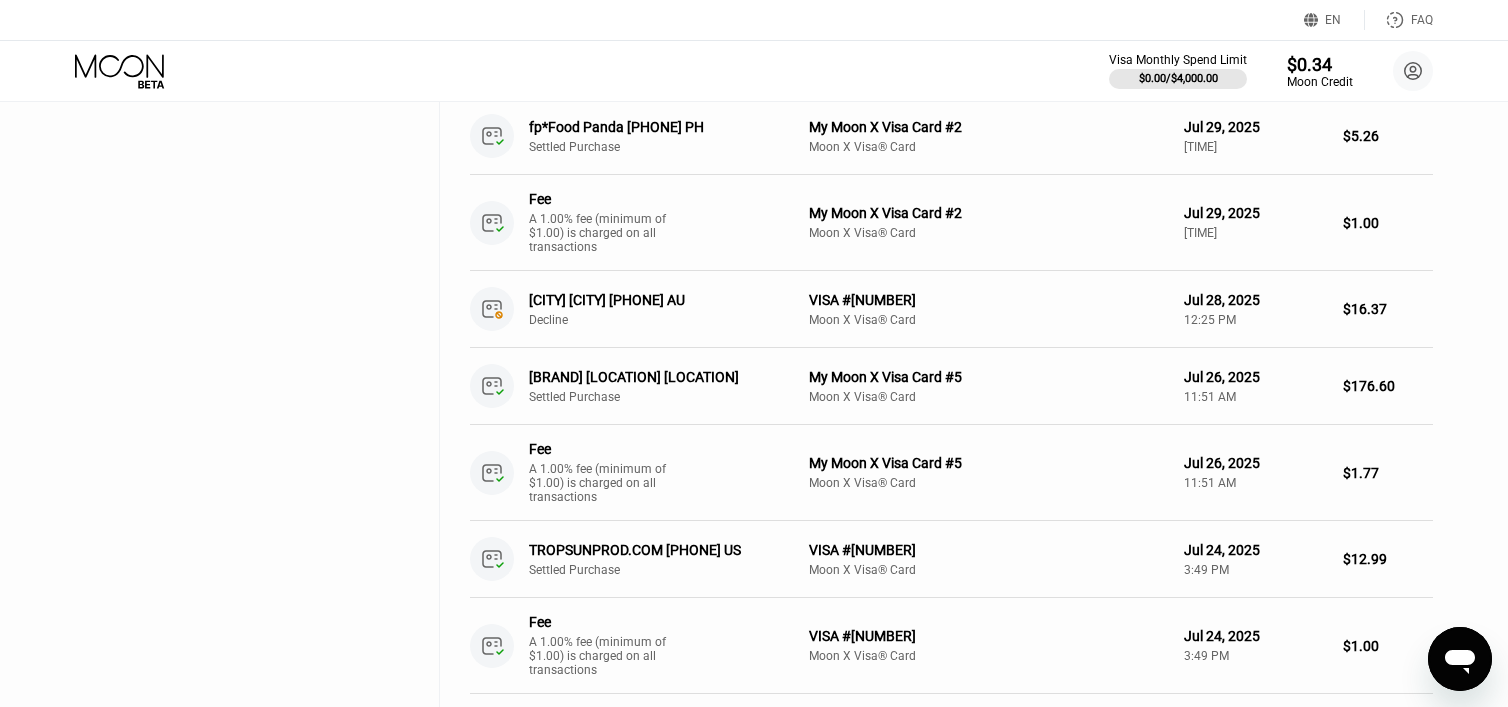 click at bounding box center [1460, 659] 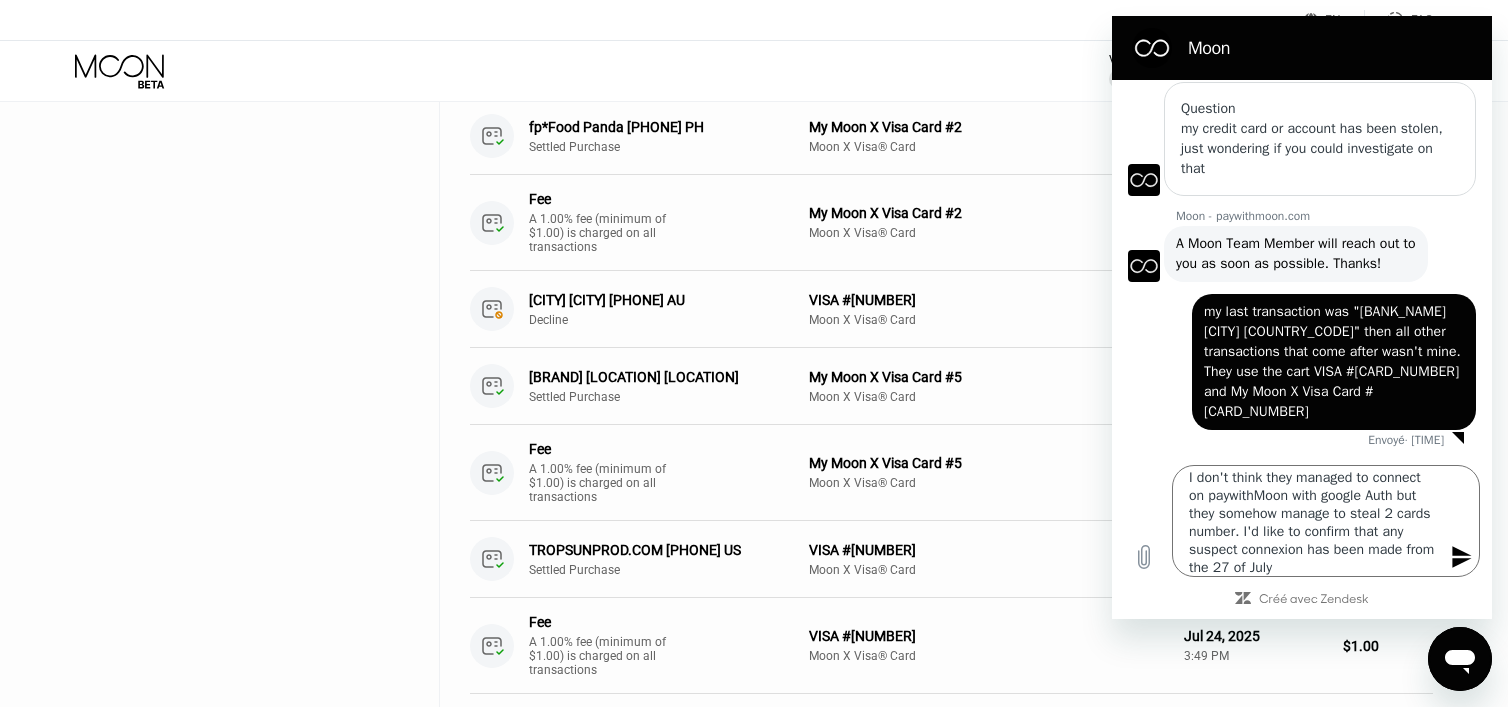 scroll, scrollTop: 0, scrollLeft: 0, axis: both 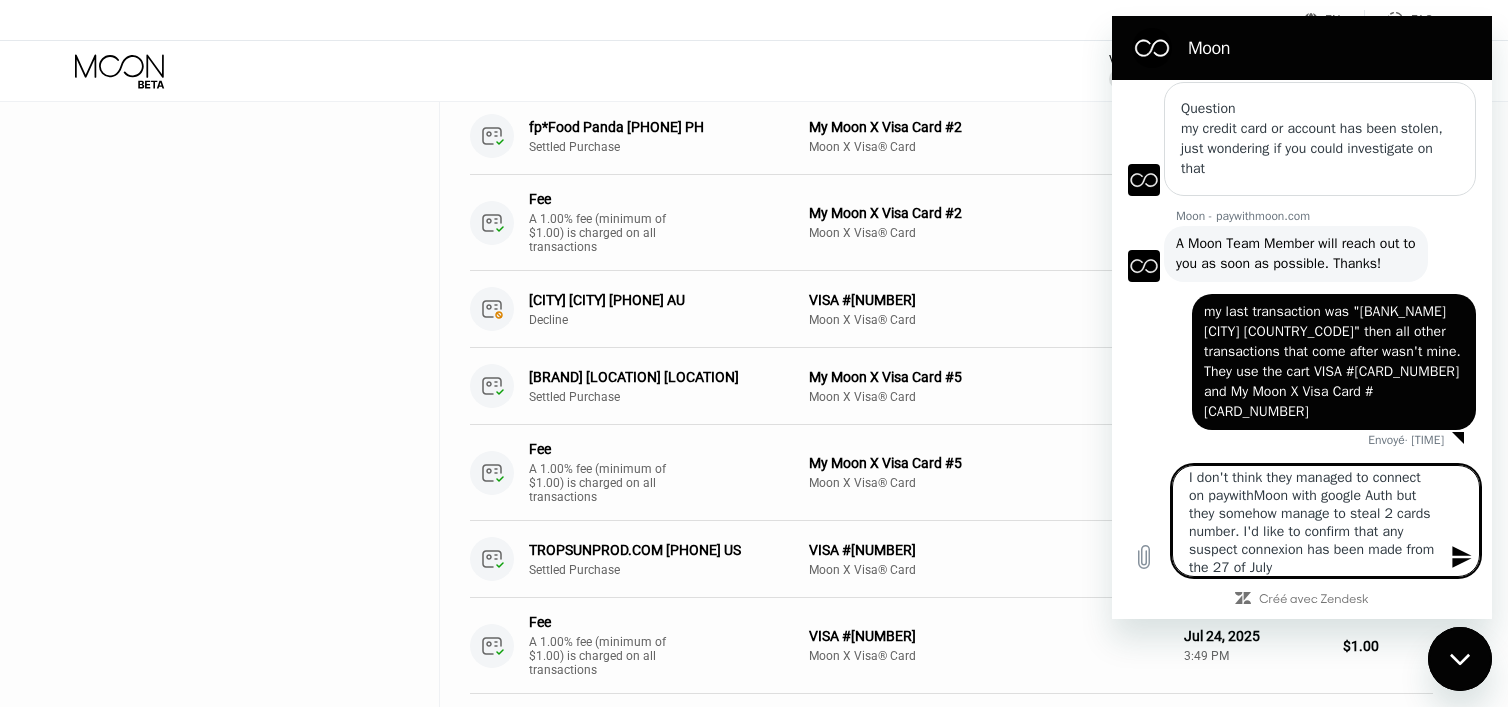 click on "I don't think they managed to connect on paywithMoon with google Auth but they somehow manage to steal 2 cards number. I'd like to confirm that any suspect connexion has been made from the 27 of July" at bounding box center [1326, 521] 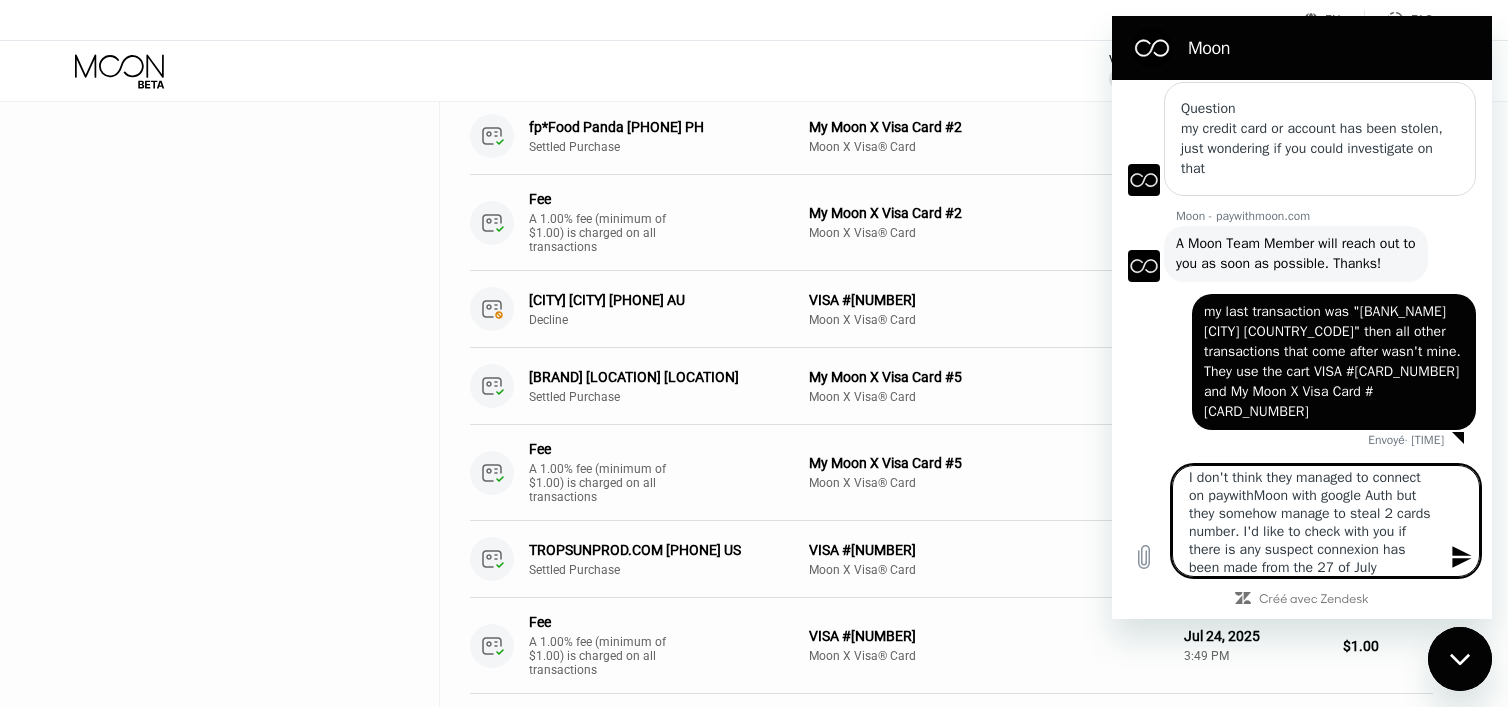 scroll, scrollTop: 36, scrollLeft: 0, axis: vertical 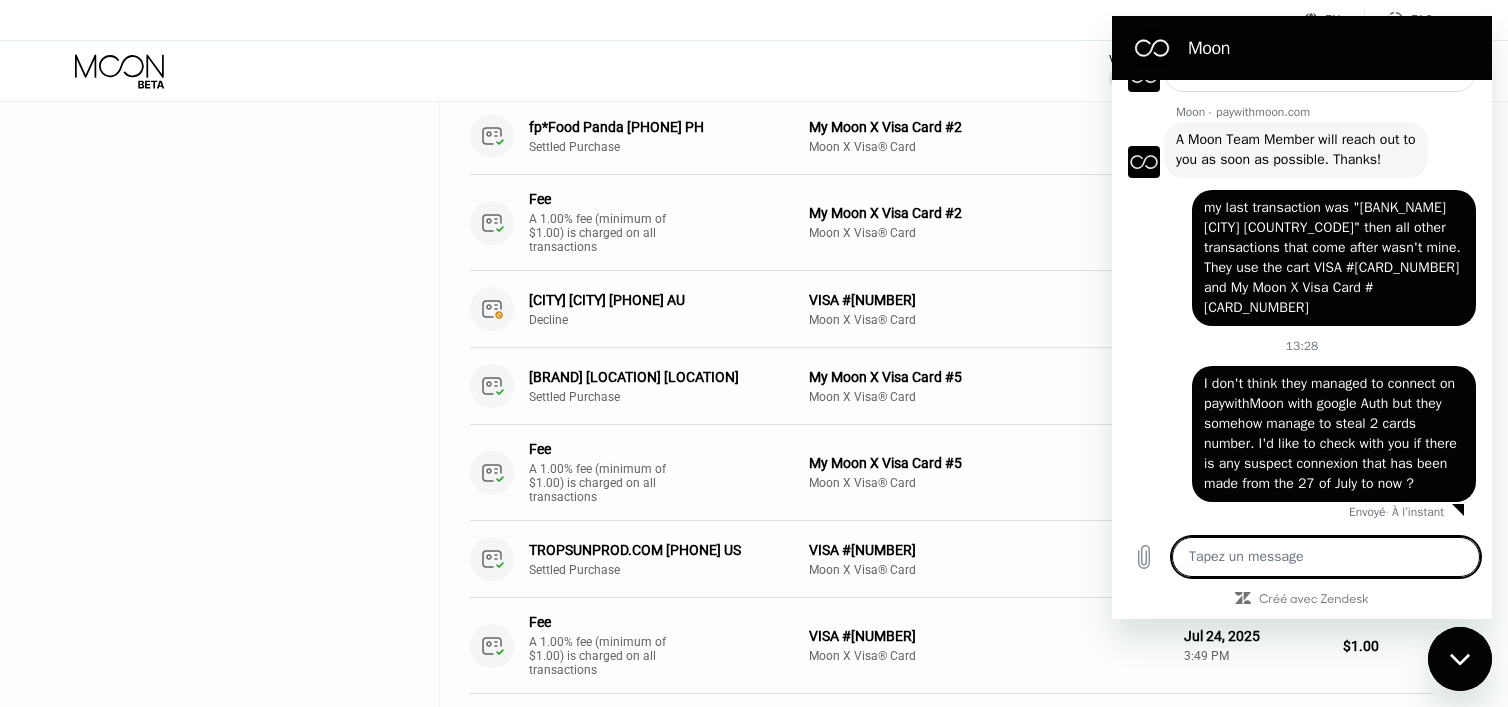click on "Cards    New Card Active Inactive $0.34 ● ● ● ● 3476 My Moon X Visa Card #5 $0.34 ● ● ● ● 7267 X Card #1 $0.34 ● ● ● ● 6072 VISA #0 $0.34 ● ● ● ● 1051 My Moon X Visa Card #2 $0.34 ● ● ● ● 6523 Main Card" at bounding box center [220, -1167] 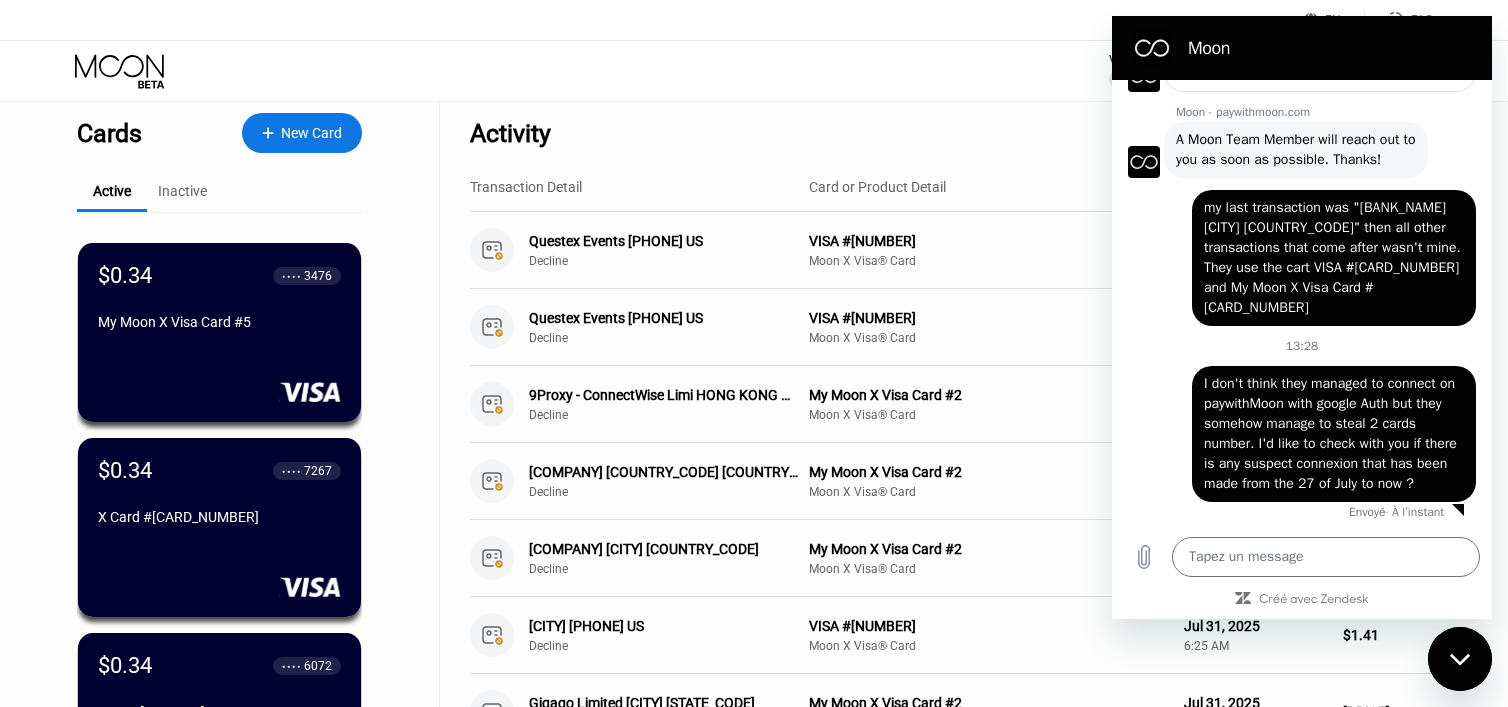 scroll, scrollTop: 0, scrollLeft: 0, axis: both 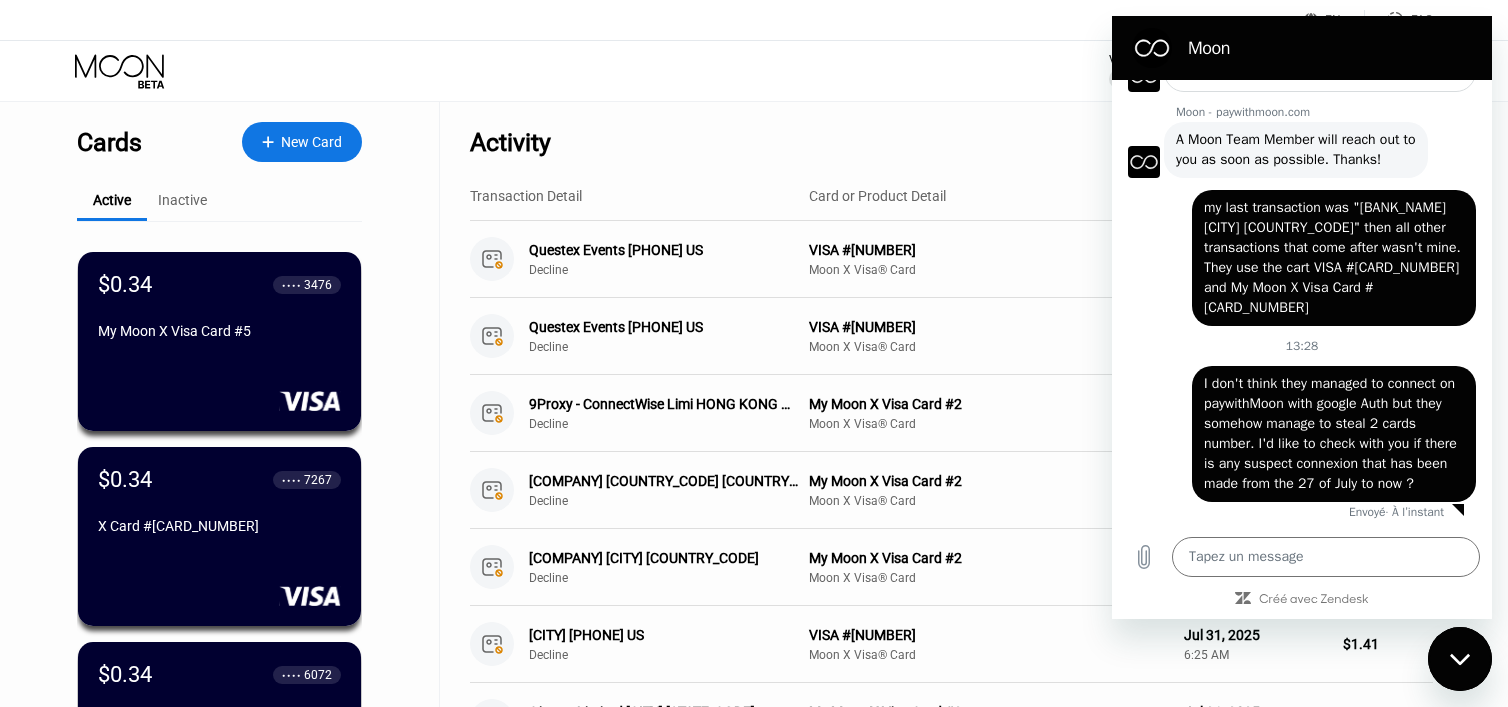 click at bounding box center [1460, 659] 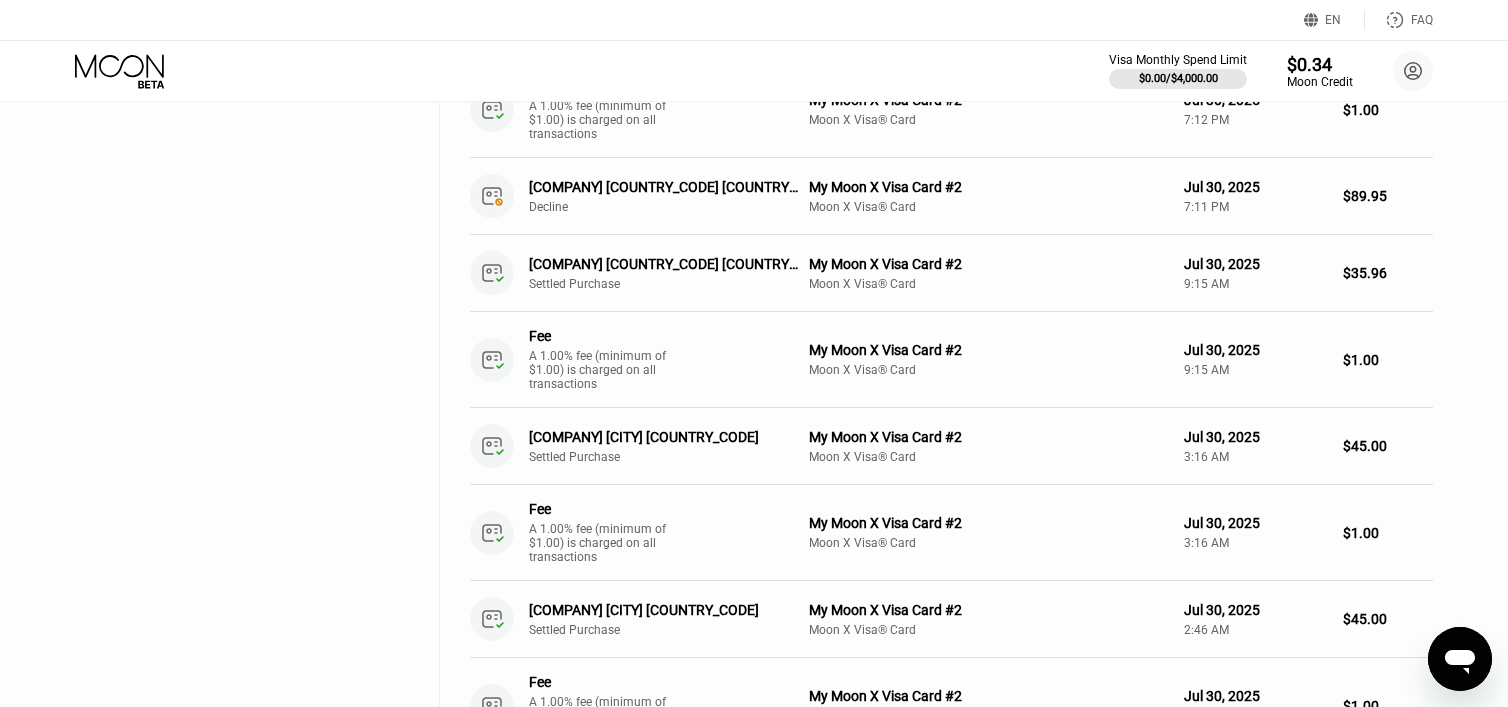 scroll, scrollTop: 1175, scrollLeft: 0, axis: vertical 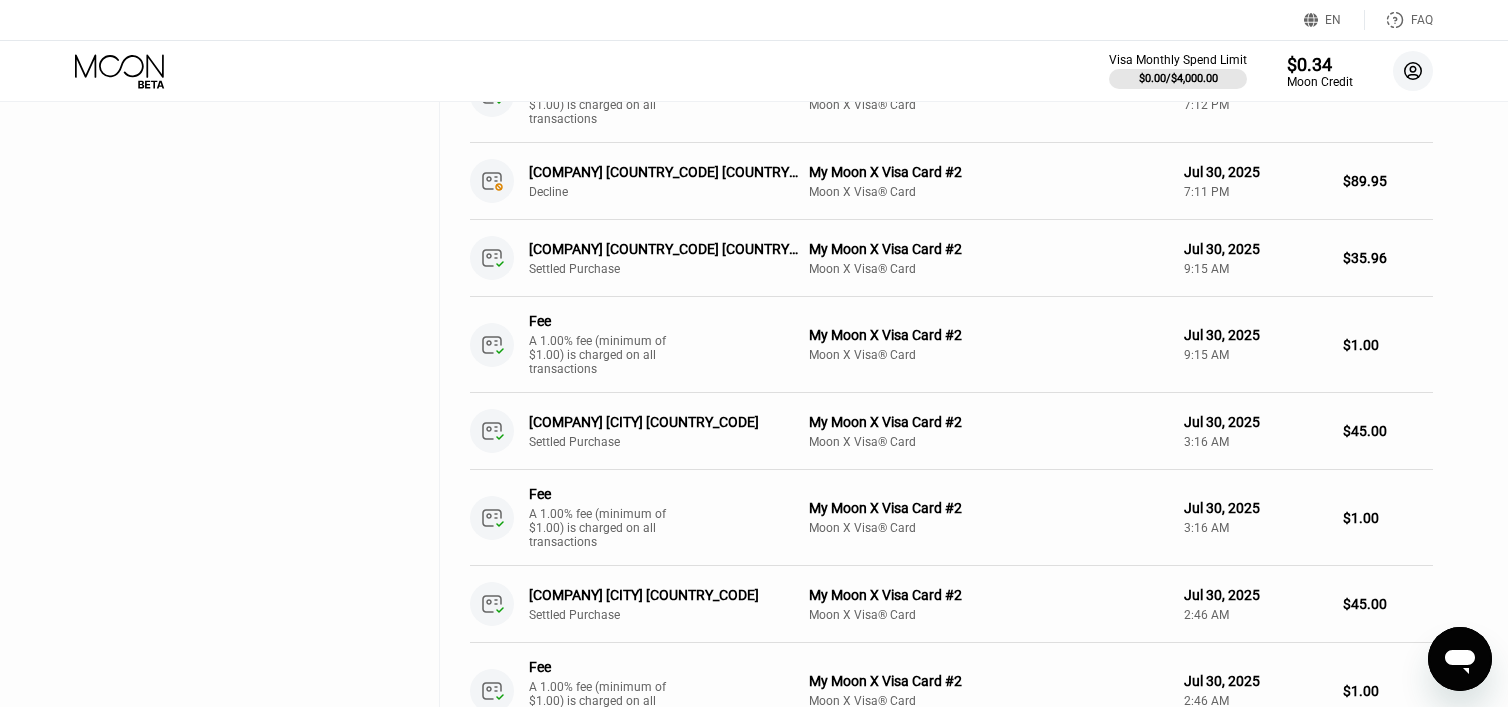 click 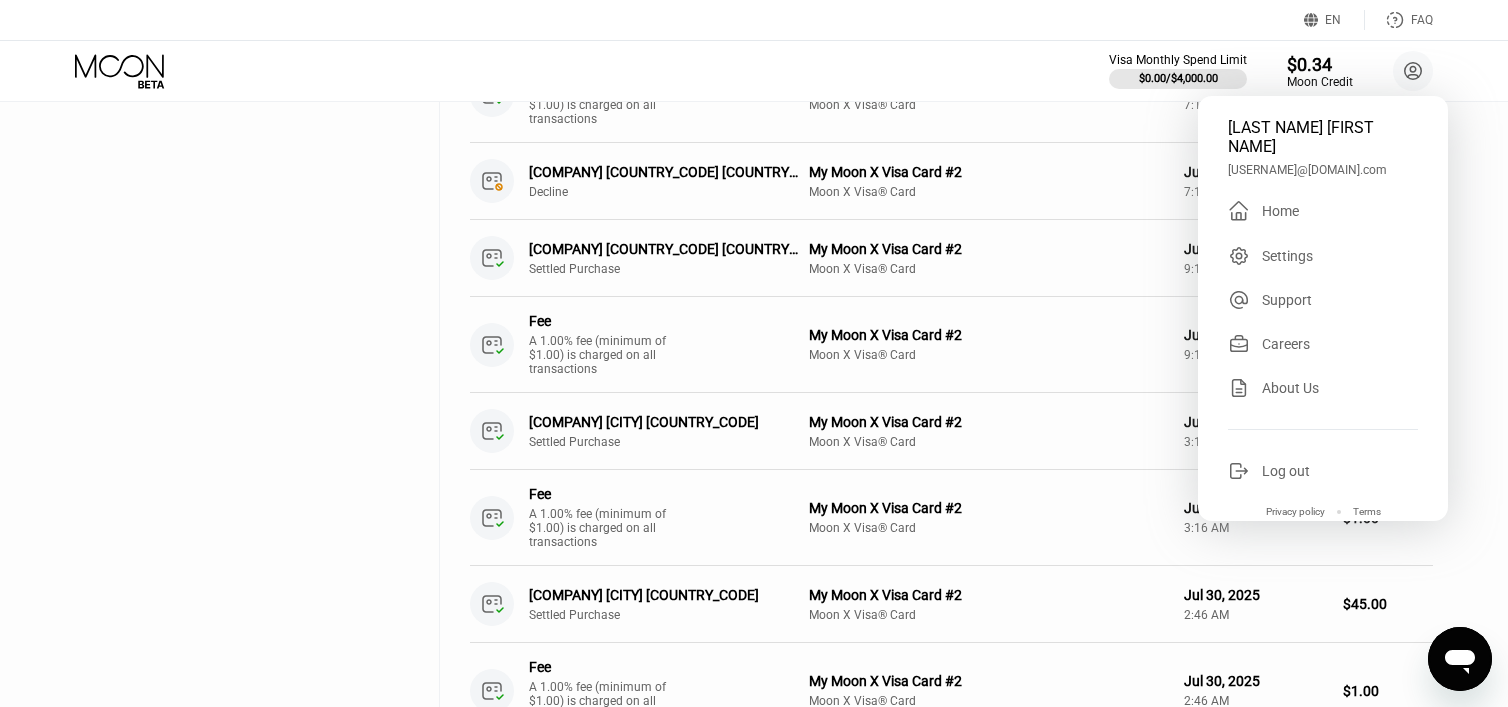 click on "Settings" at bounding box center [1323, 256] 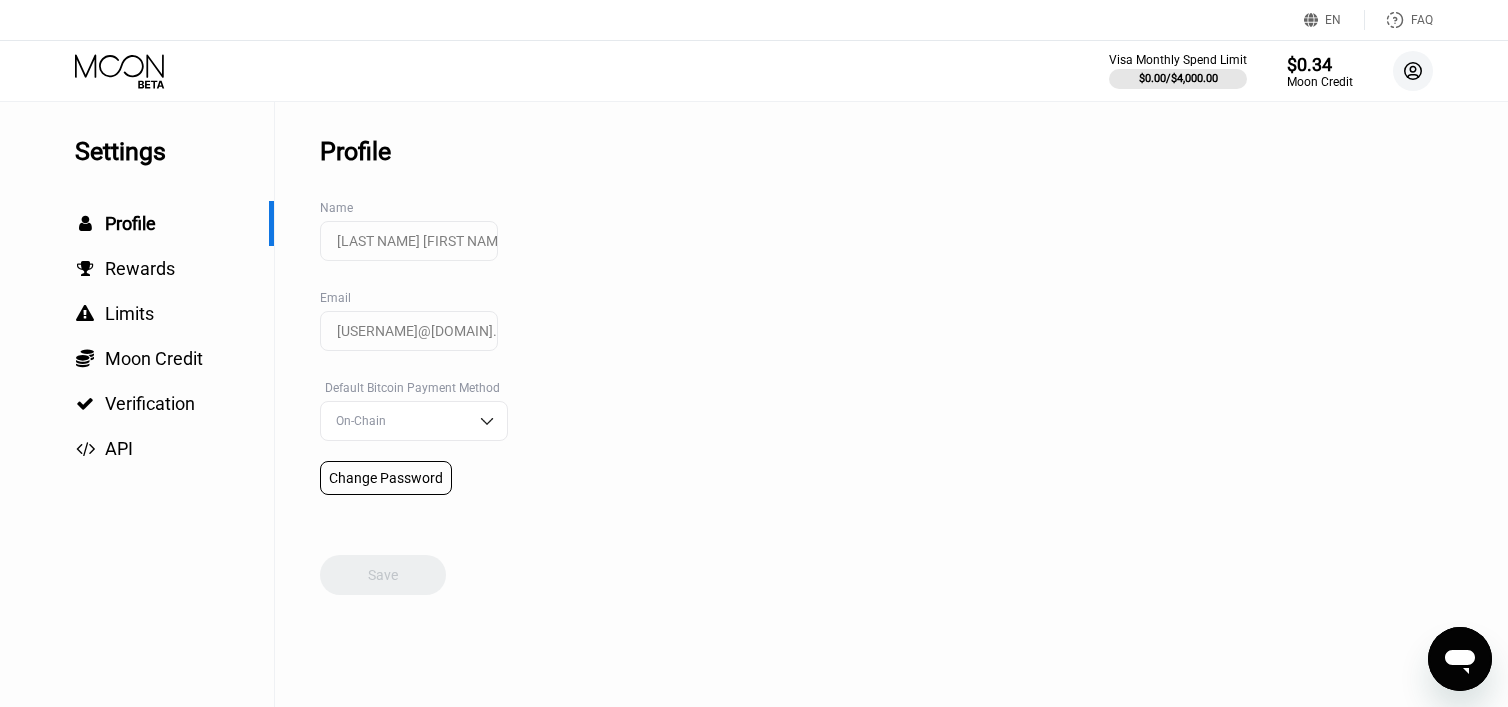 click 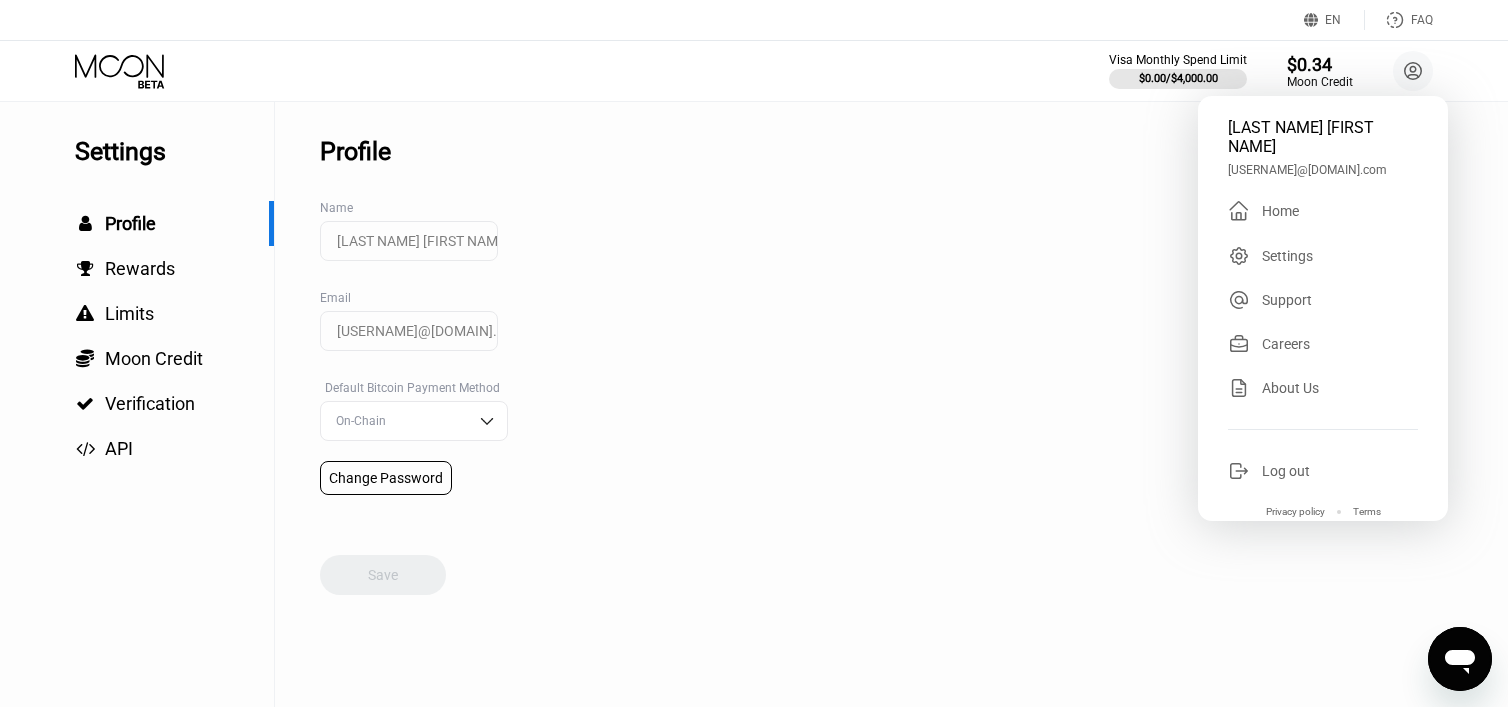 click on "Settings  Profile  Rewards  Limits  Moon Credit  Verification  API Profile Name [LAST NAME] [FIRST NAME] Email [EMAIL] Default Bitcoin Payment Method On-Chain Change Password Save" at bounding box center [754, 404] 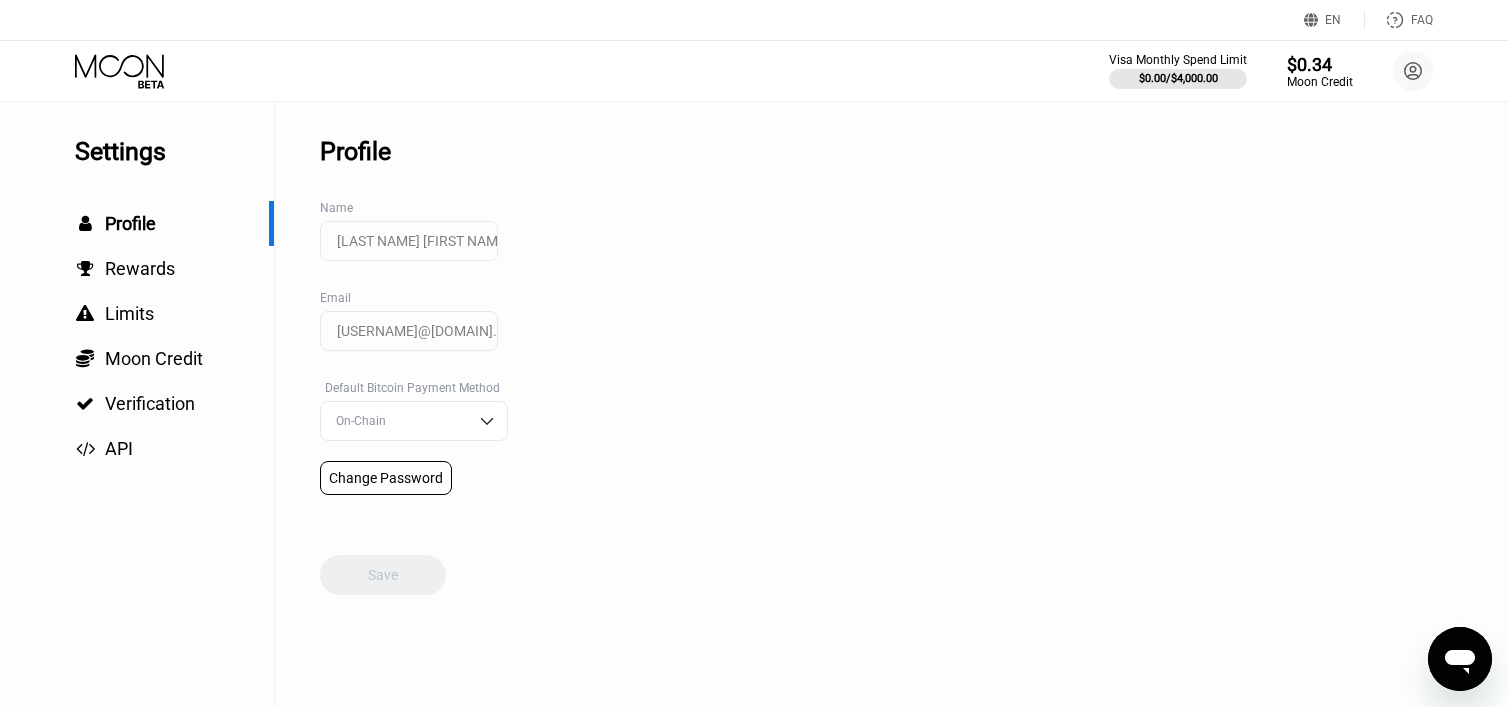 click 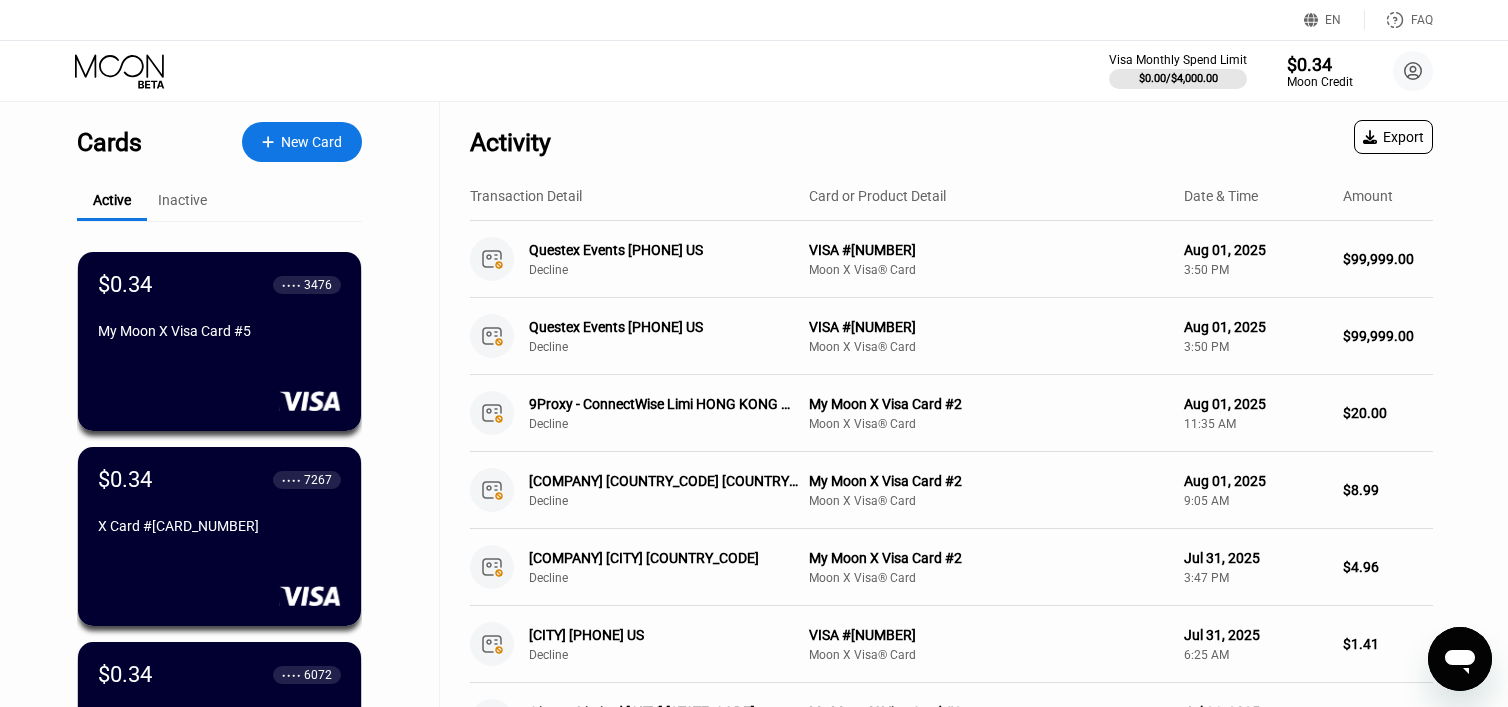 click at bounding box center [1460, 659] 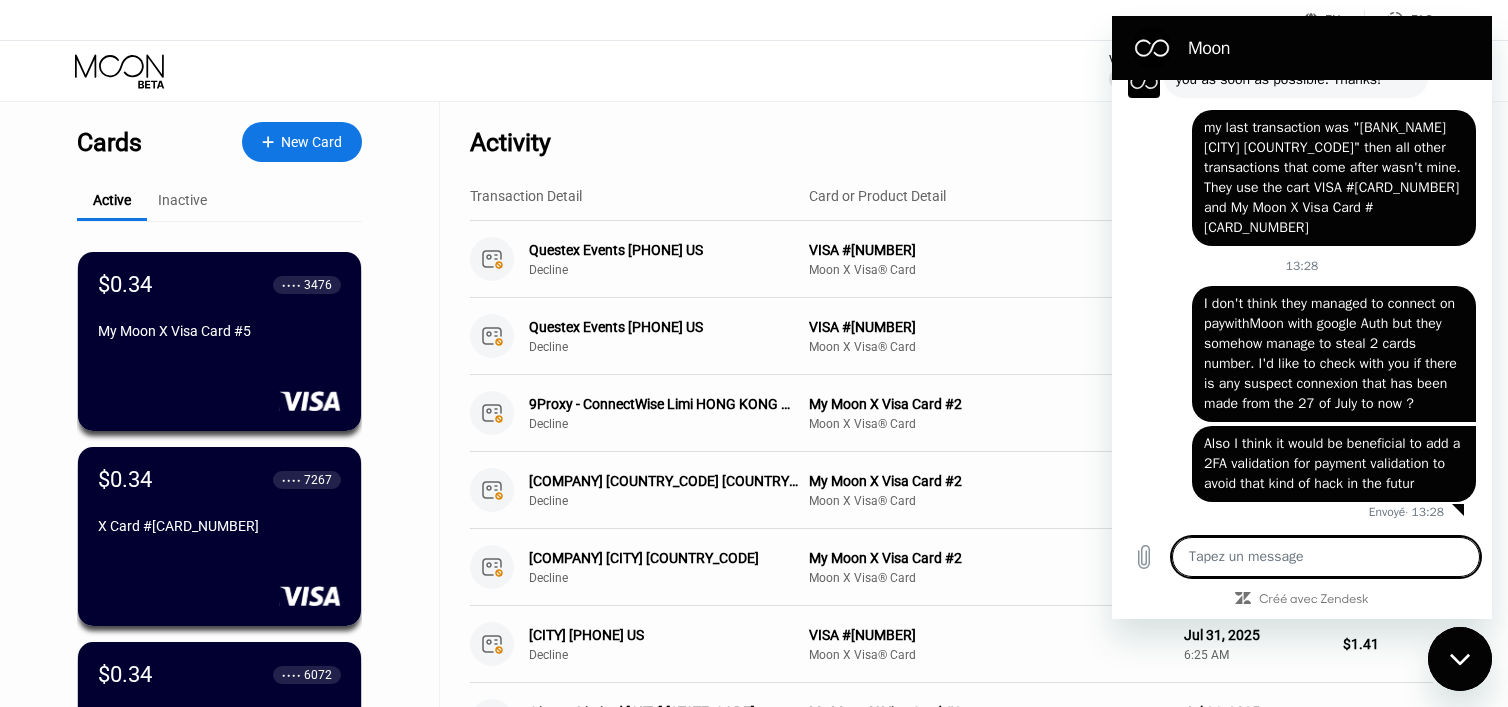 scroll, scrollTop: 6202, scrollLeft: 0, axis: vertical 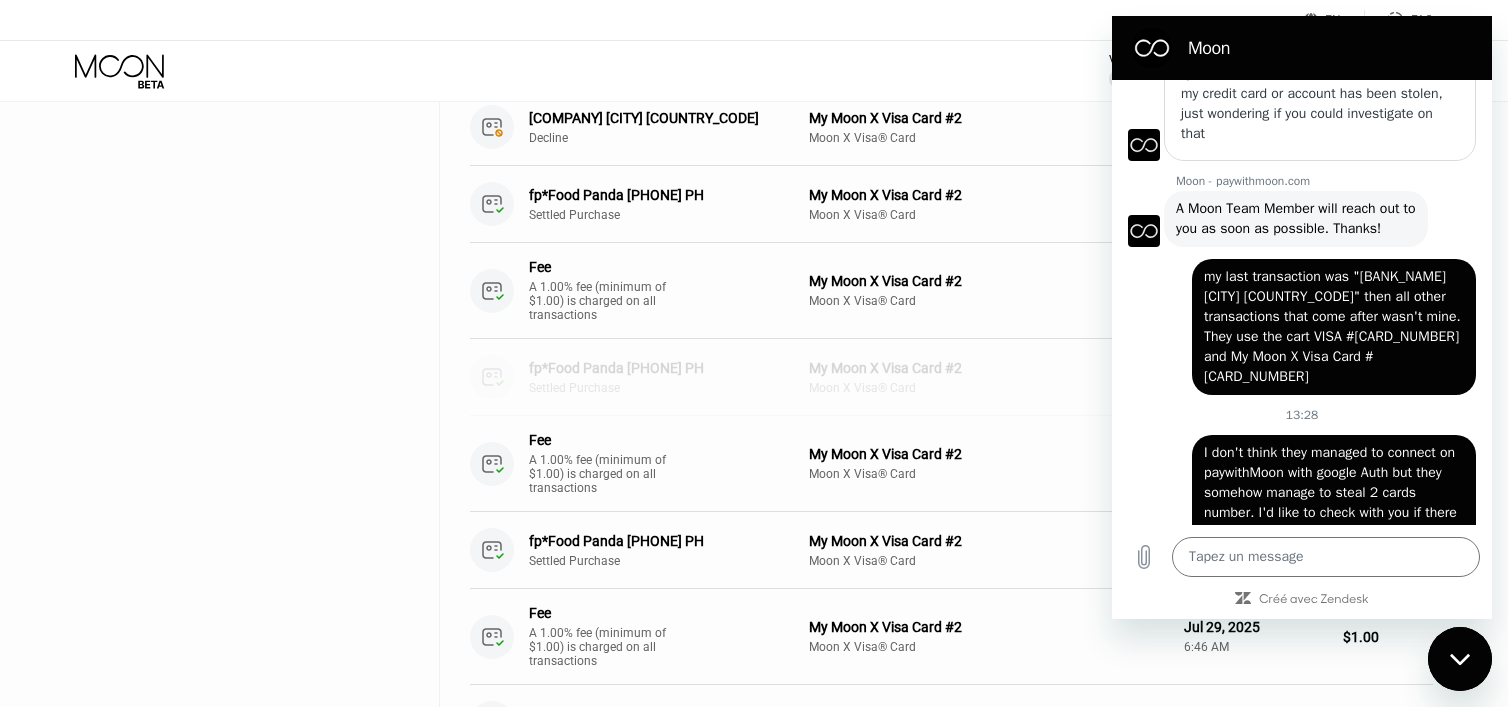 drag, startPoint x: 770, startPoint y: 372, endPoint x: 465, endPoint y: 309, distance: 311.4386 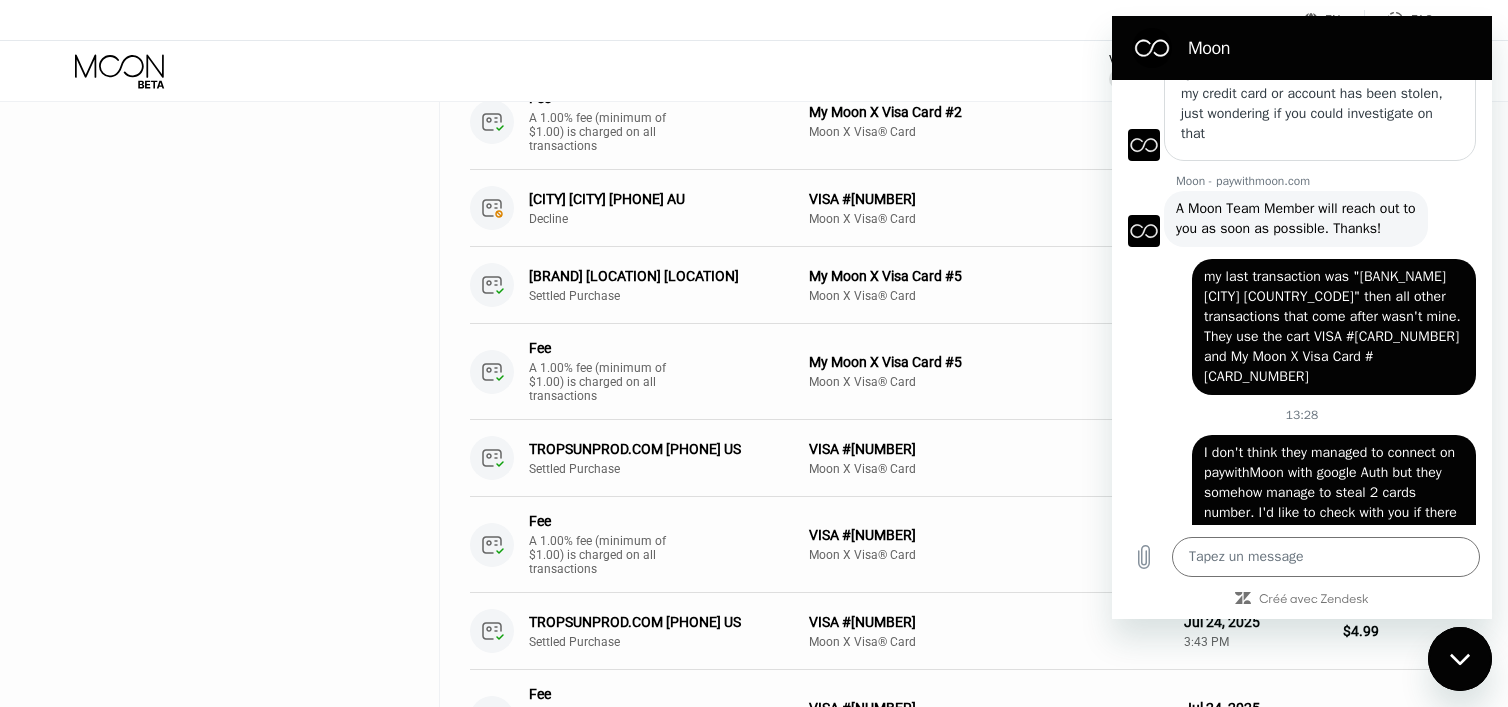 scroll, scrollTop: 3569, scrollLeft: 0, axis: vertical 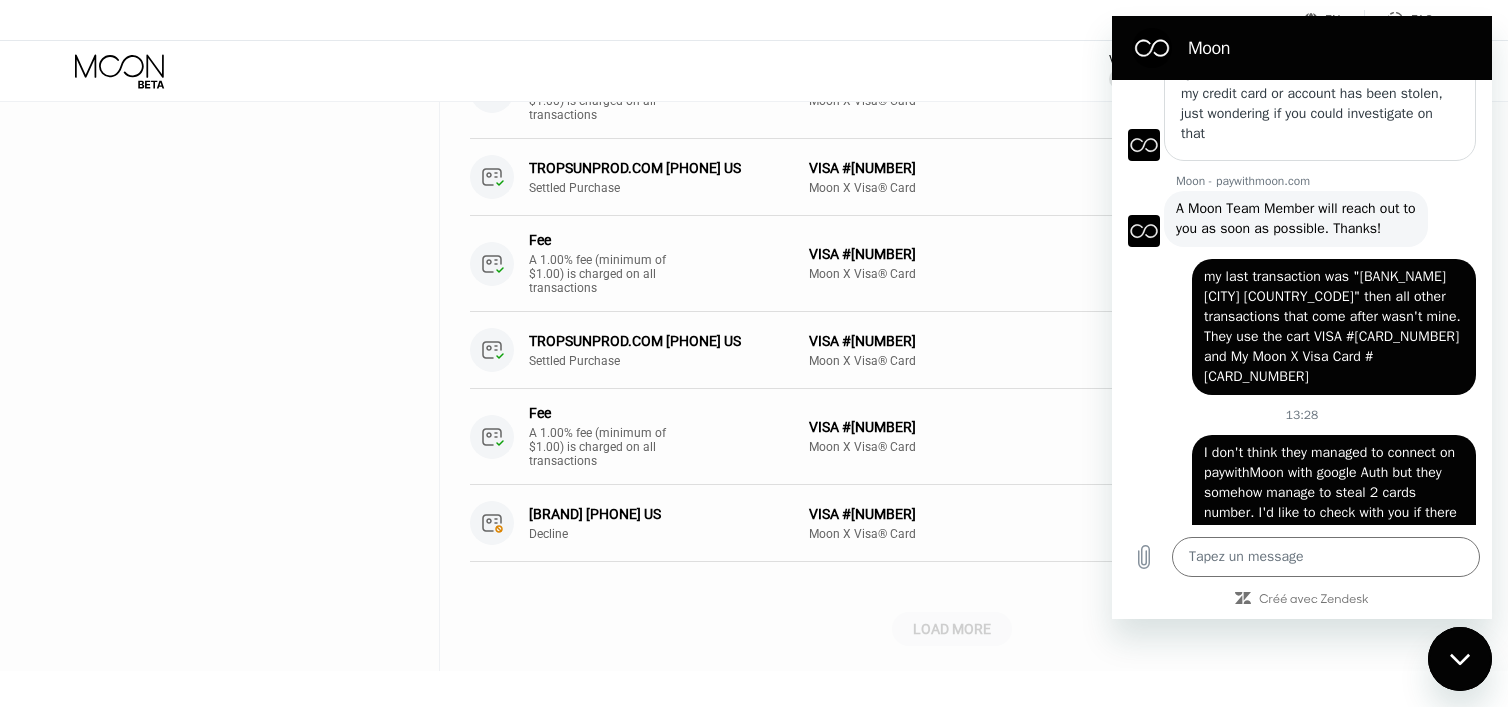 click on "LOAD MORE" at bounding box center (952, 629) 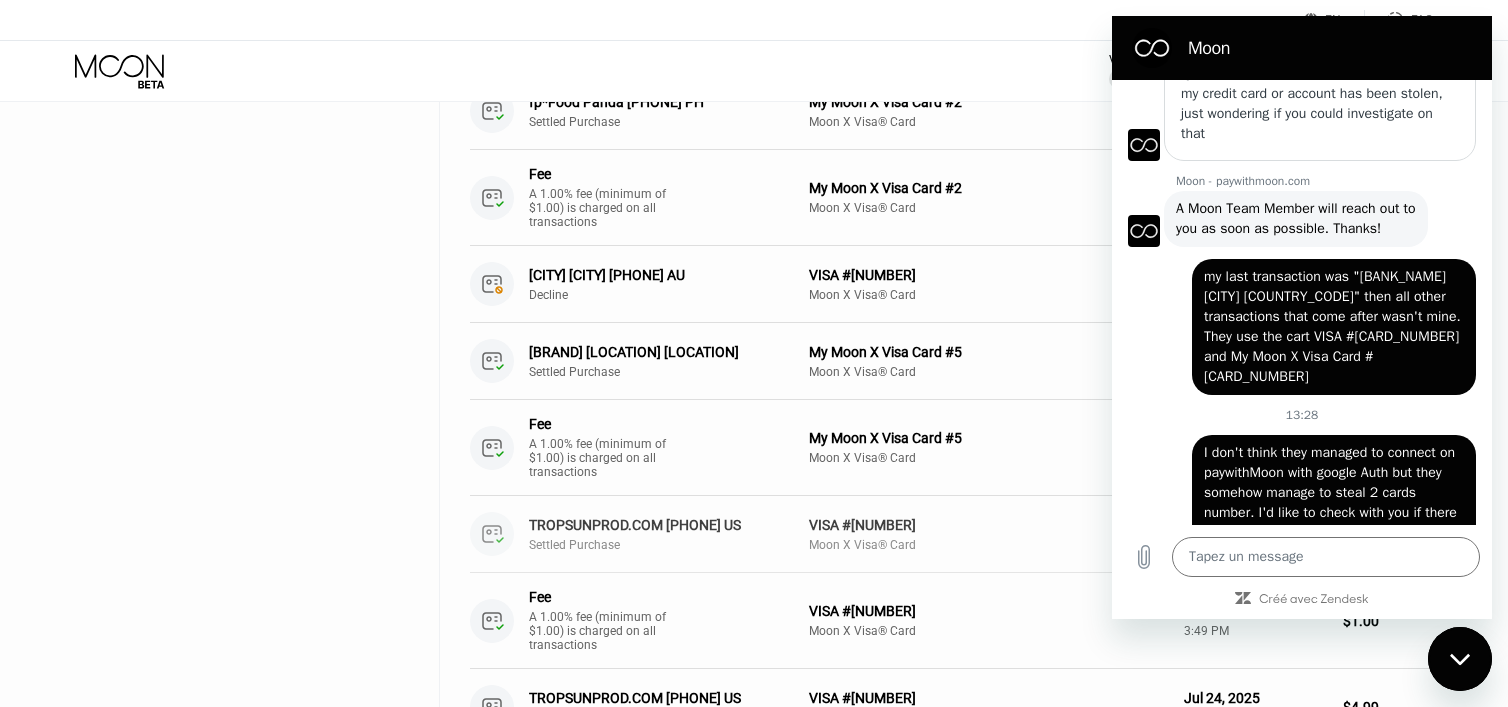scroll, scrollTop: 3490, scrollLeft: 0, axis: vertical 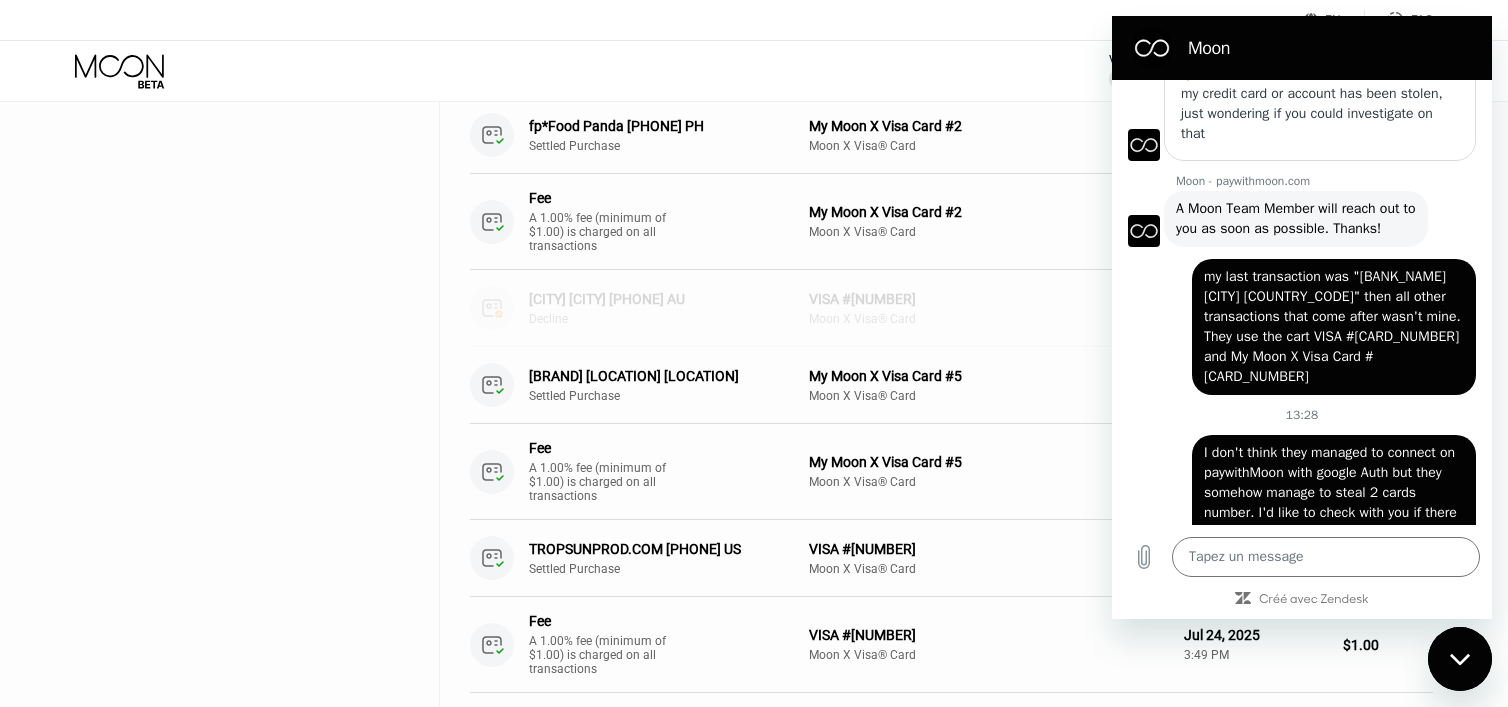drag, startPoint x: 519, startPoint y: 306, endPoint x: 658, endPoint y: 307, distance: 139.0036 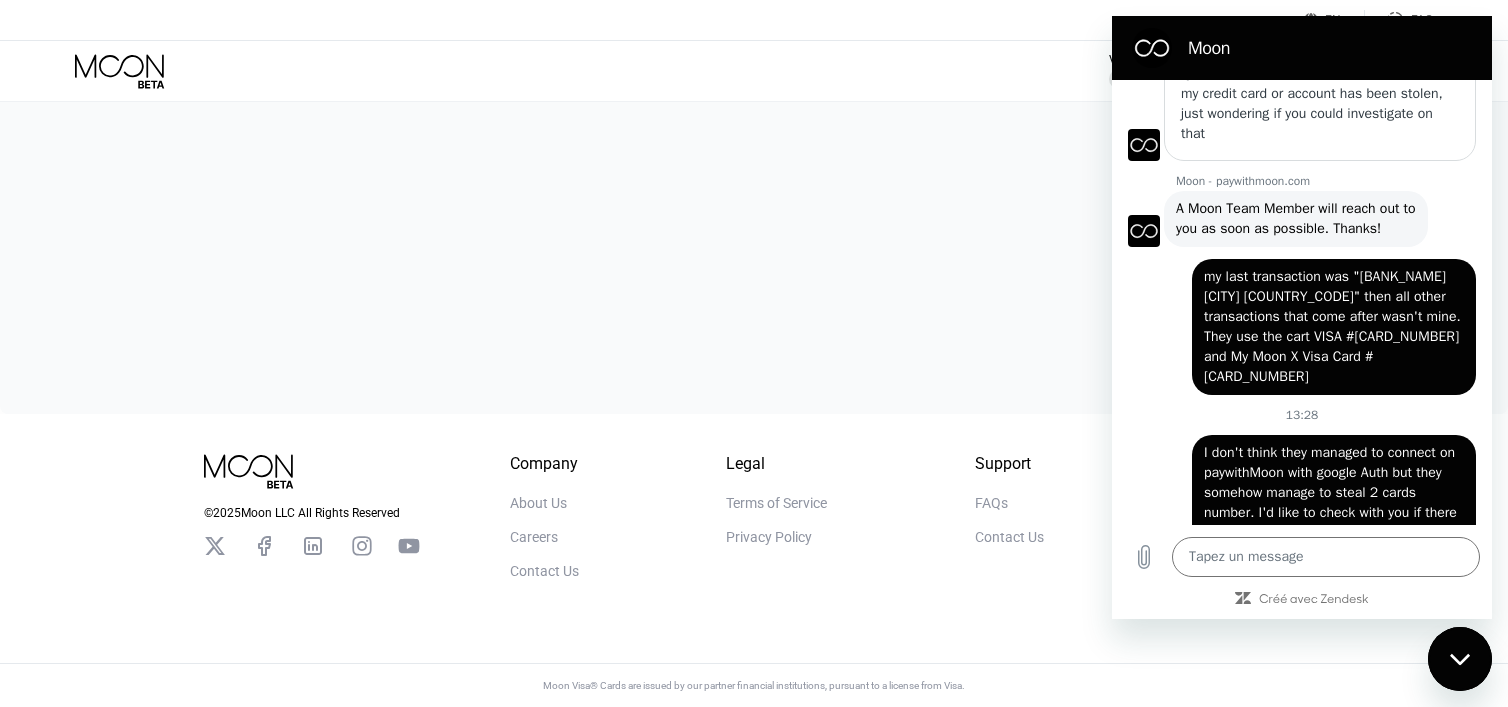 scroll, scrollTop: 0, scrollLeft: 0, axis: both 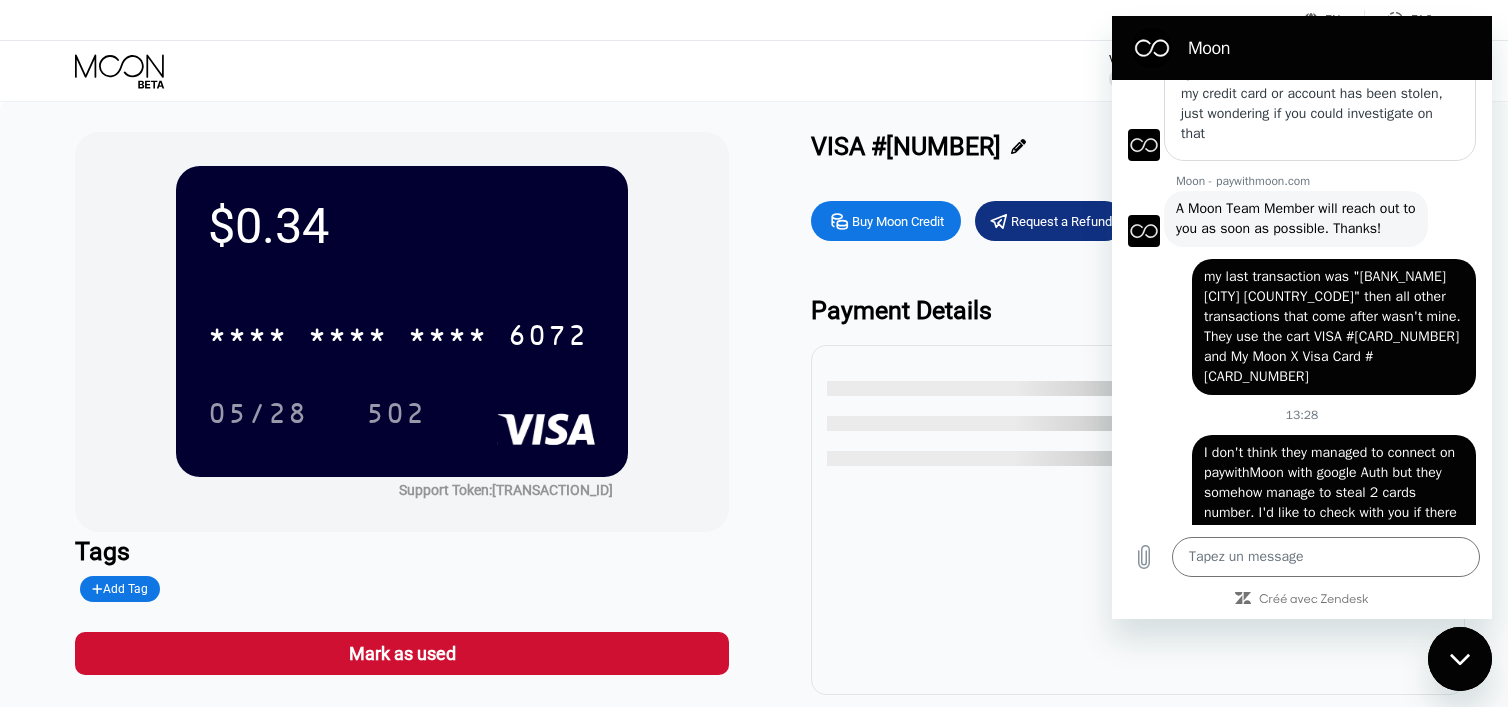 click 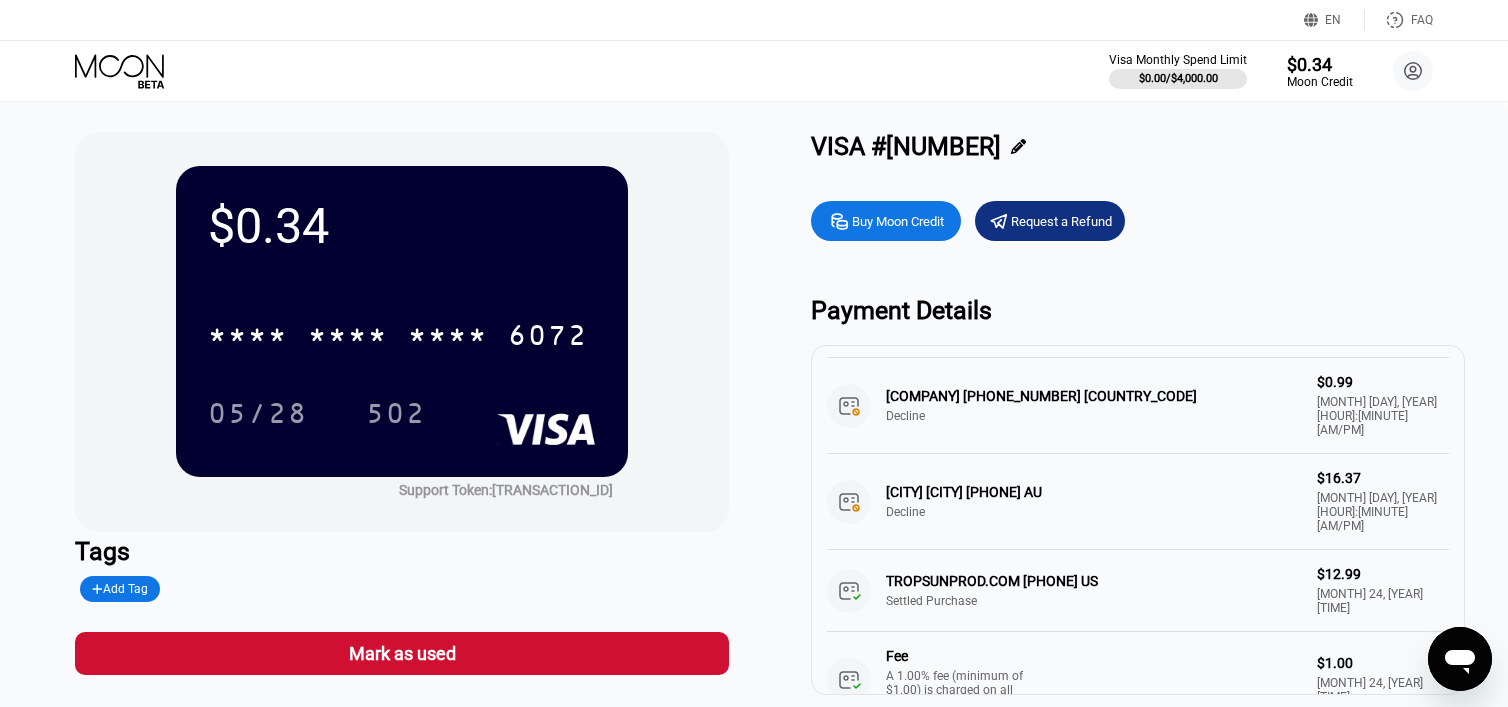 scroll, scrollTop: 251, scrollLeft: 0, axis: vertical 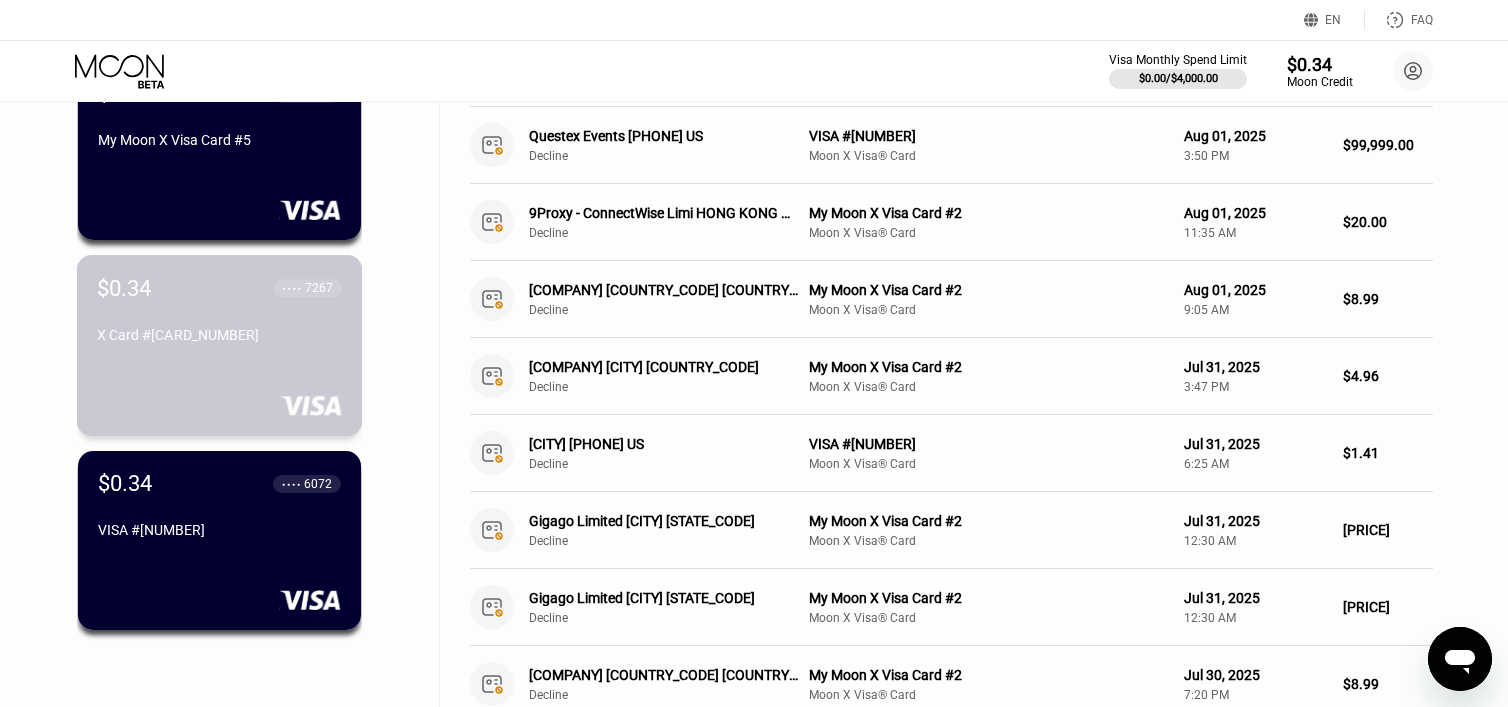click on "X Card #[CARD_NUMBER]" at bounding box center (219, 339) 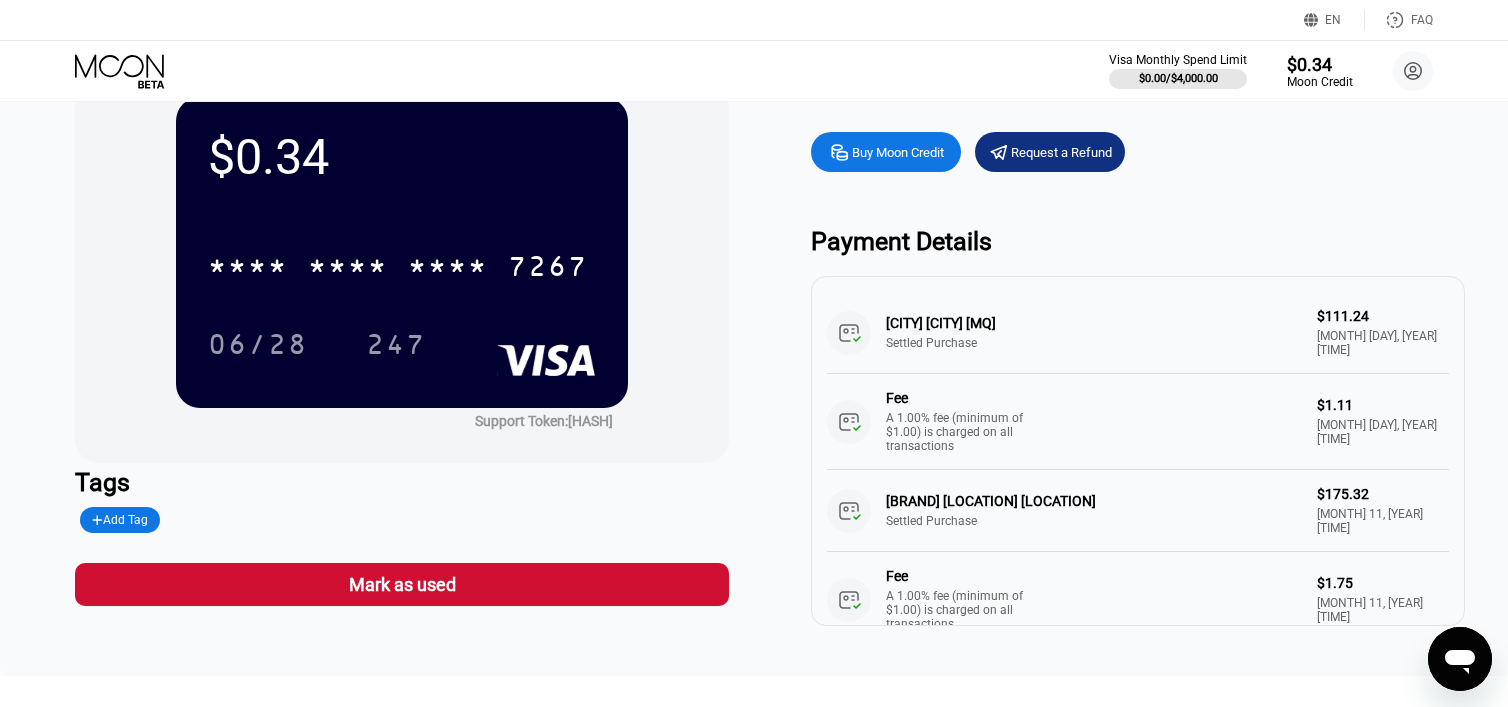 scroll, scrollTop: 70, scrollLeft: 0, axis: vertical 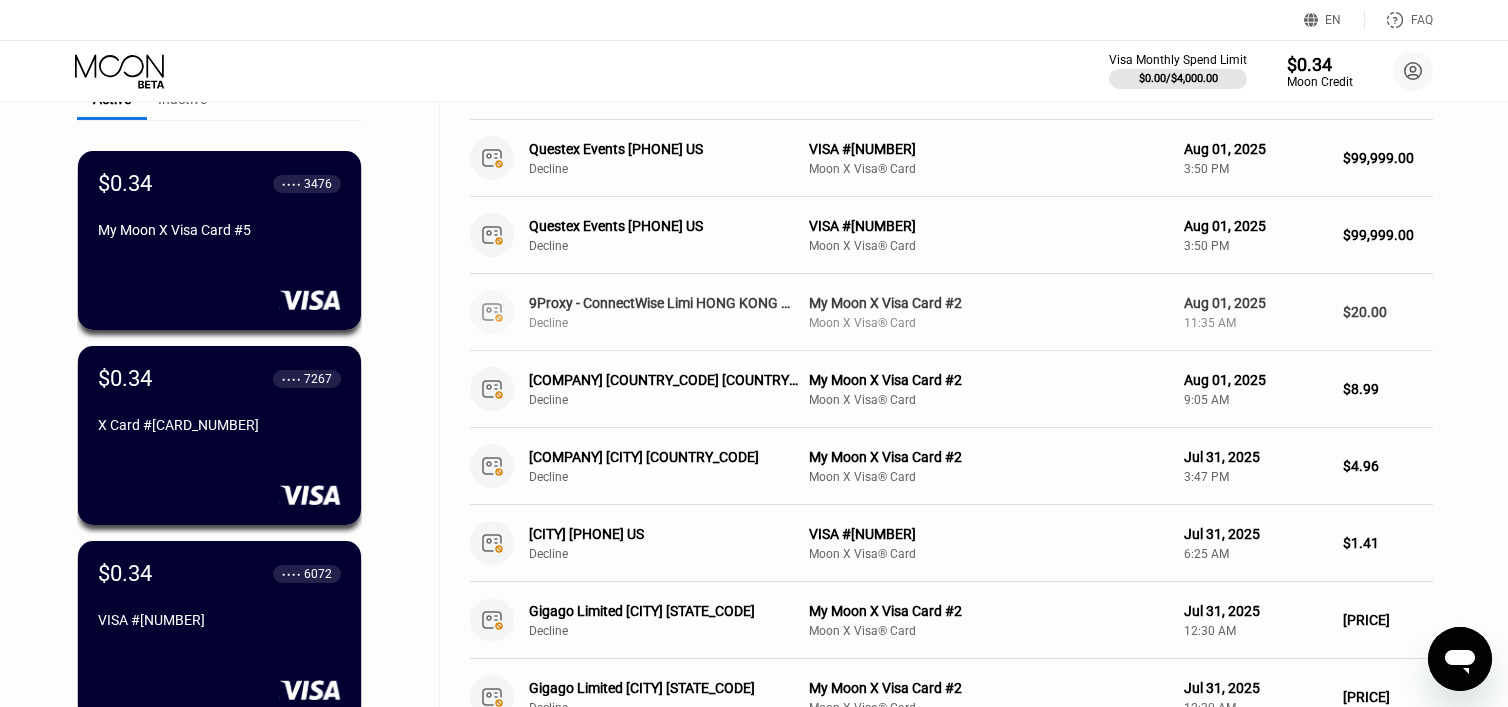 click on "My Moon X Visa Card #2" at bounding box center [988, 303] 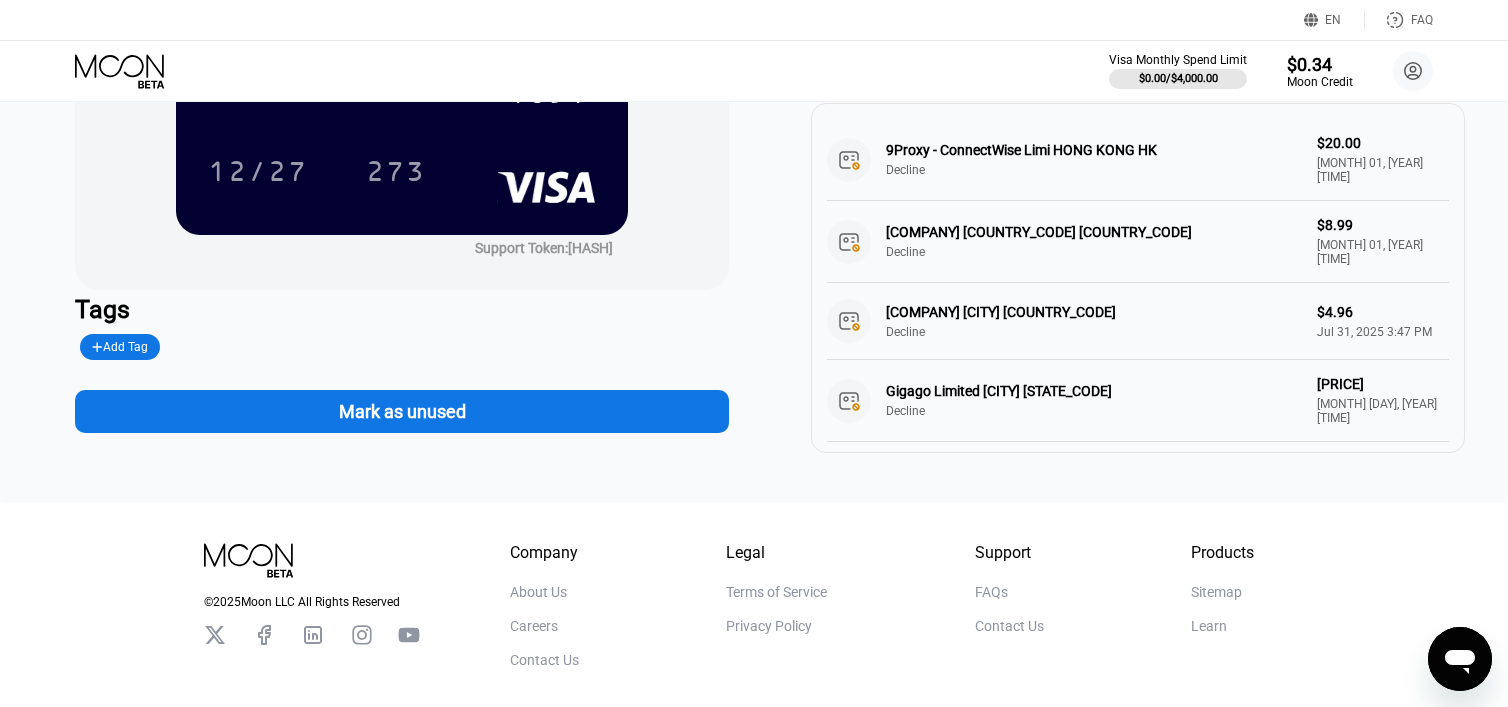 scroll, scrollTop: 303, scrollLeft: 0, axis: vertical 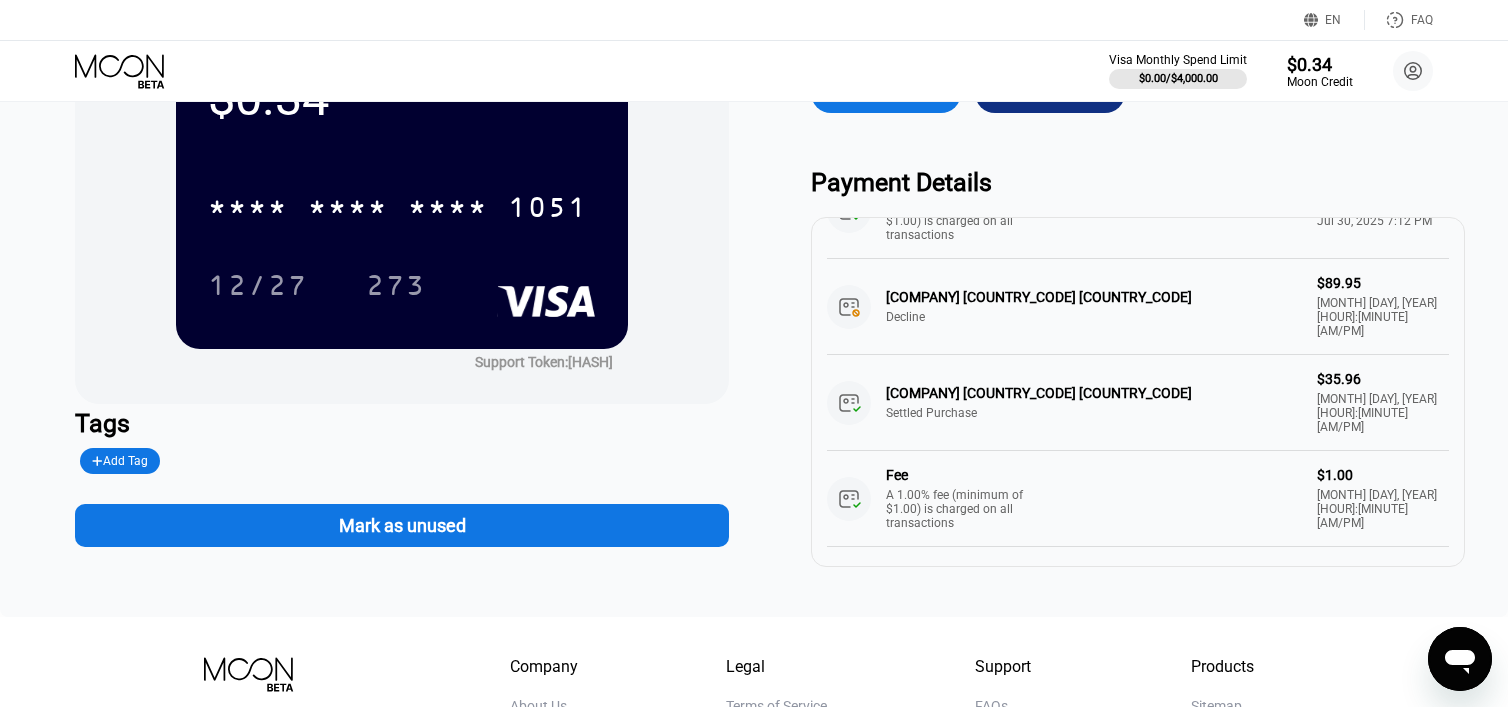 click on "LOAD MORE" at bounding box center (1138, 614) 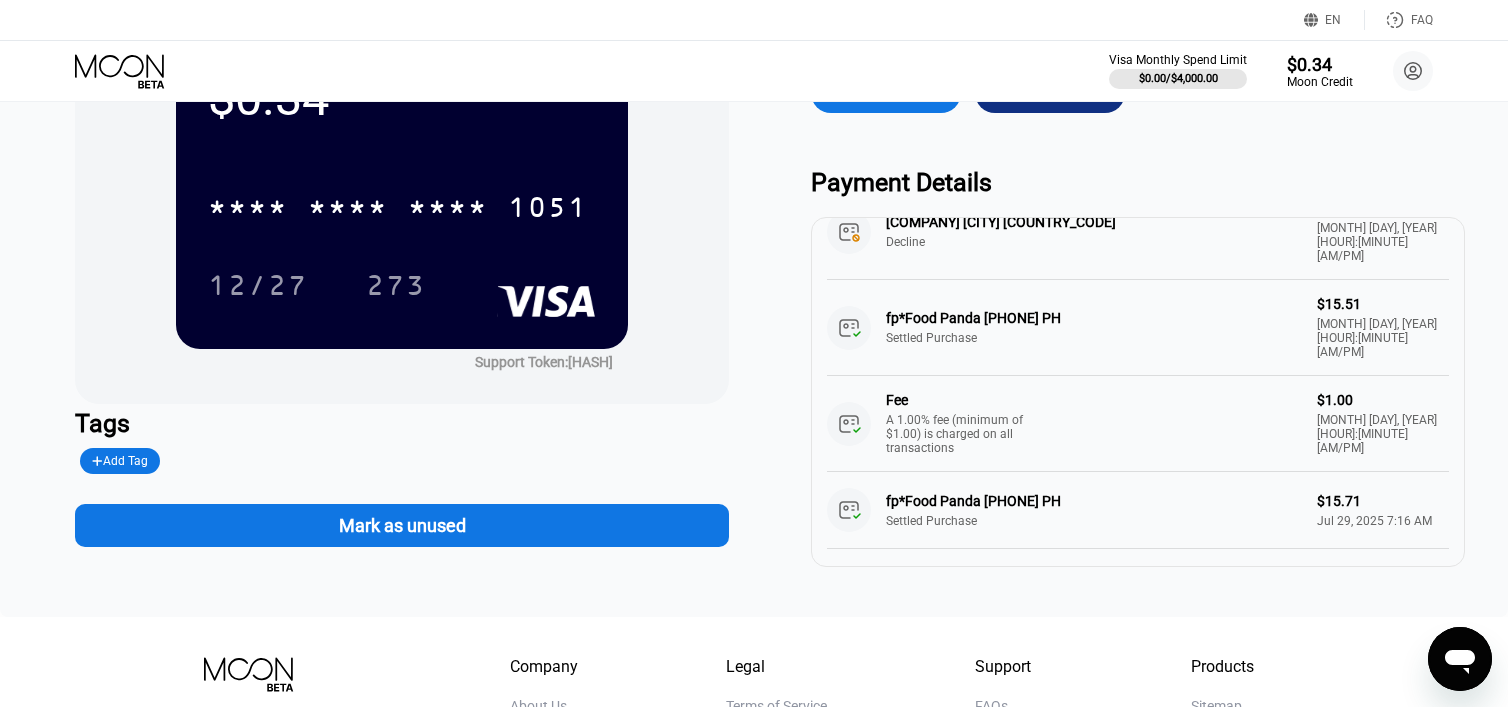 scroll, scrollTop: 2507, scrollLeft: 0, axis: vertical 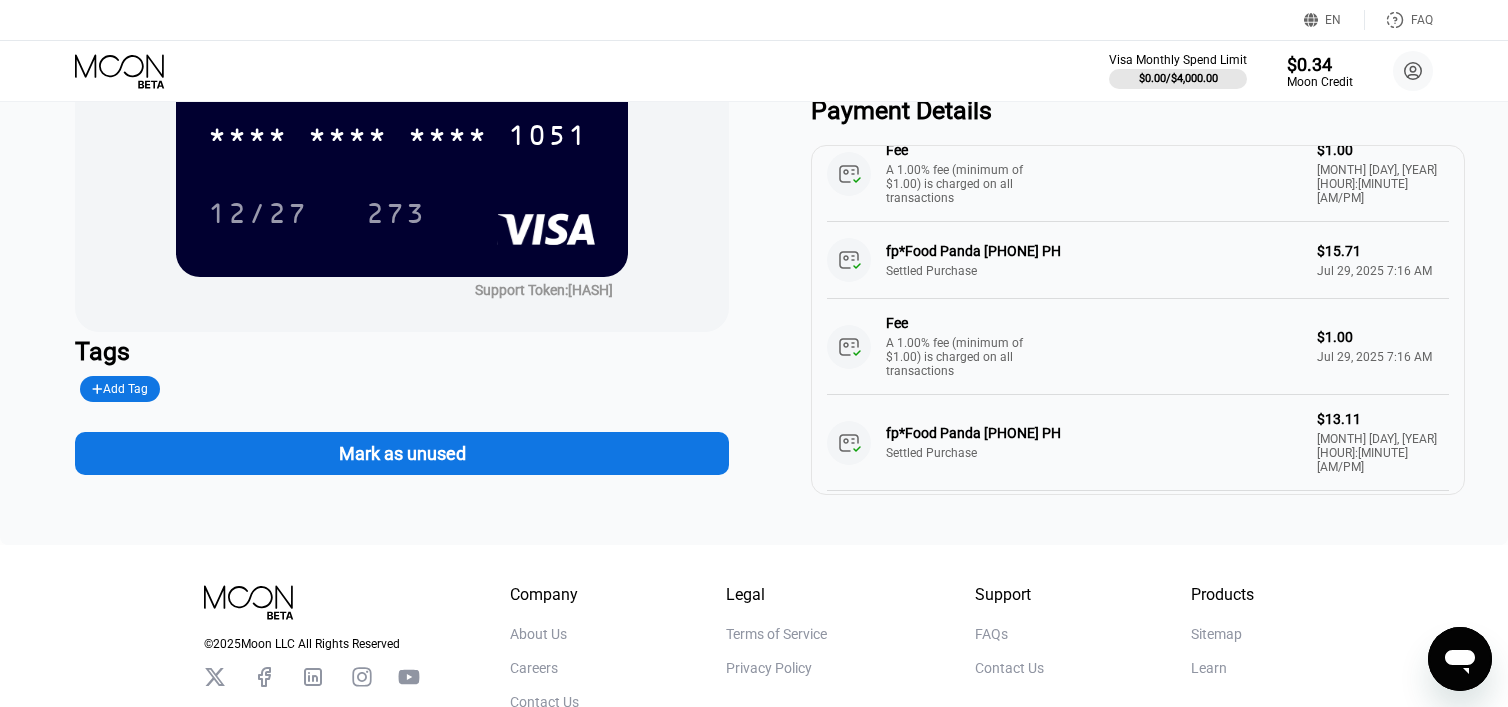 click on "LOAD MORE" at bounding box center [1138, 654] 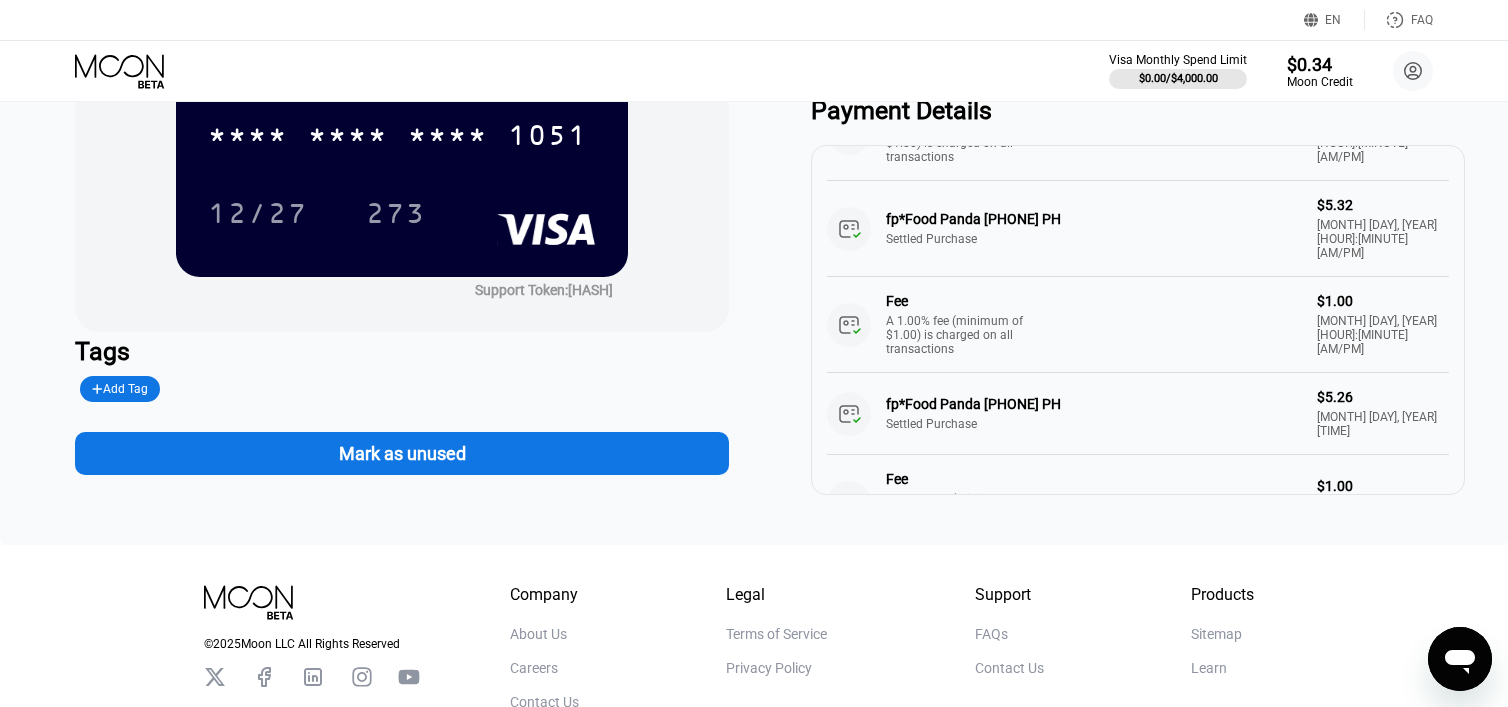 scroll, scrollTop: 3101, scrollLeft: 0, axis: vertical 